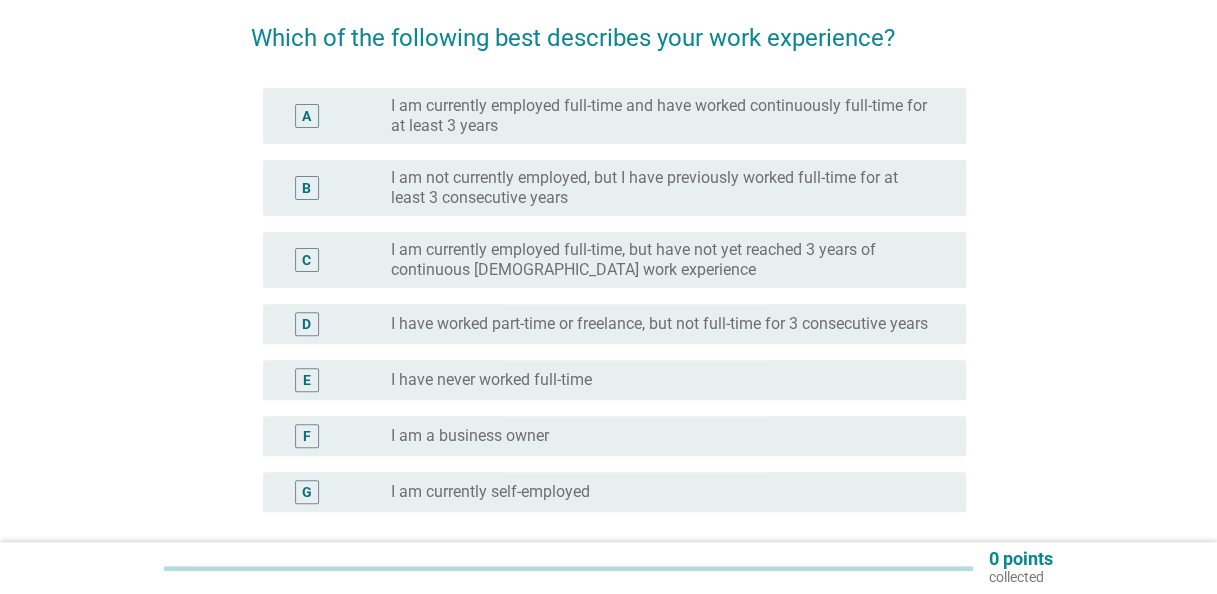 scroll, scrollTop: 200, scrollLeft: 0, axis: vertical 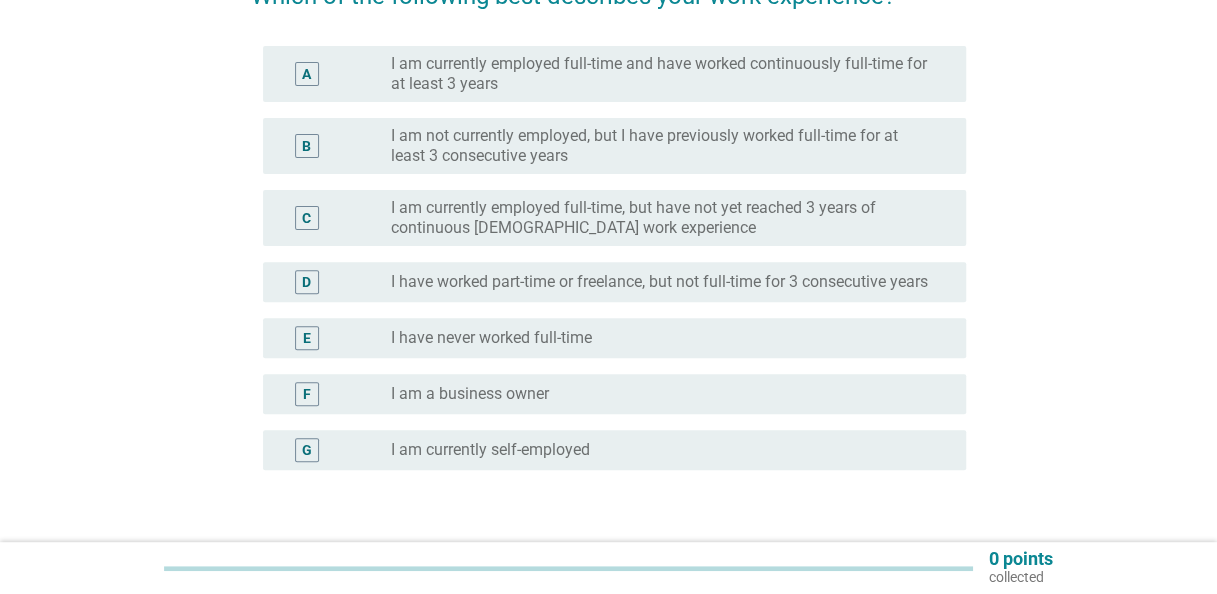 click on "A" at bounding box center [306, 74] 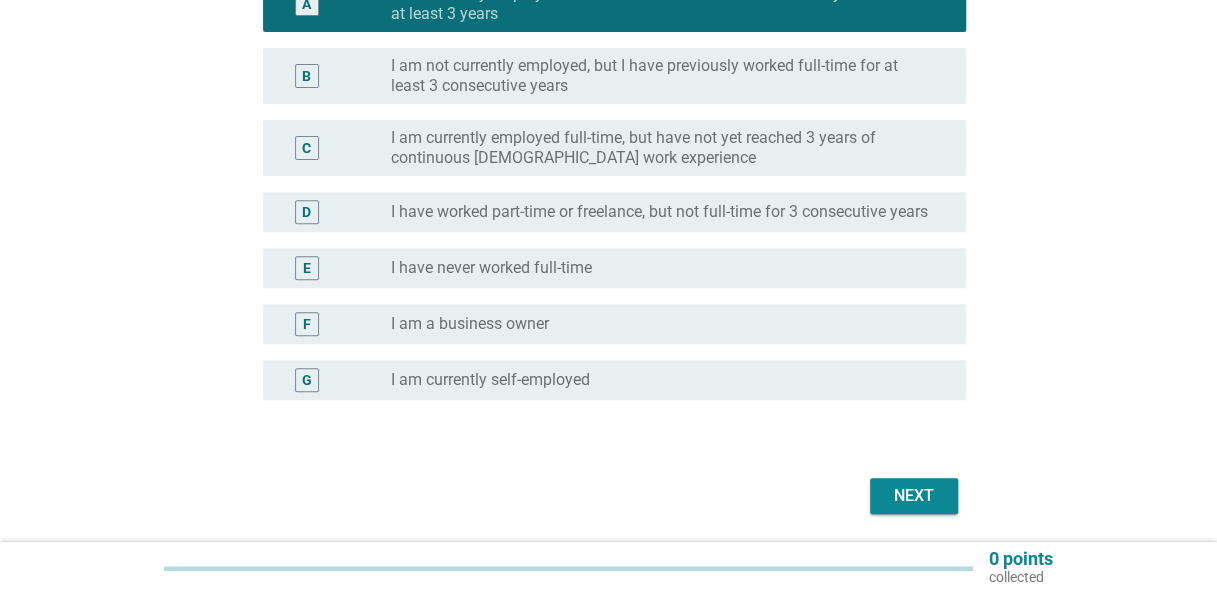 scroll, scrollTop: 354, scrollLeft: 0, axis: vertical 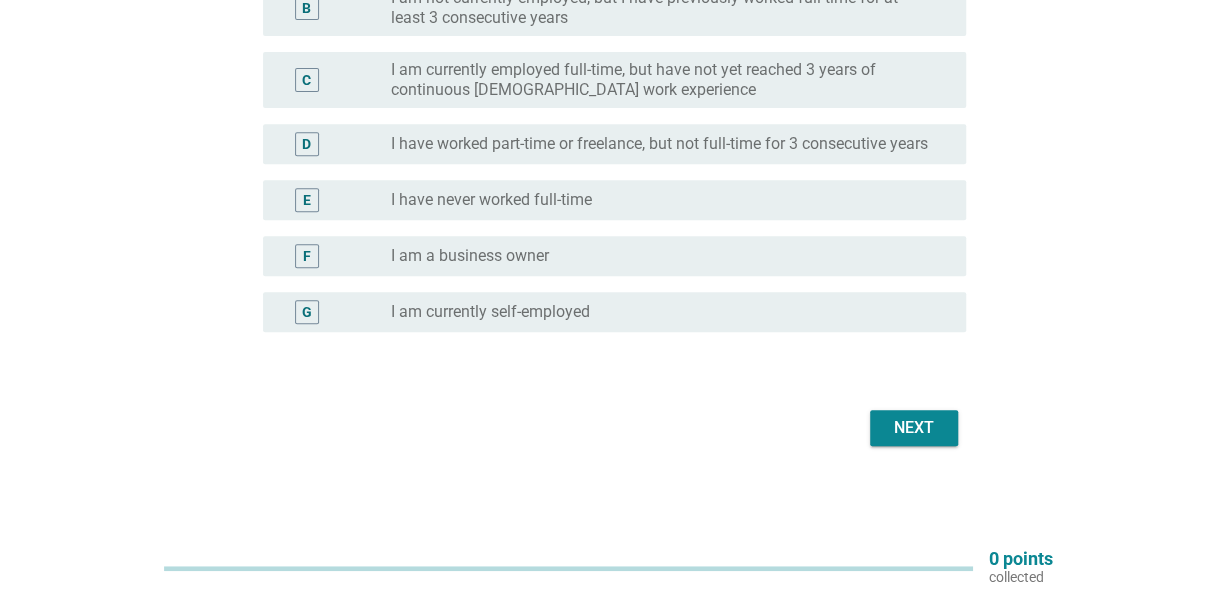 click on "Next" at bounding box center (914, 428) 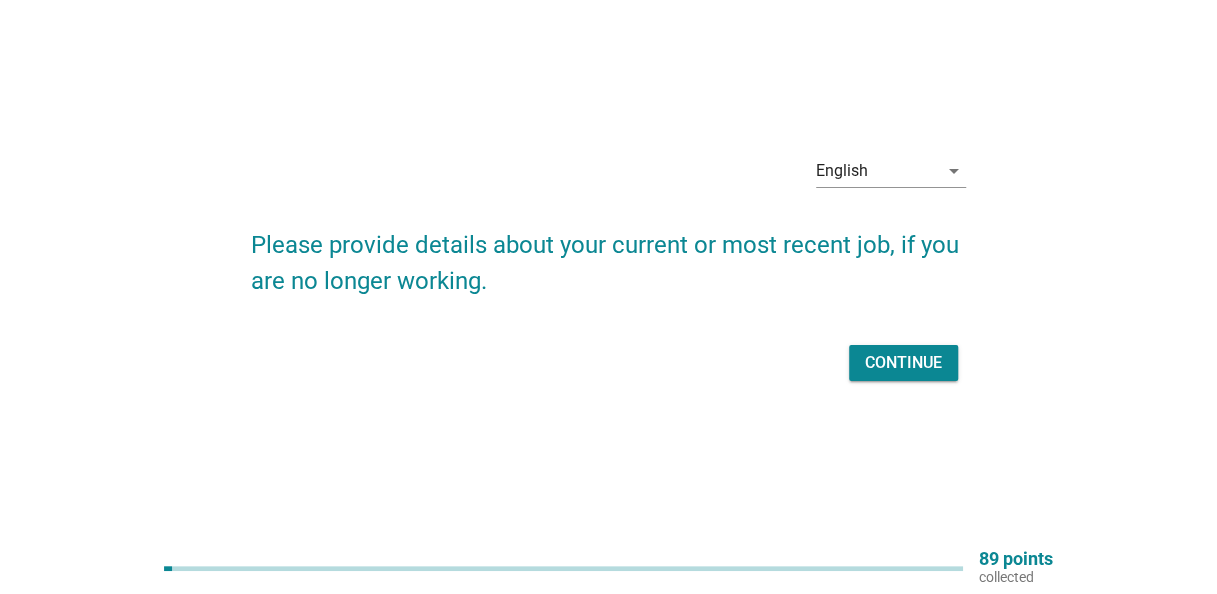 scroll, scrollTop: 52, scrollLeft: 0, axis: vertical 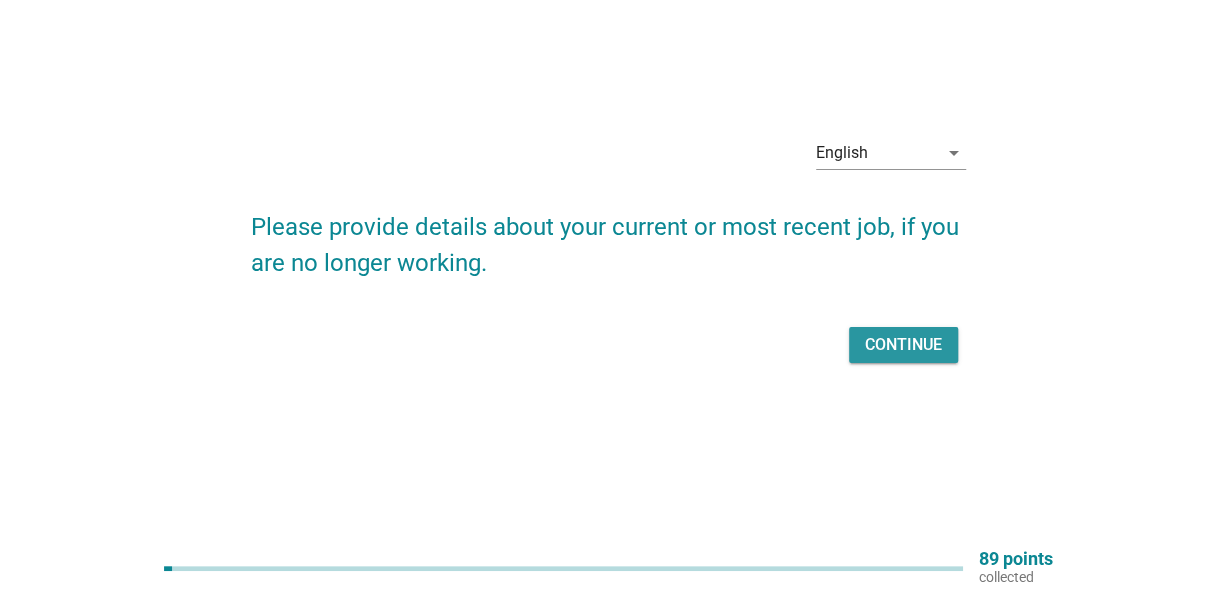 click on "Continue" at bounding box center [903, 345] 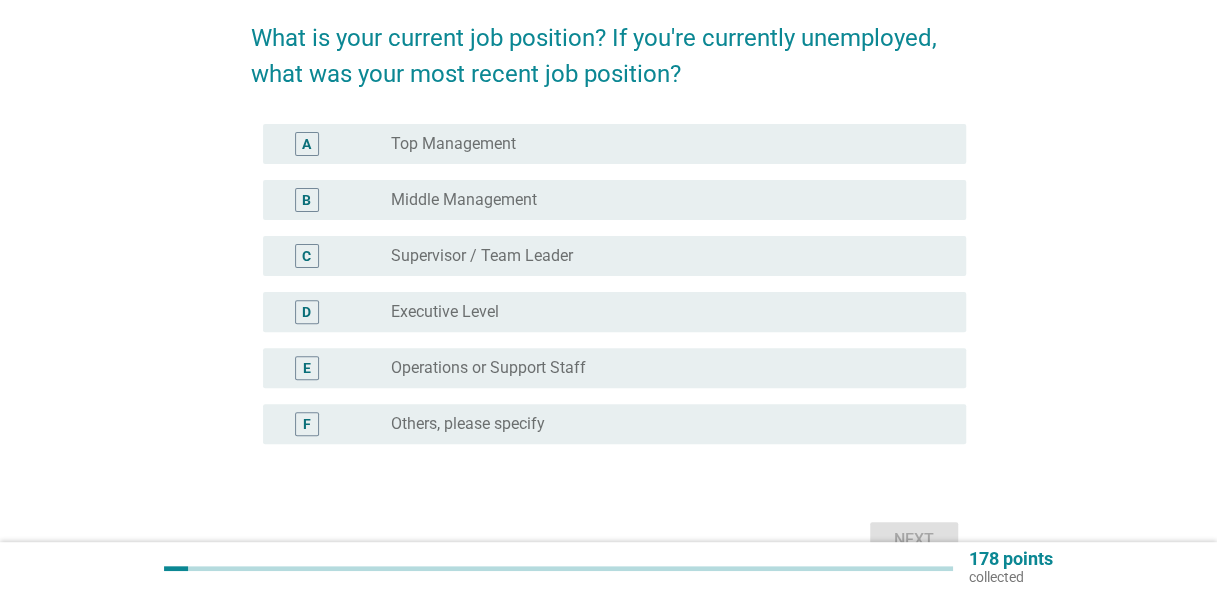 scroll, scrollTop: 200, scrollLeft: 0, axis: vertical 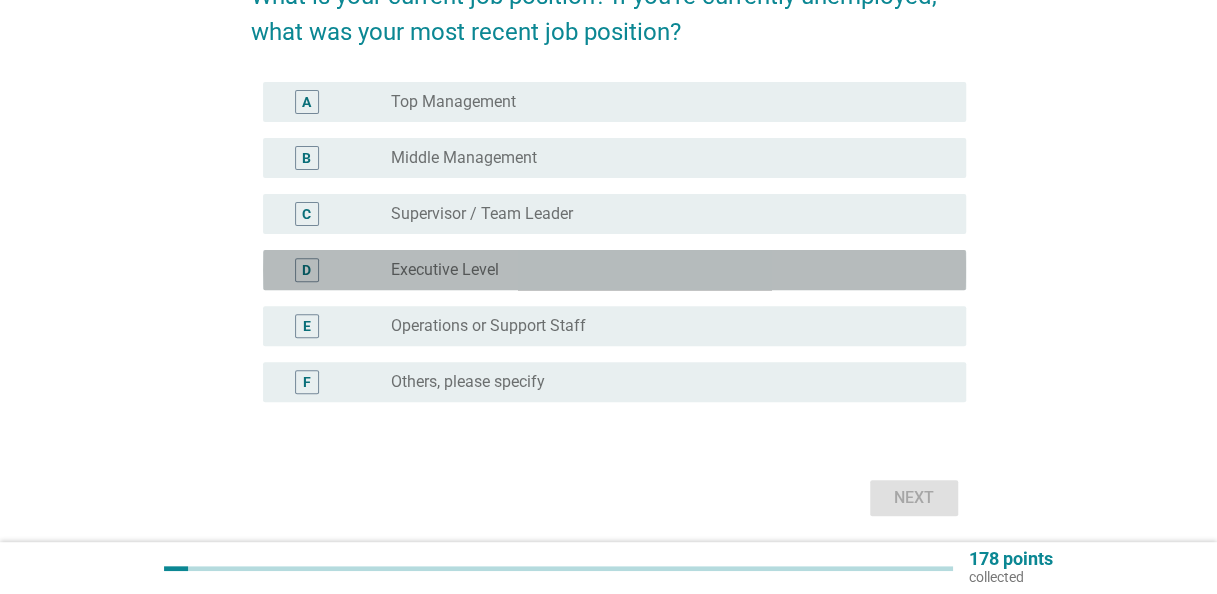 click on "D" at bounding box center (307, 270) 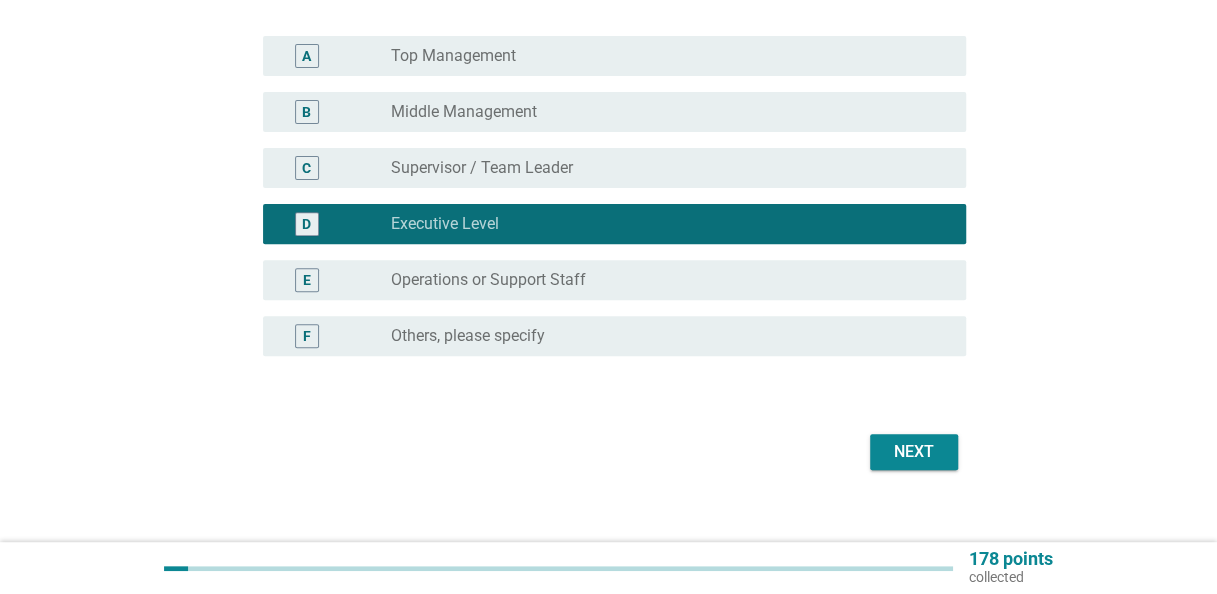 scroll, scrollTop: 270, scrollLeft: 0, axis: vertical 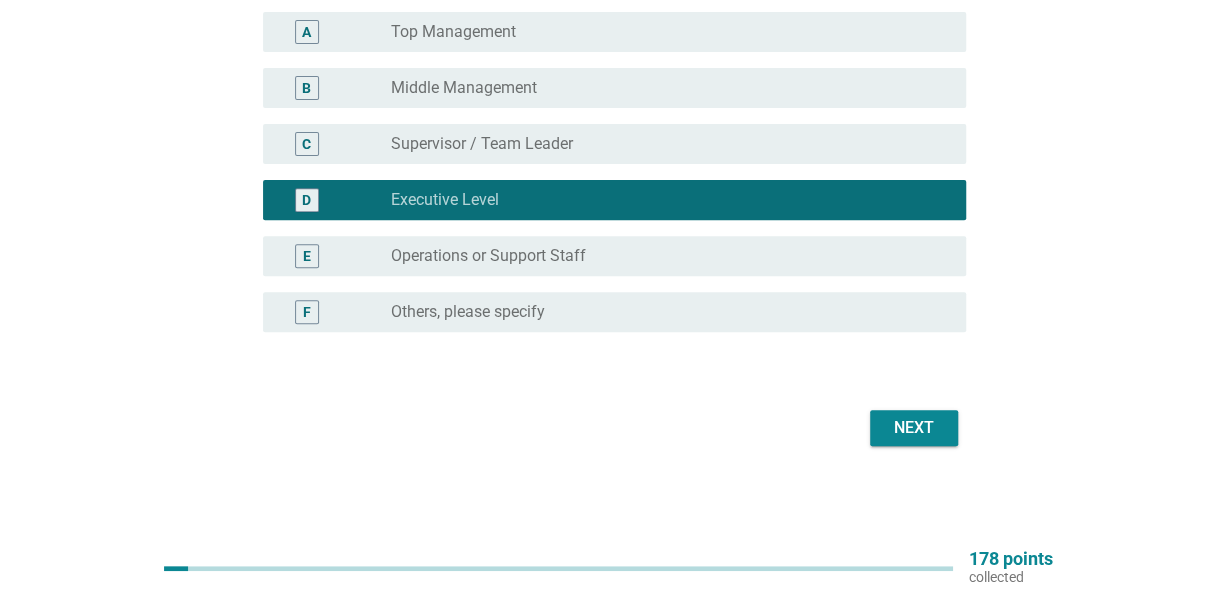 click on "Next" at bounding box center (608, 428) 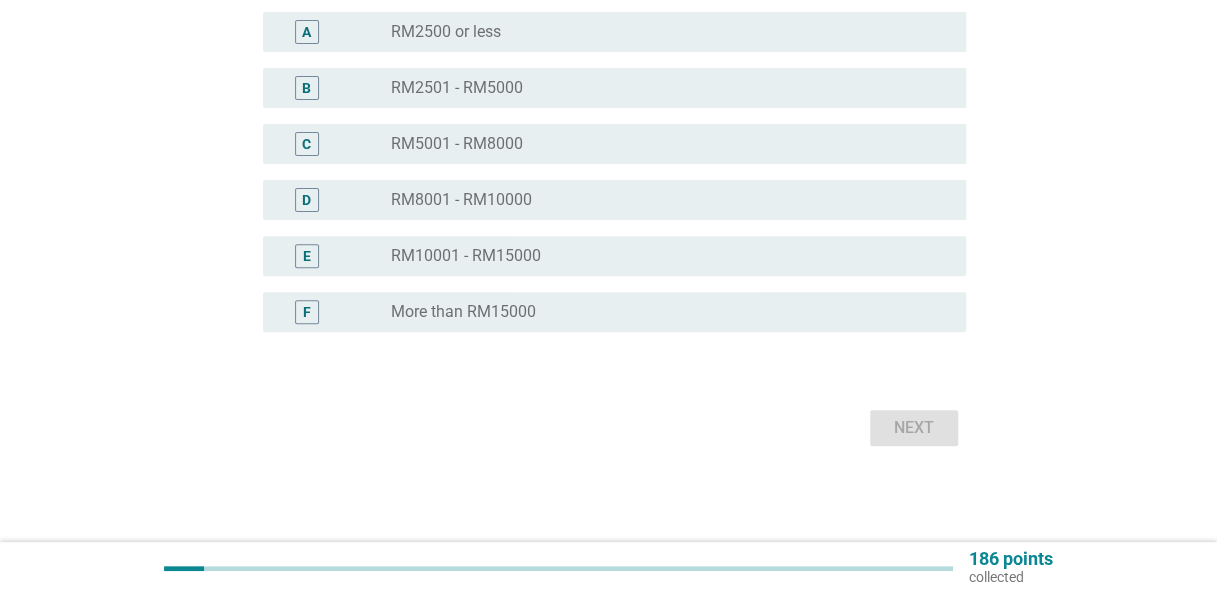 scroll, scrollTop: 0, scrollLeft: 0, axis: both 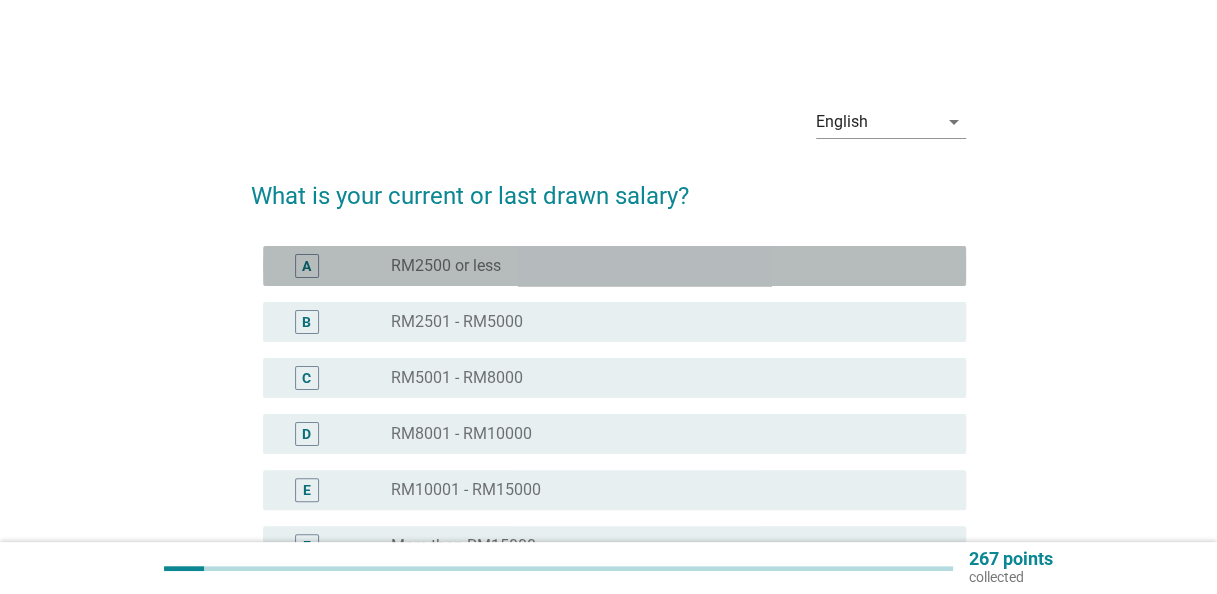 click on "A" at bounding box center [306, 266] 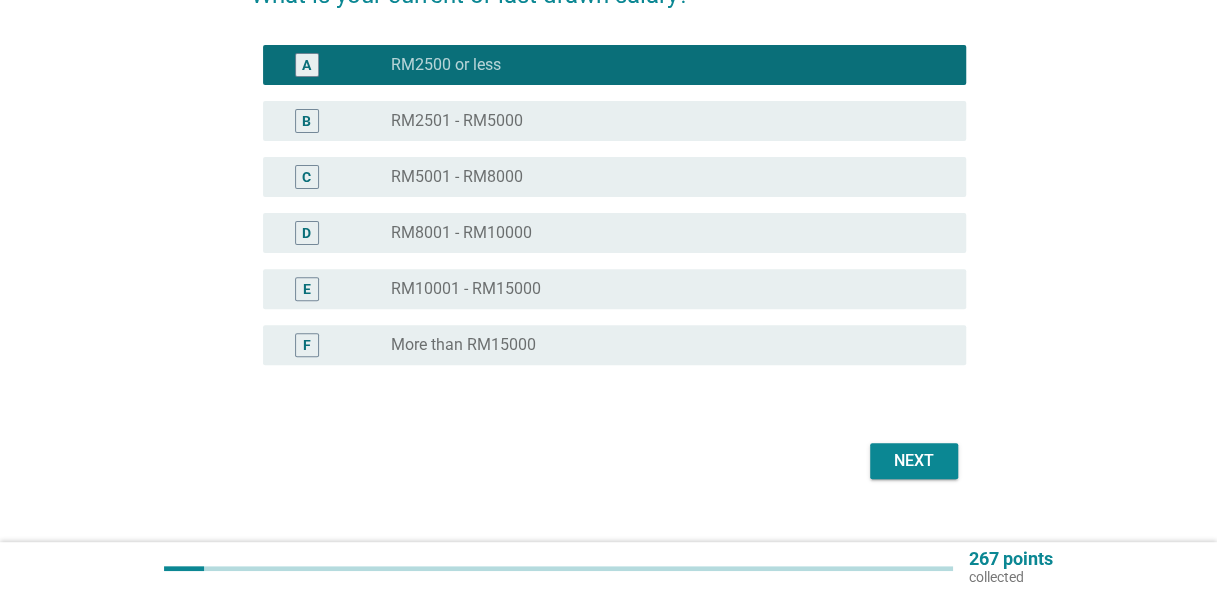 scroll, scrollTop: 234, scrollLeft: 0, axis: vertical 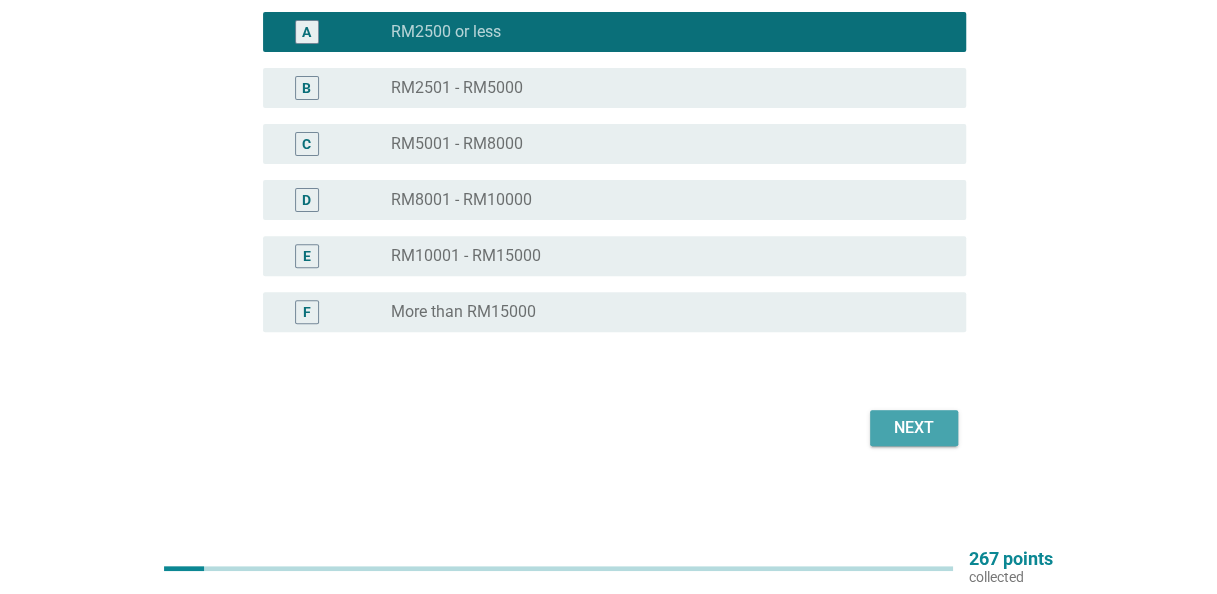 click on "Next" at bounding box center [914, 428] 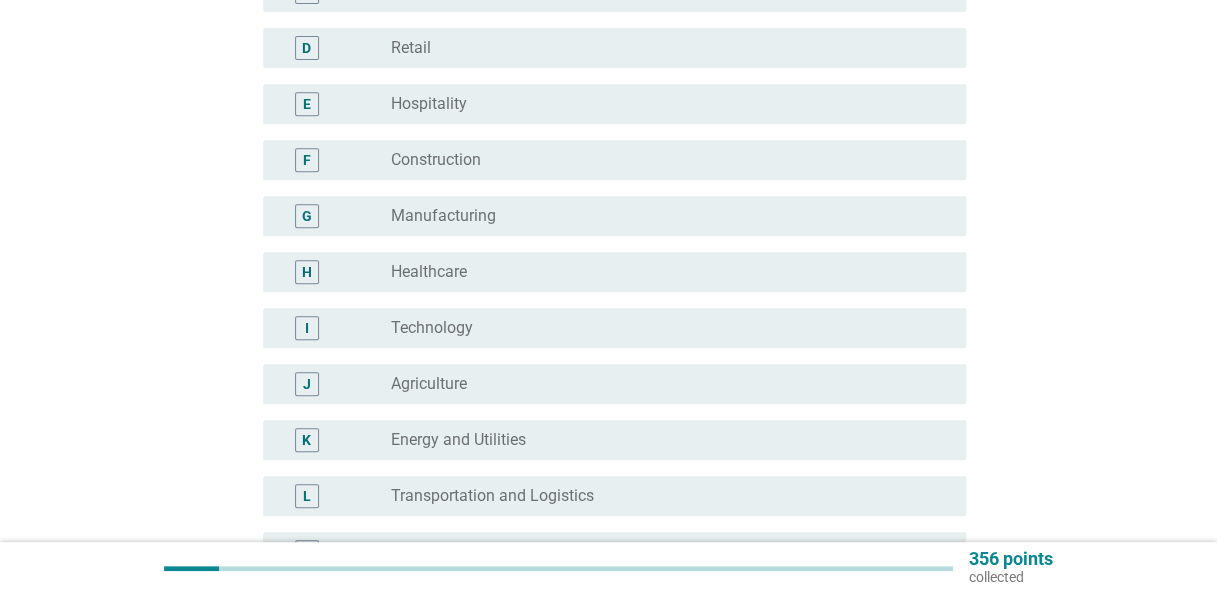 scroll, scrollTop: 400, scrollLeft: 0, axis: vertical 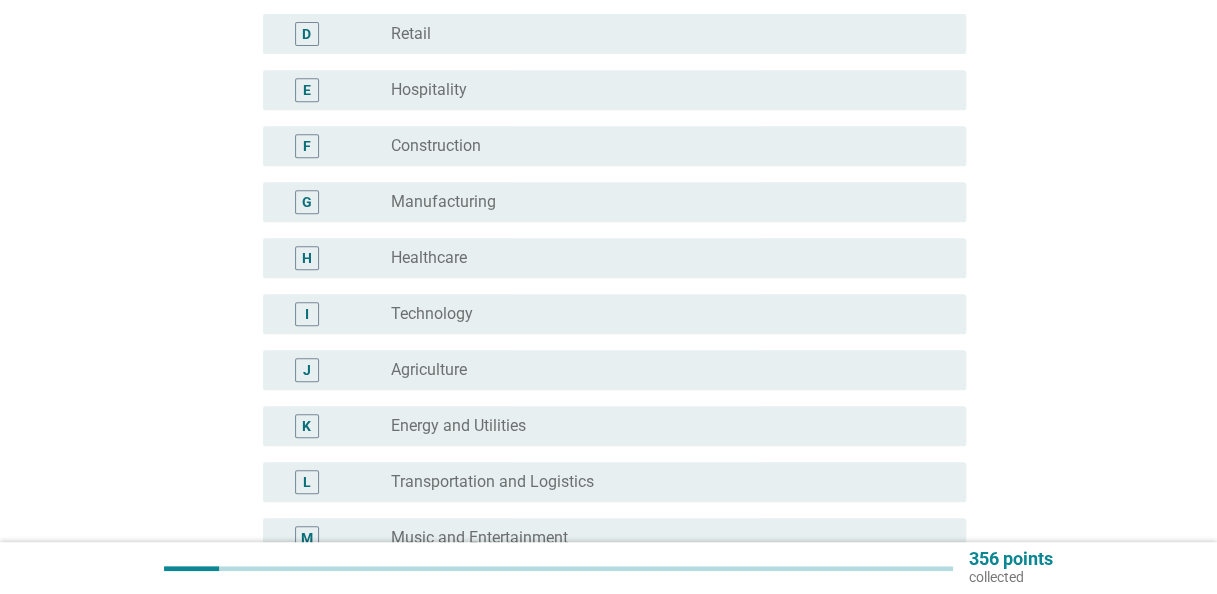 click on "I" at bounding box center (335, 314) 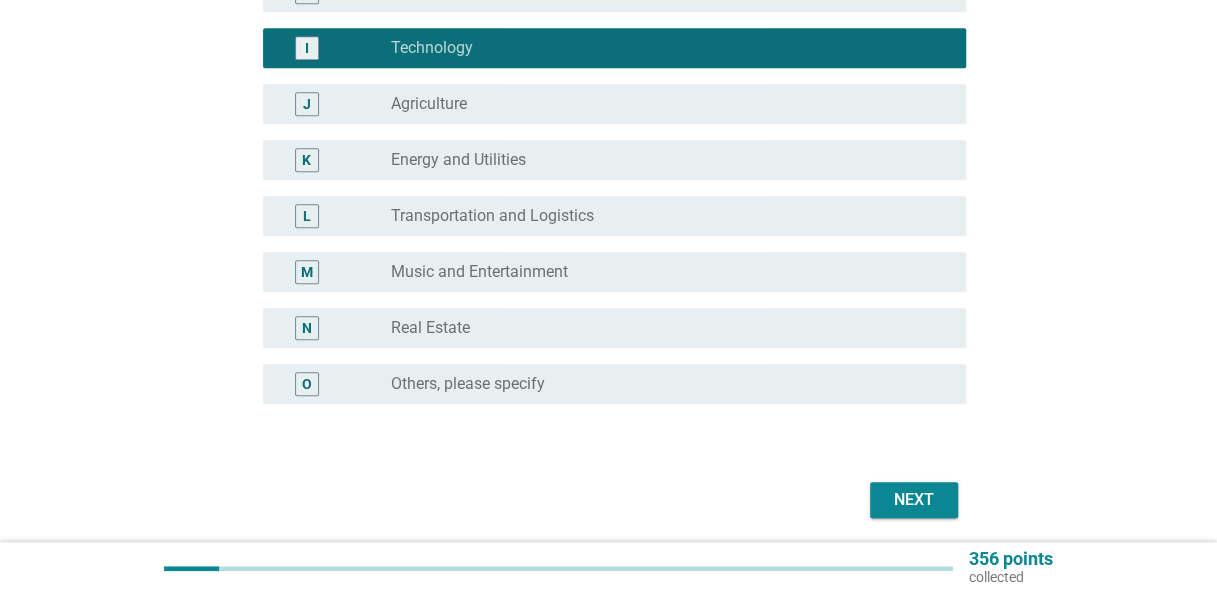 scroll, scrollTop: 700, scrollLeft: 0, axis: vertical 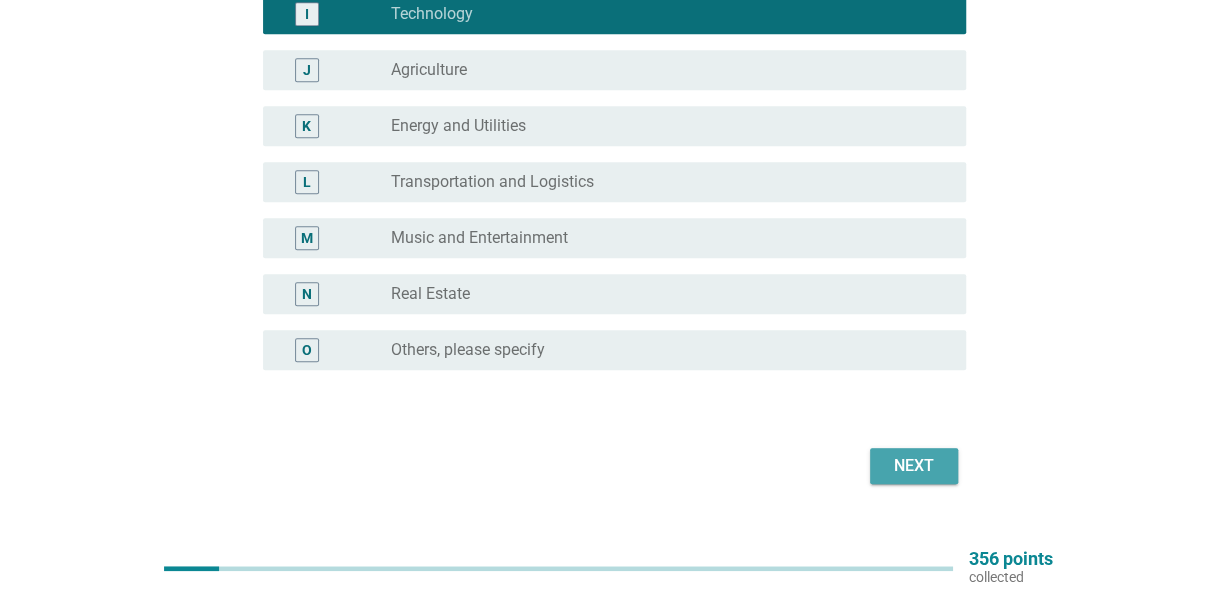 click on "Next" at bounding box center [914, 466] 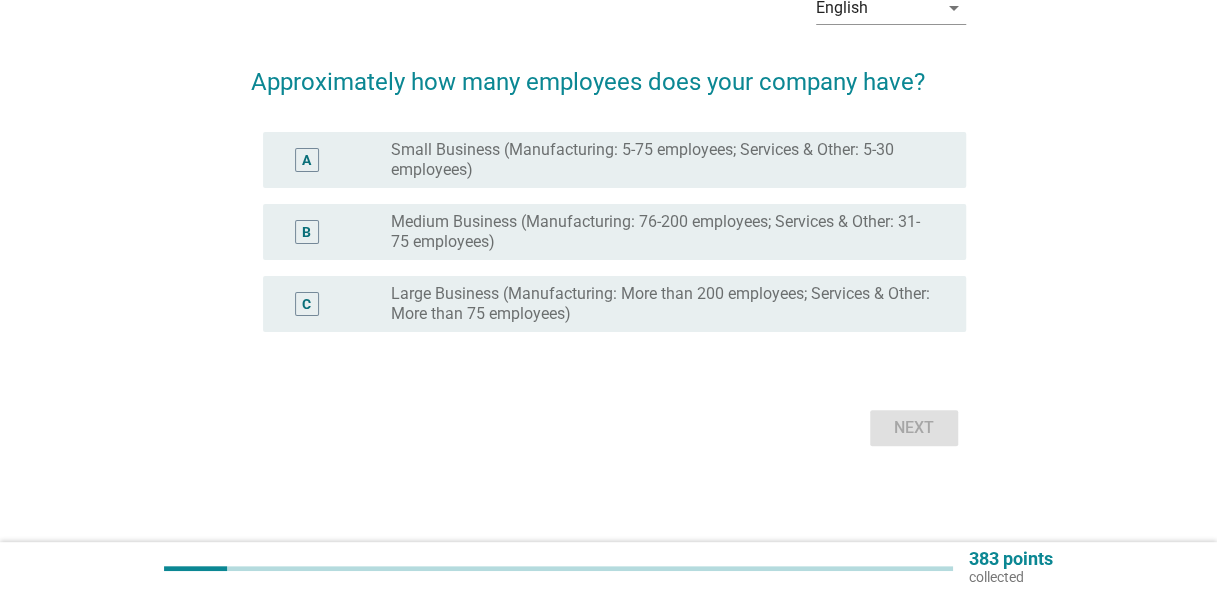 scroll, scrollTop: 0, scrollLeft: 0, axis: both 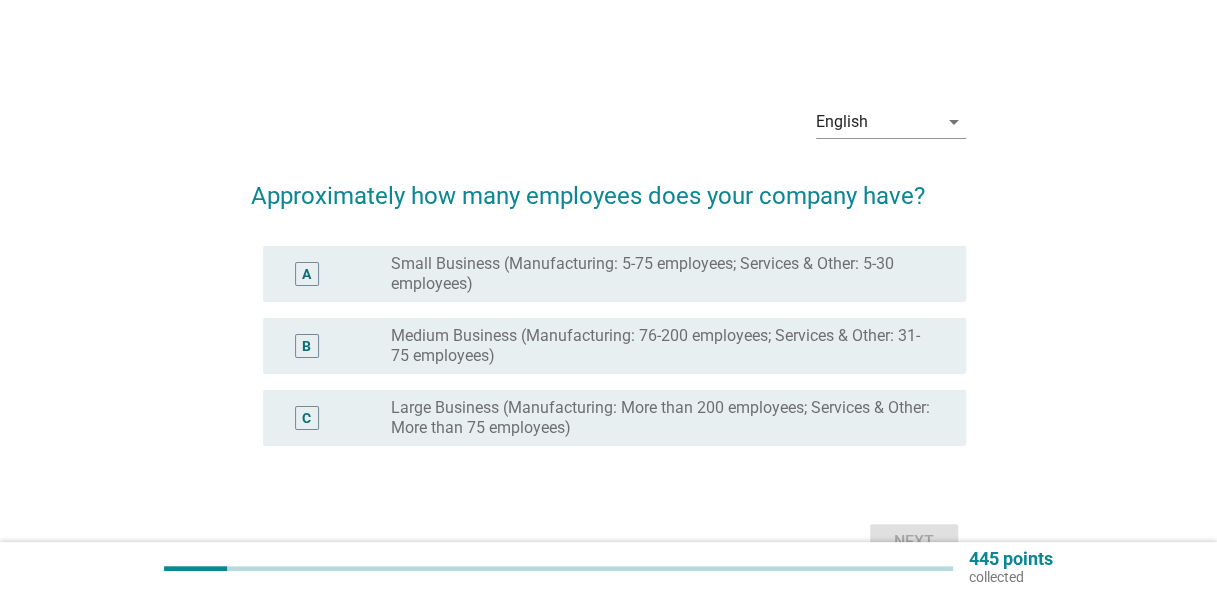 click on "C" at bounding box center (307, 418) 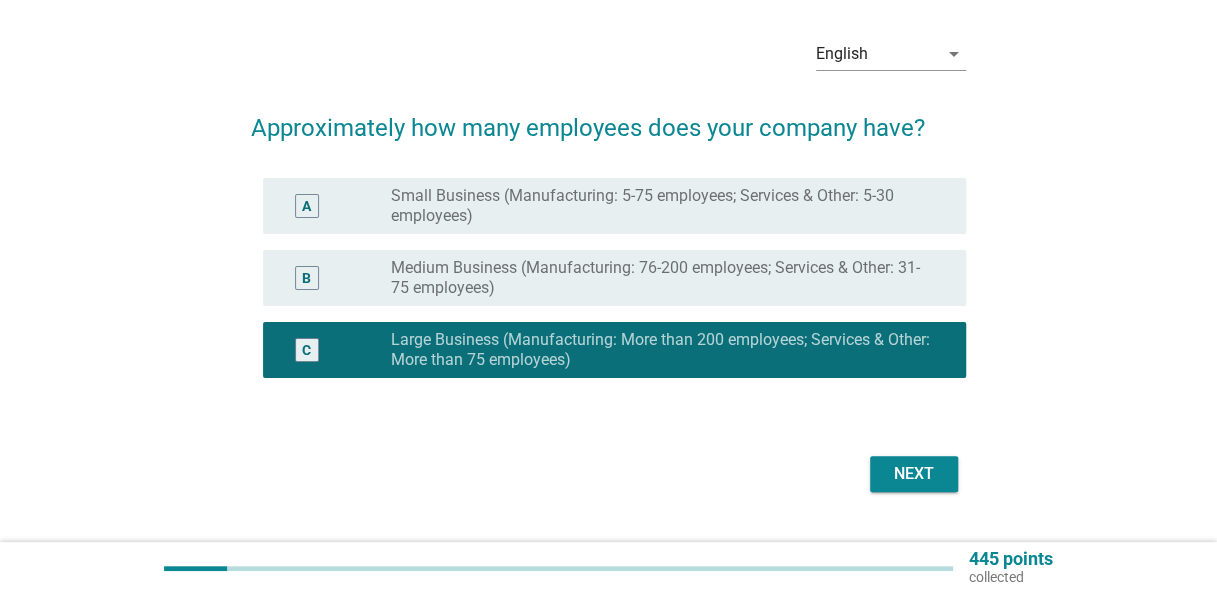 scroll, scrollTop: 100, scrollLeft: 0, axis: vertical 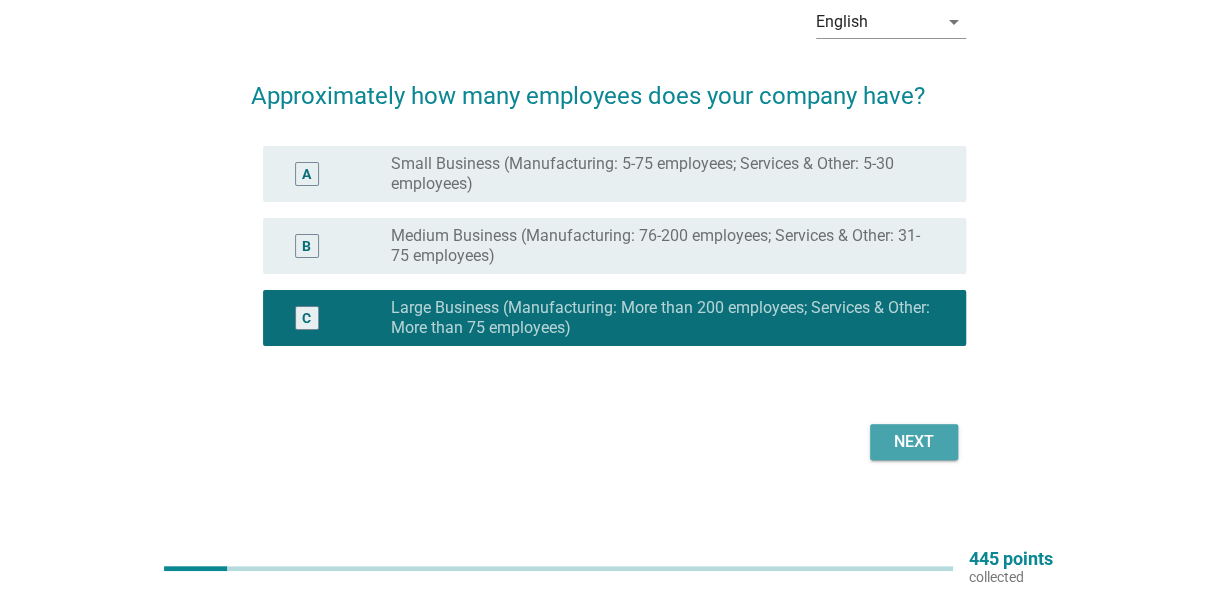 click on "Next" at bounding box center (914, 442) 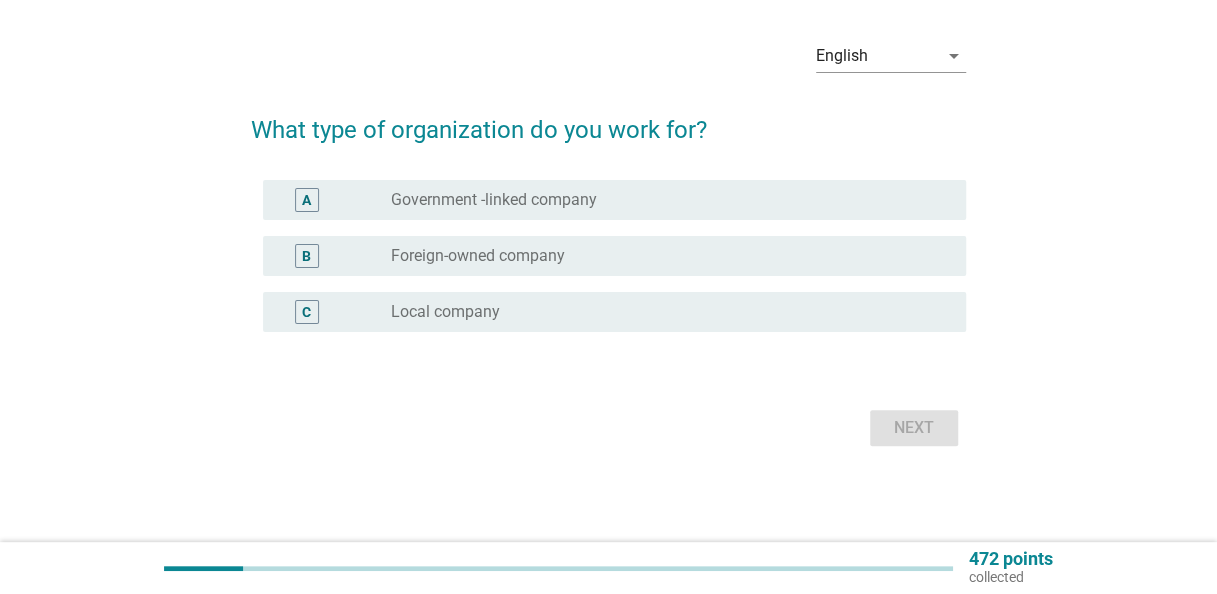 scroll, scrollTop: 0, scrollLeft: 0, axis: both 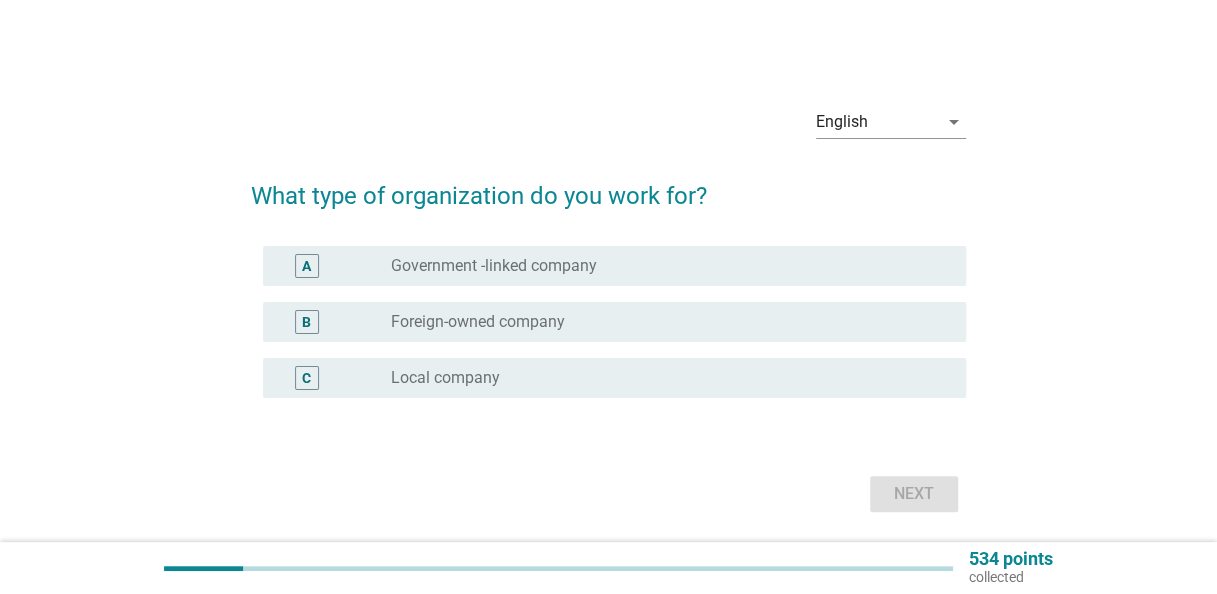 click on "C" at bounding box center [335, 378] 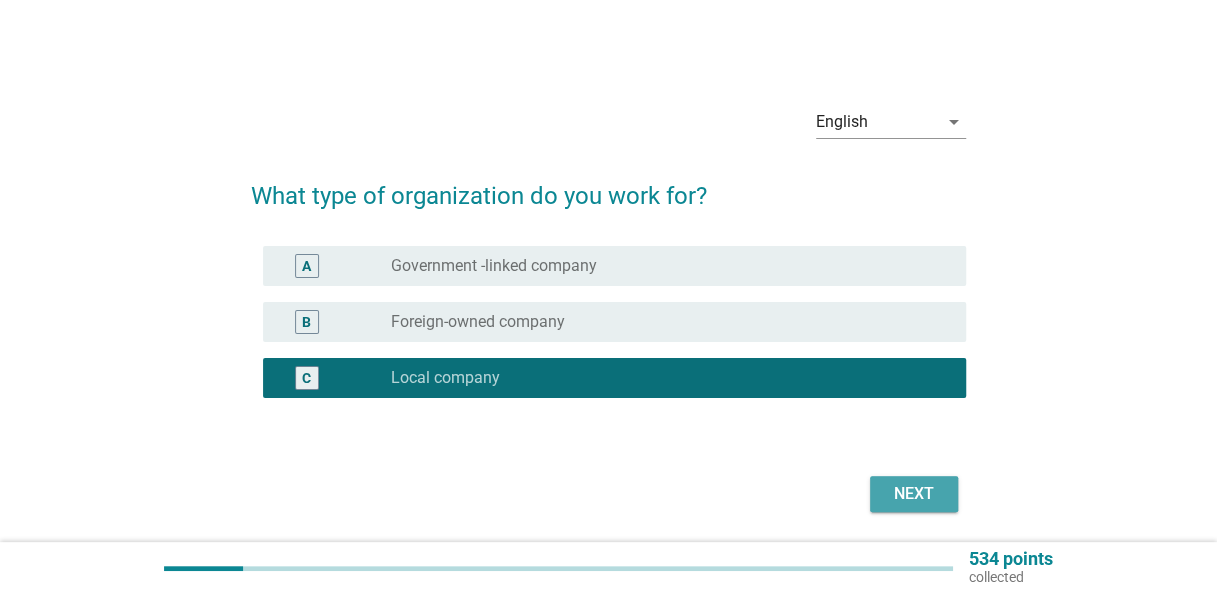 click on "Next" at bounding box center [914, 494] 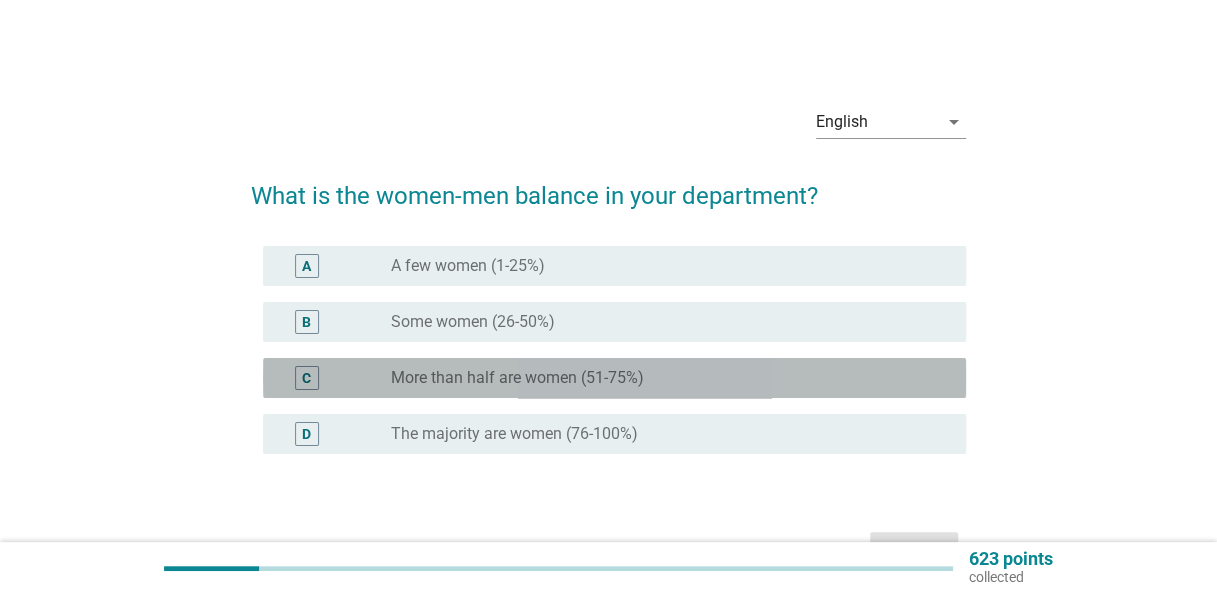 click on "C" at bounding box center (307, 378) 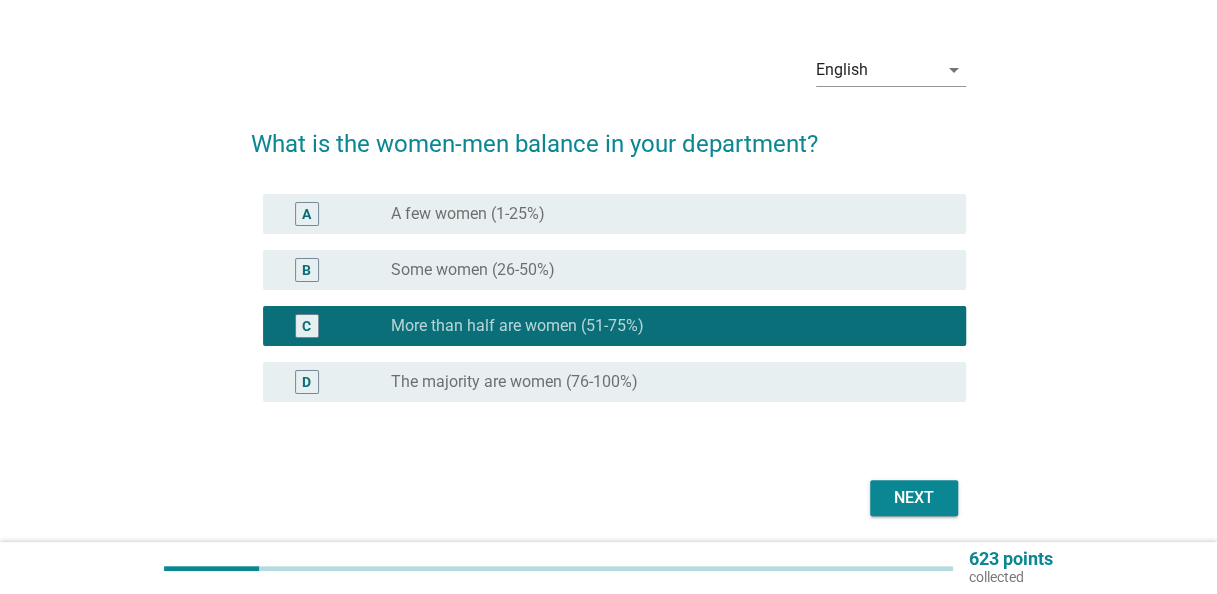 scroll, scrollTop: 122, scrollLeft: 0, axis: vertical 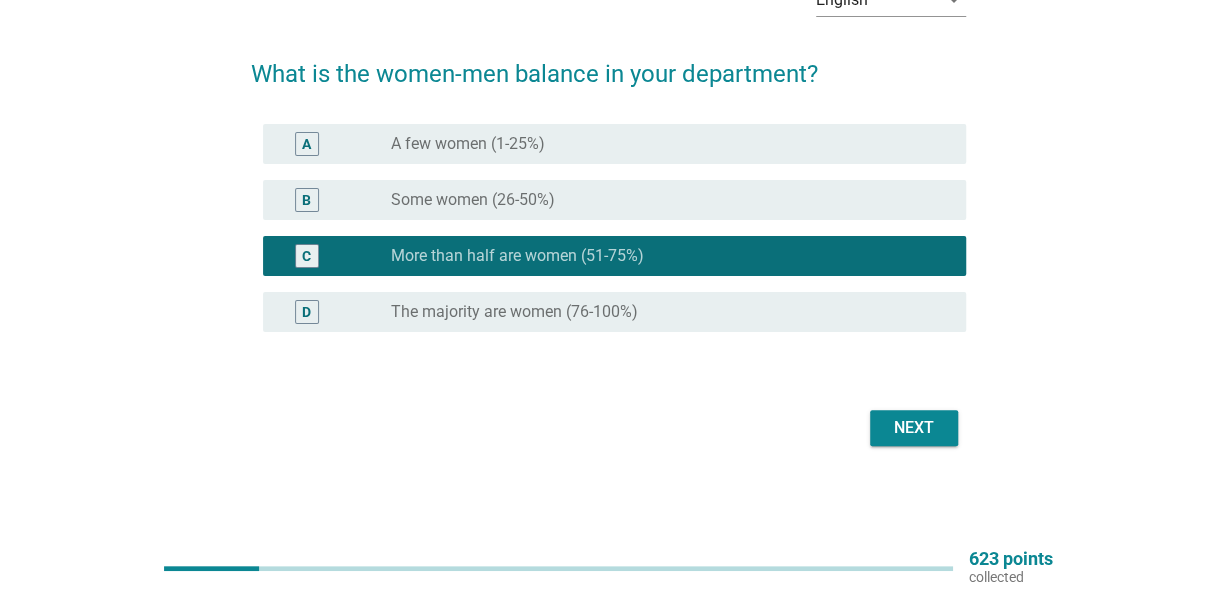 click on "Next" at bounding box center (914, 428) 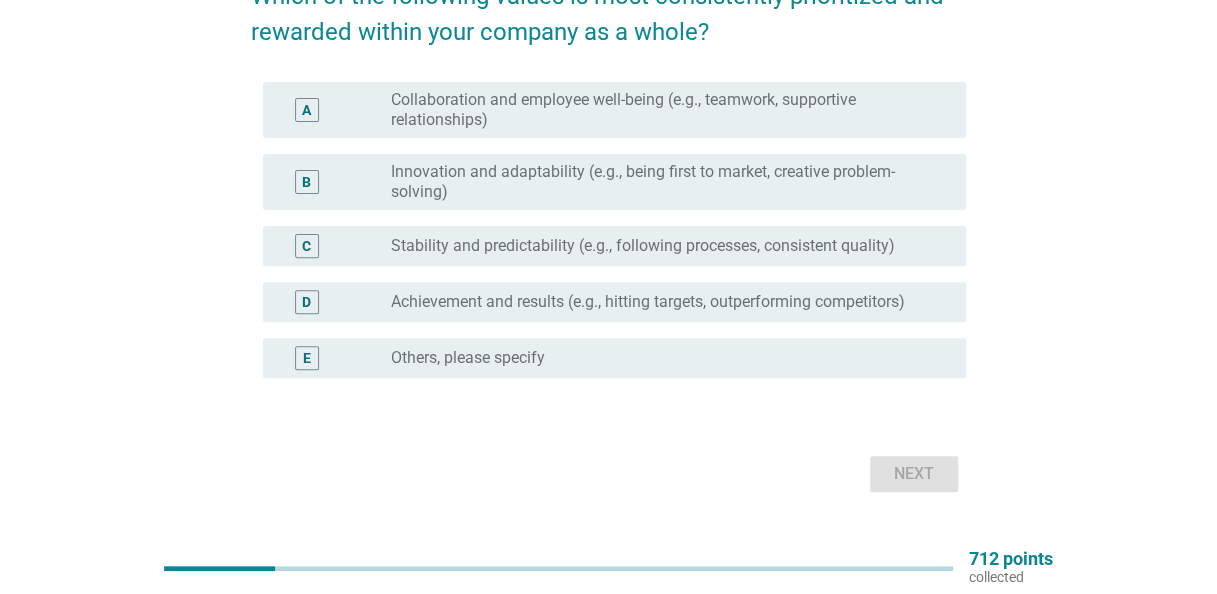 scroll, scrollTop: 246, scrollLeft: 0, axis: vertical 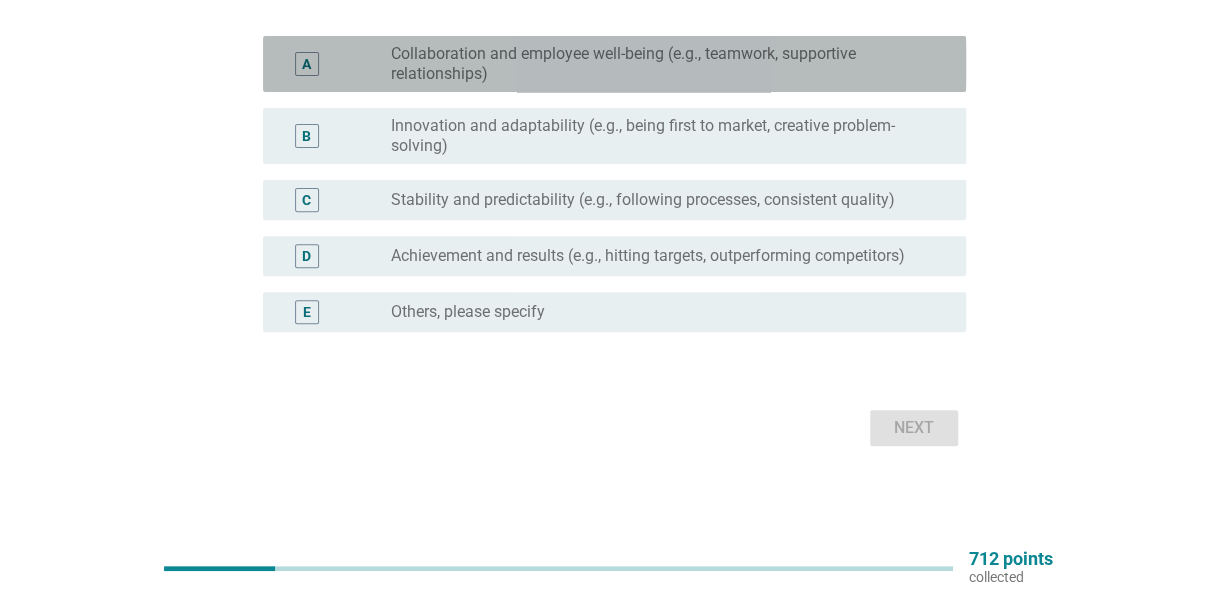click on "A" at bounding box center (307, 64) 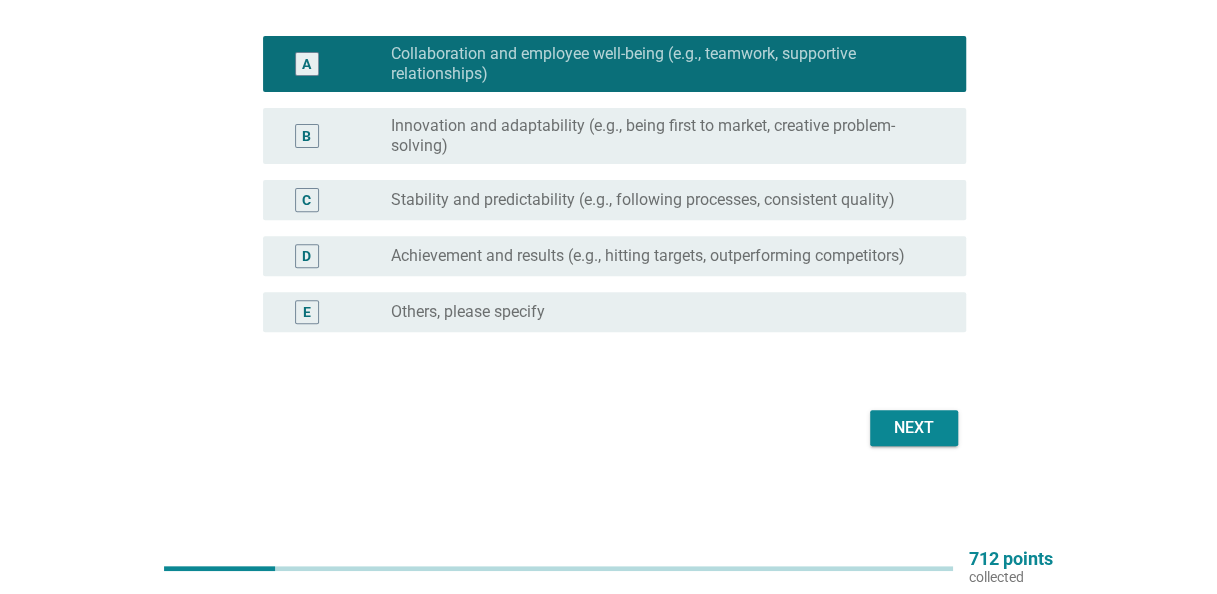 click on "Next" at bounding box center (914, 428) 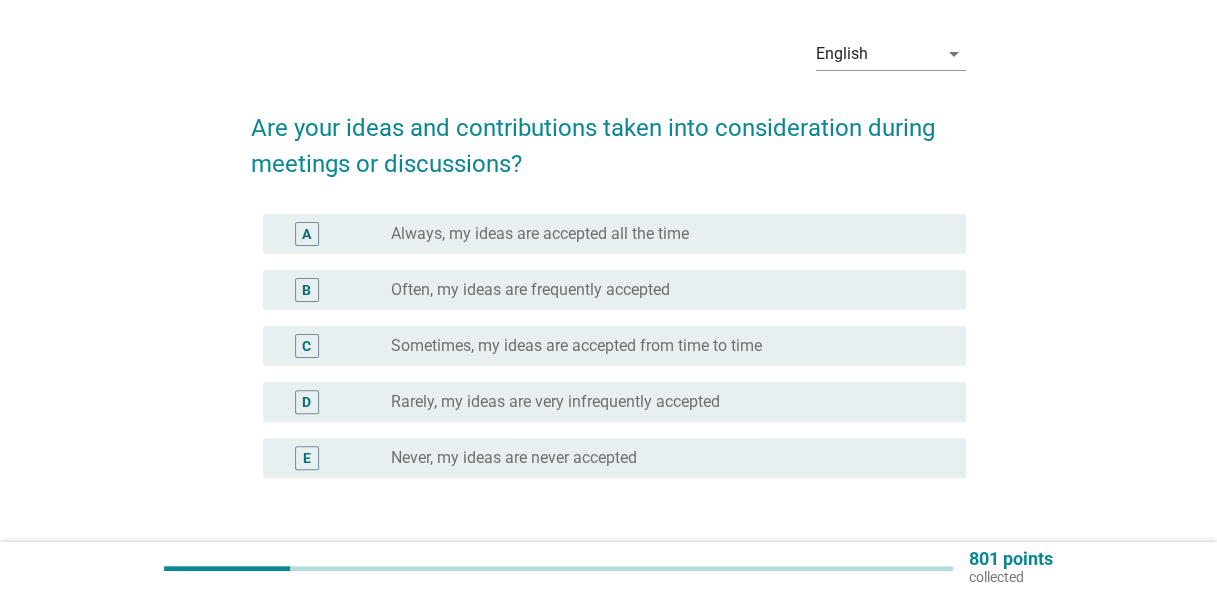 scroll, scrollTop: 100, scrollLeft: 0, axis: vertical 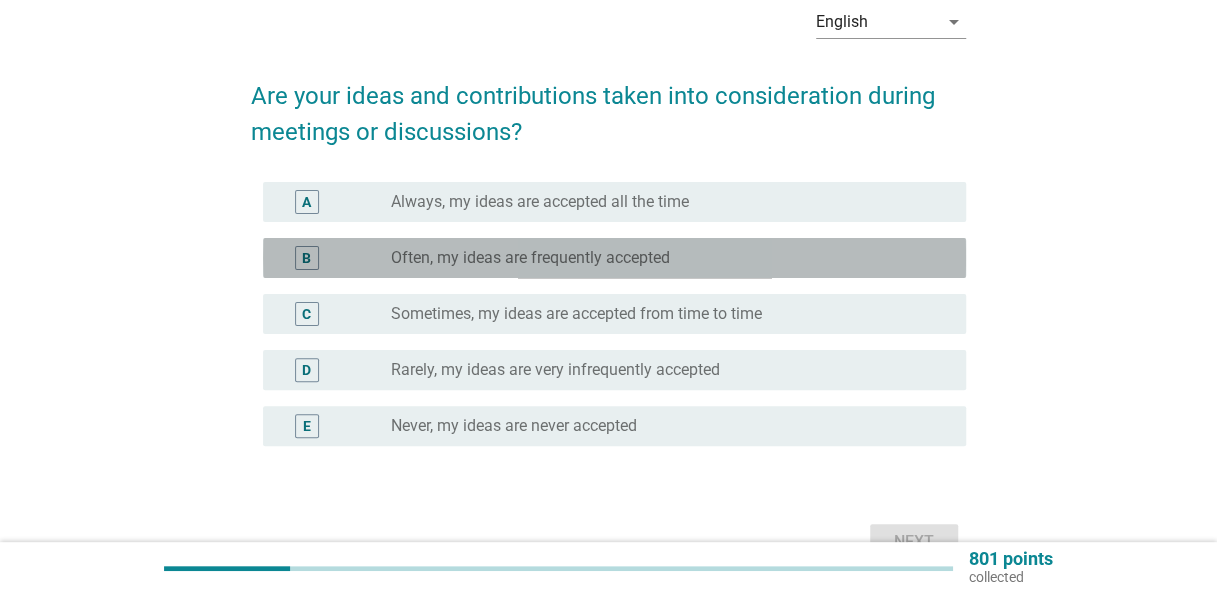 click on "B" at bounding box center (306, 258) 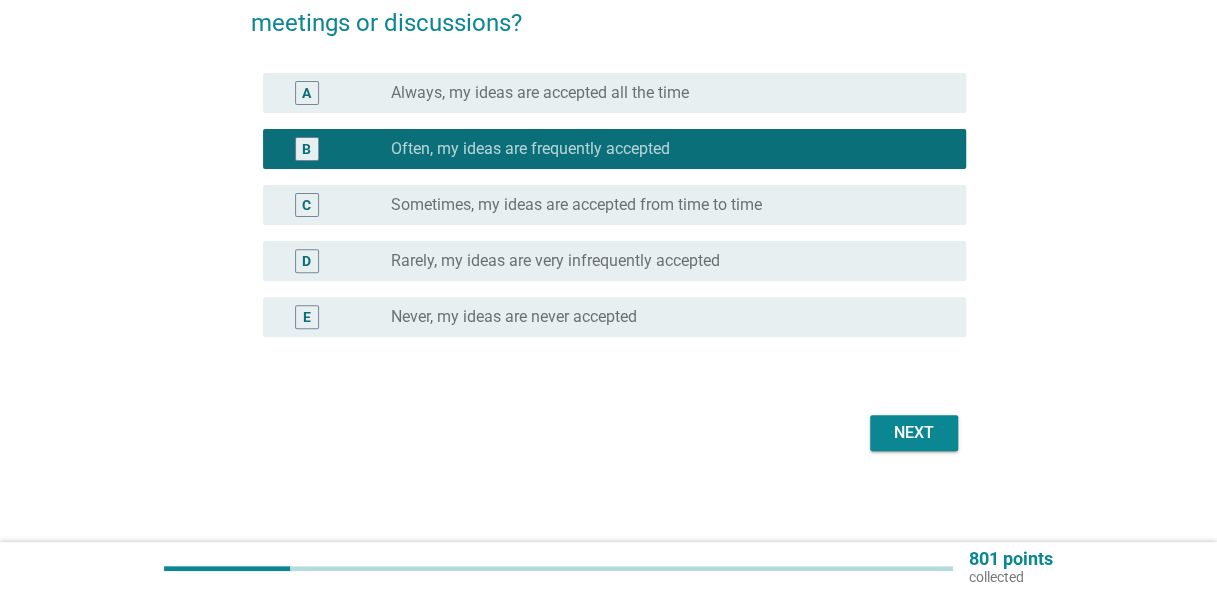 scroll, scrollTop: 214, scrollLeft: 0, axis: vertical 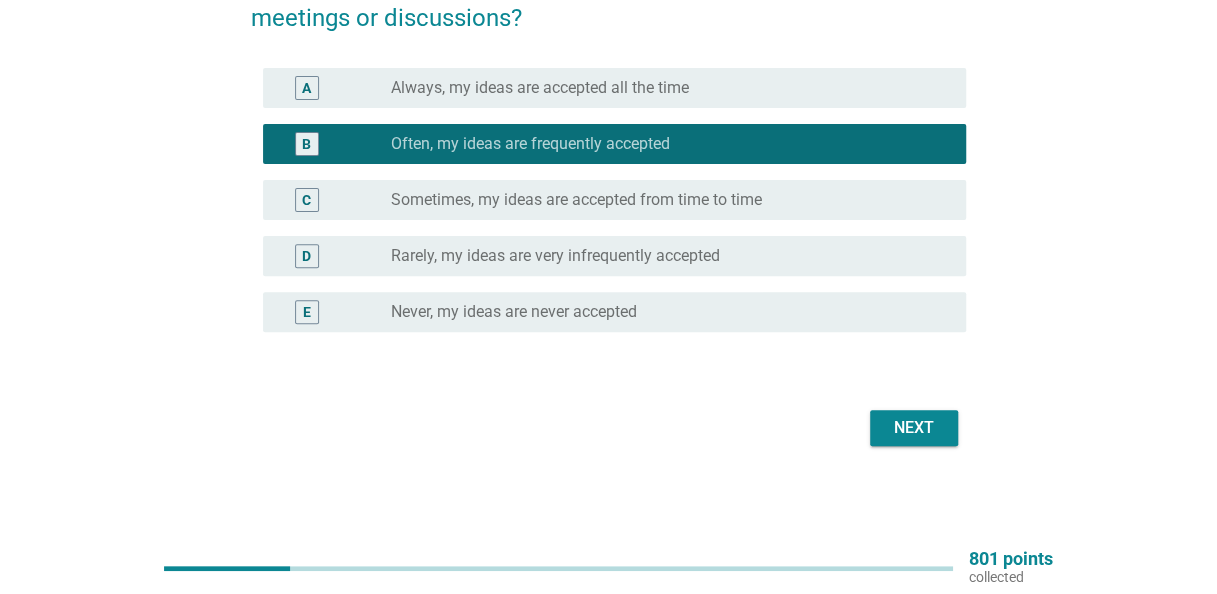 click on "Next" at bounding box center (914, 428) 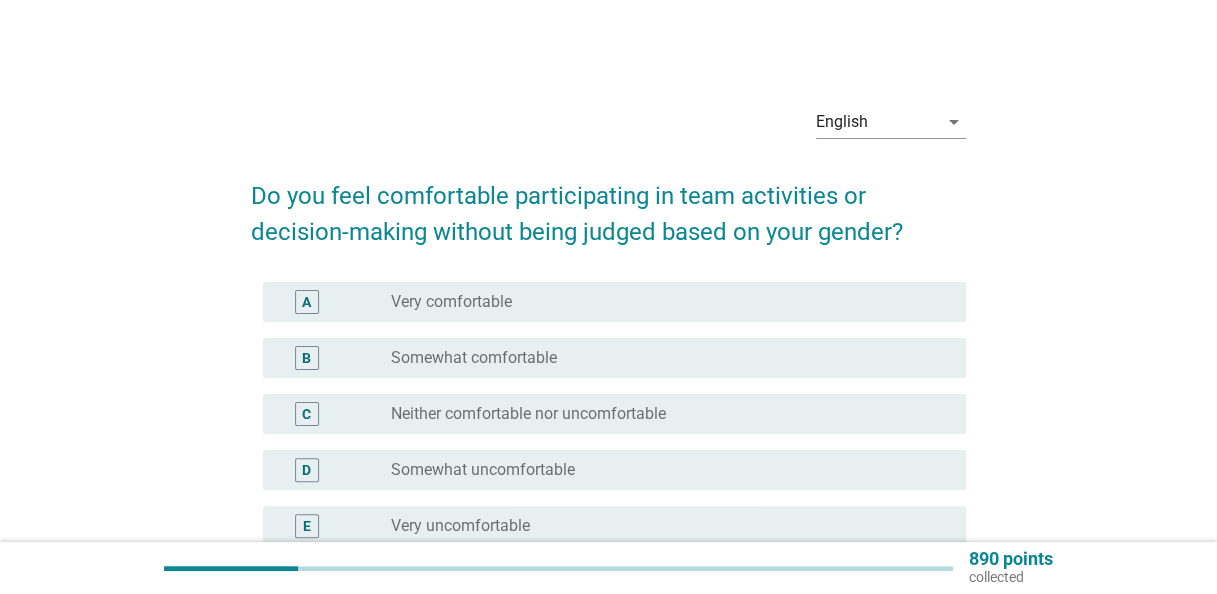 scroll, scrollTop: 100, scrollLeft: 0, axis: vertical 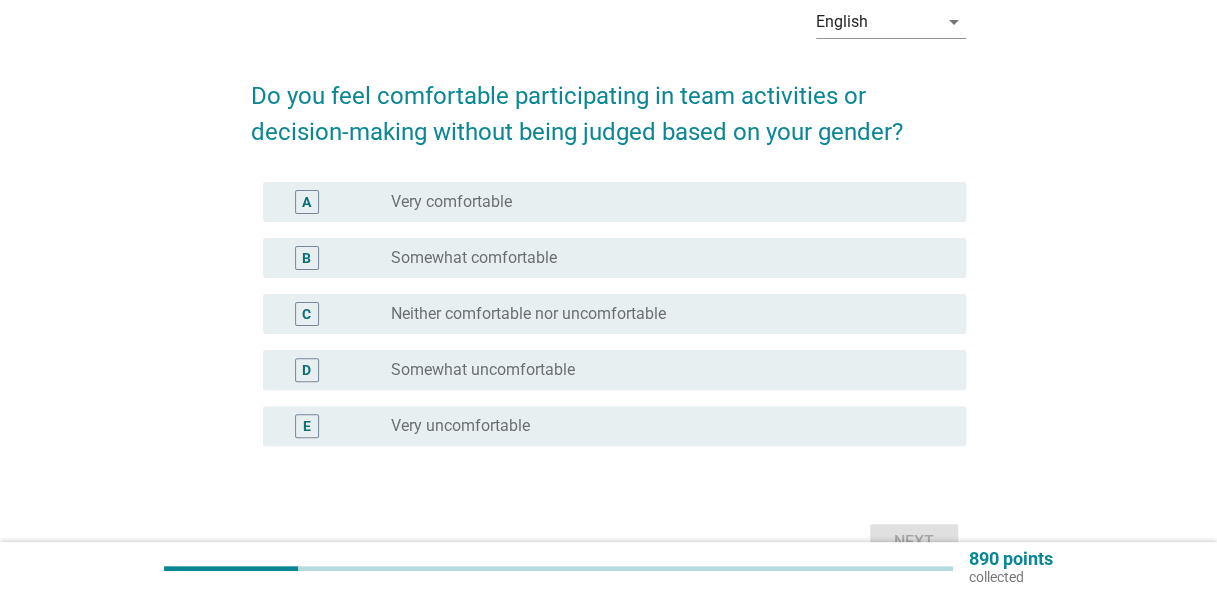 click on "C" at bounding box center [306, 314] 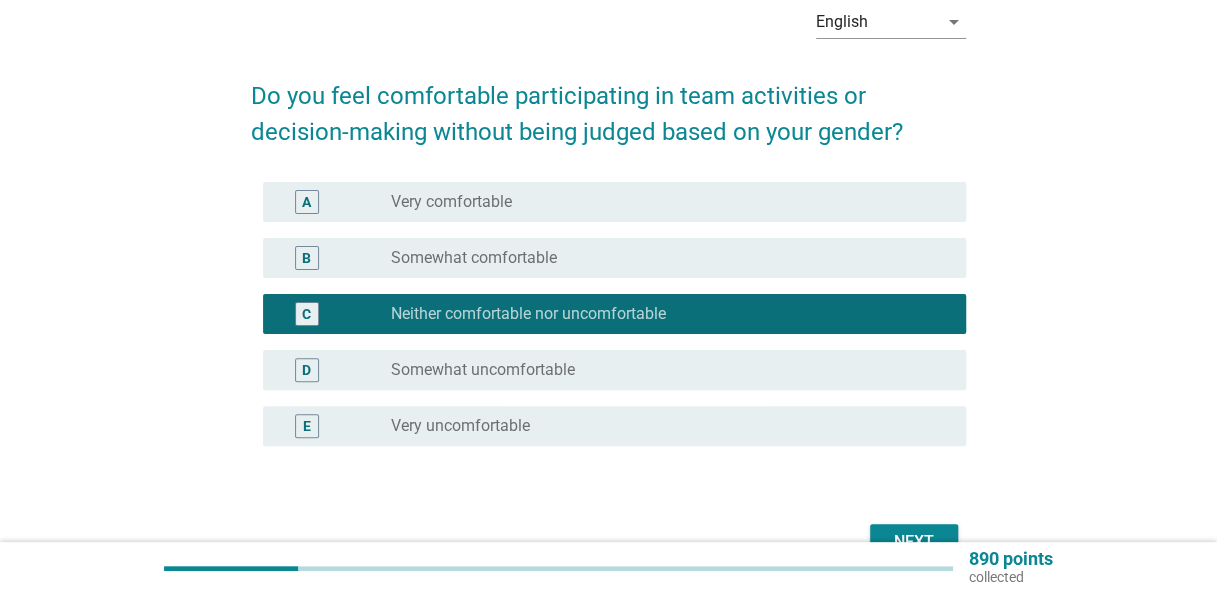 click on "Next" at bounding box center (608, 542) 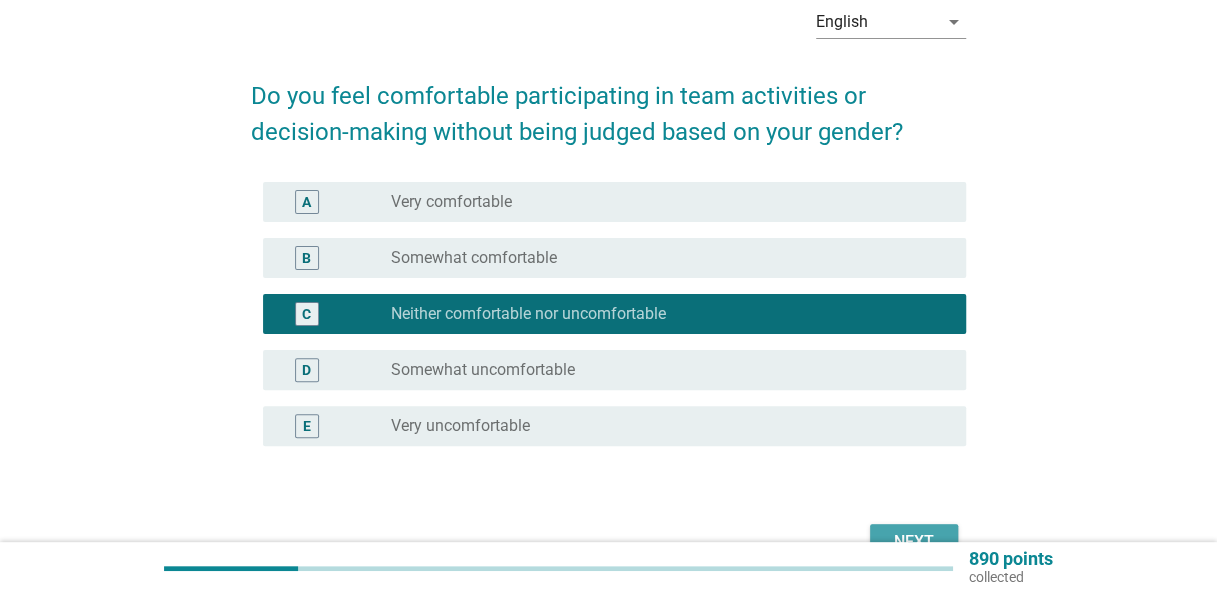 click on "Next" at bounding box center (914, 542) 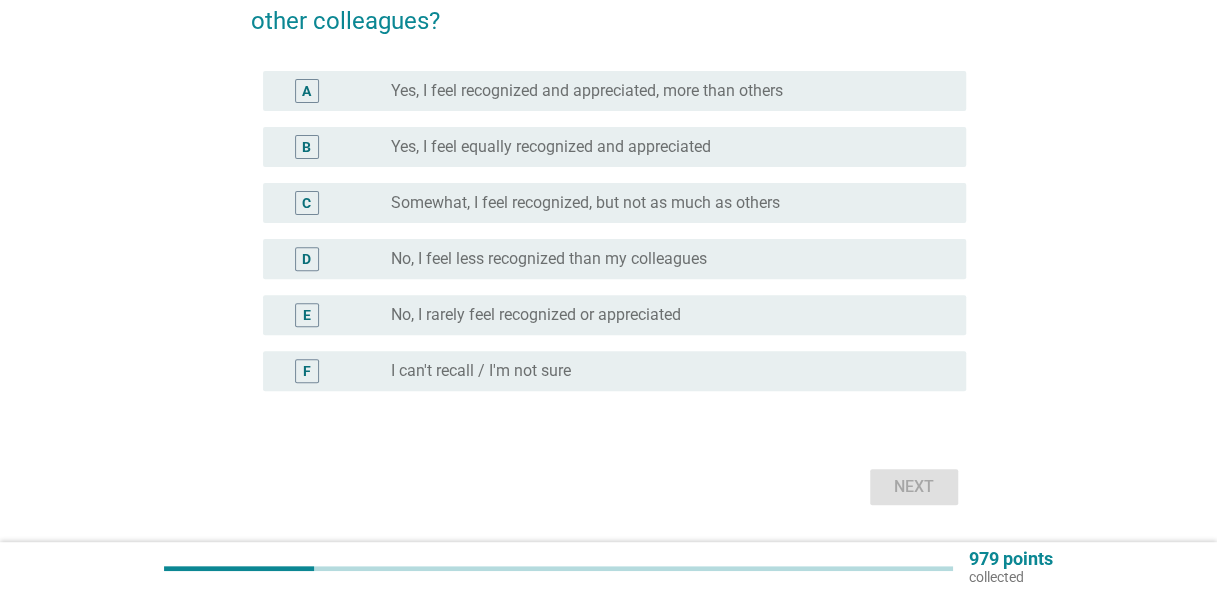 scroll, scrollTop: 270, scrollLeft: 0, axis: vertical 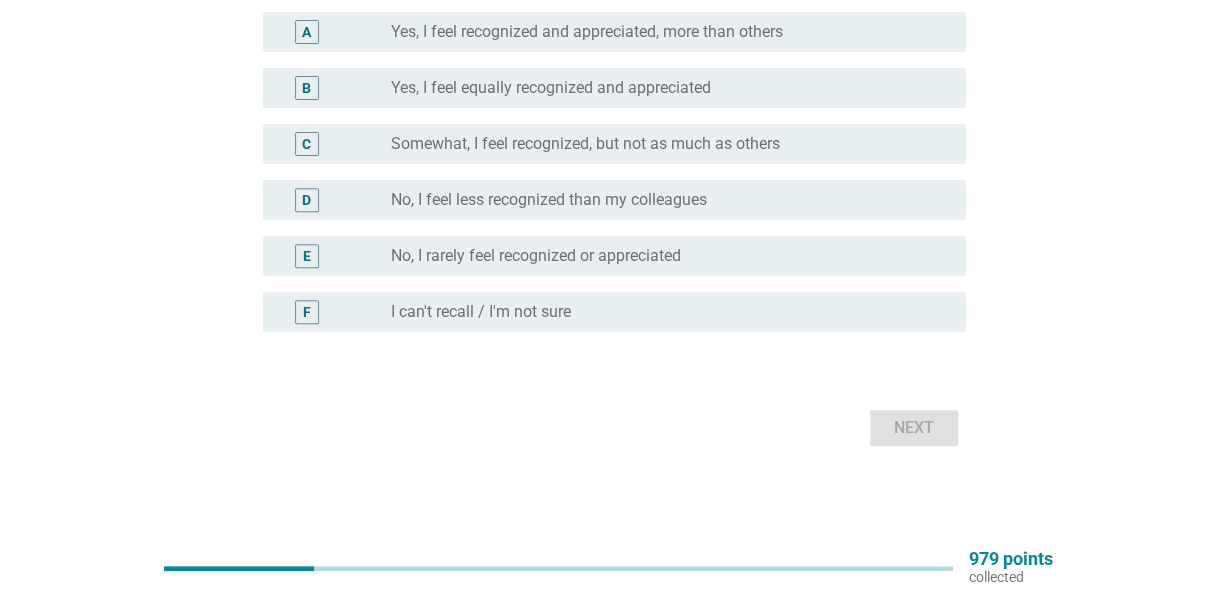 click on "B" at bounding box center [306, 88] 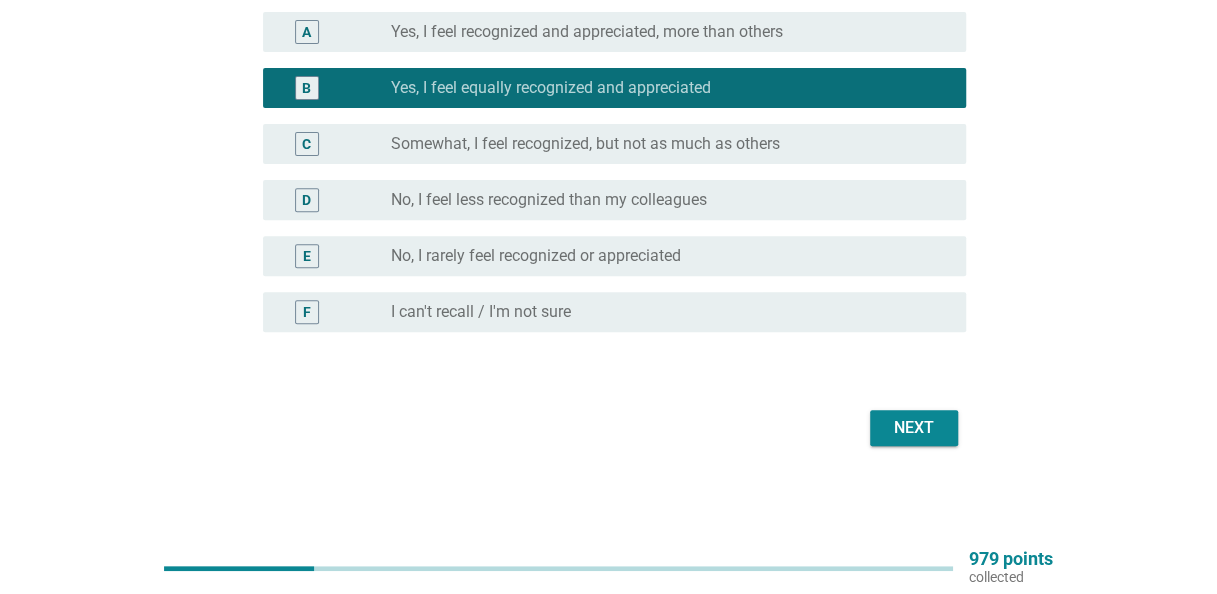 click on "Next" at bounding box center [914, 428] 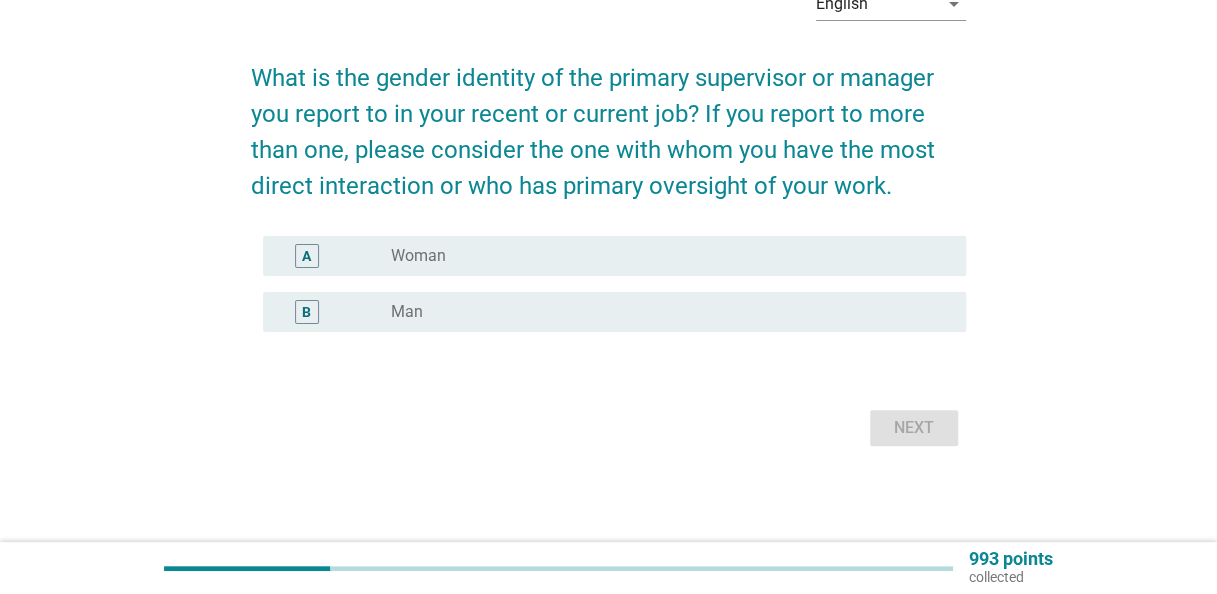 scroll, scrollTop: 0, scrollLeft: 0, axis: both 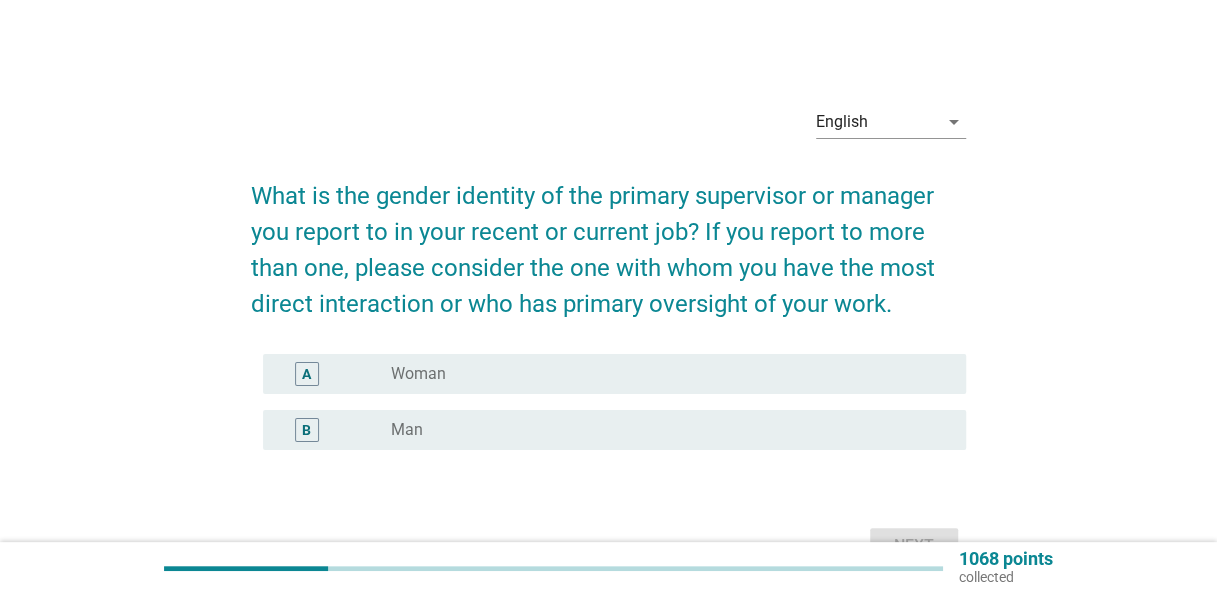 click on "Woman" at bounding box center [418, 374] 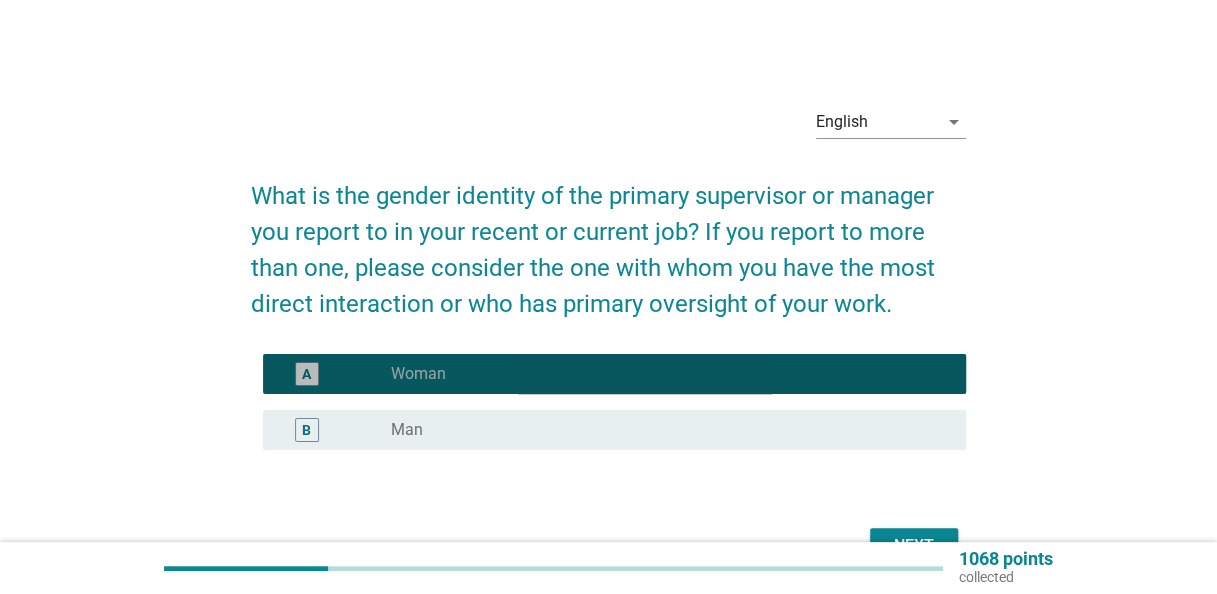 click on "radio_button_checked Woman" at bounding box center (662, 374) 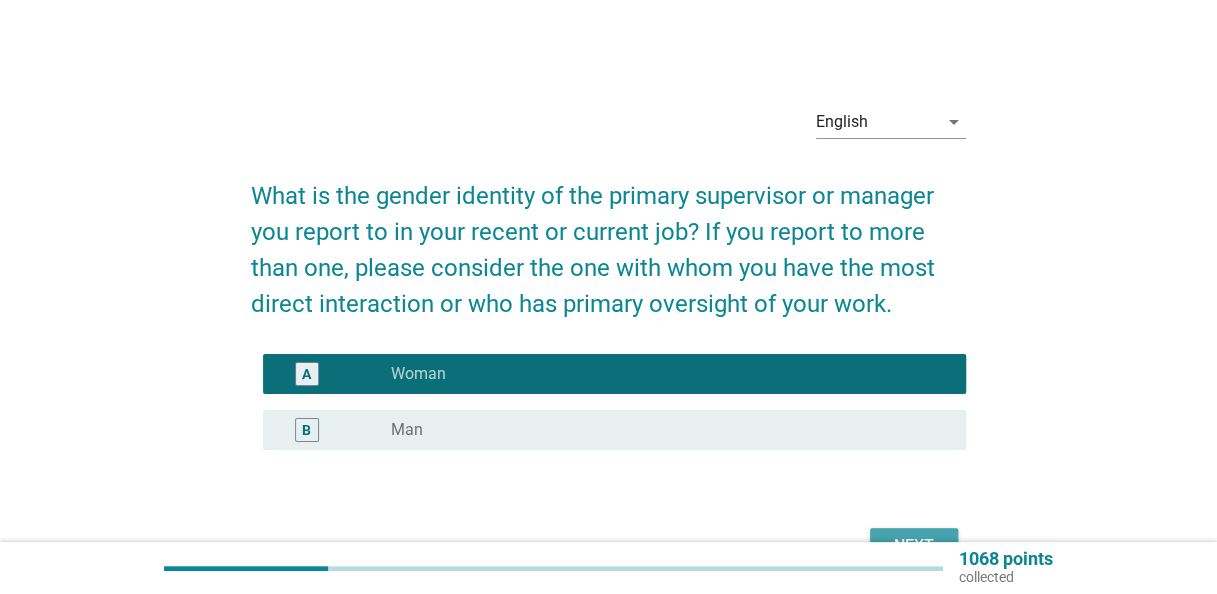 click on "Next" at bounding box center (914, 546) 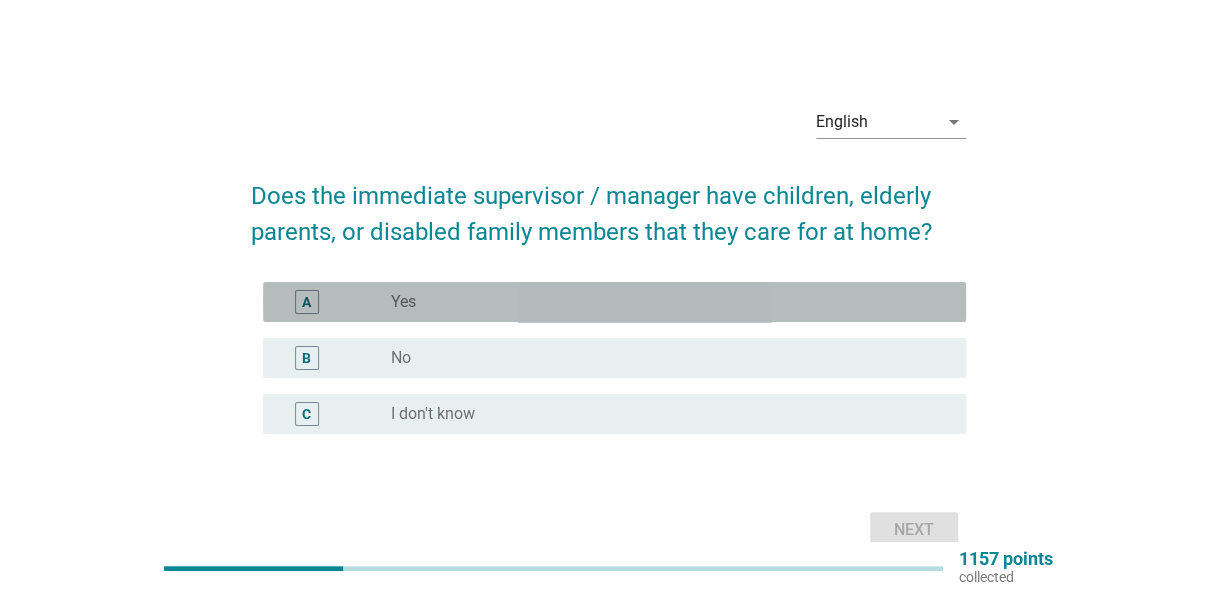 click on "radio_button_unchecked Yes" at bounding box center [662, 302] 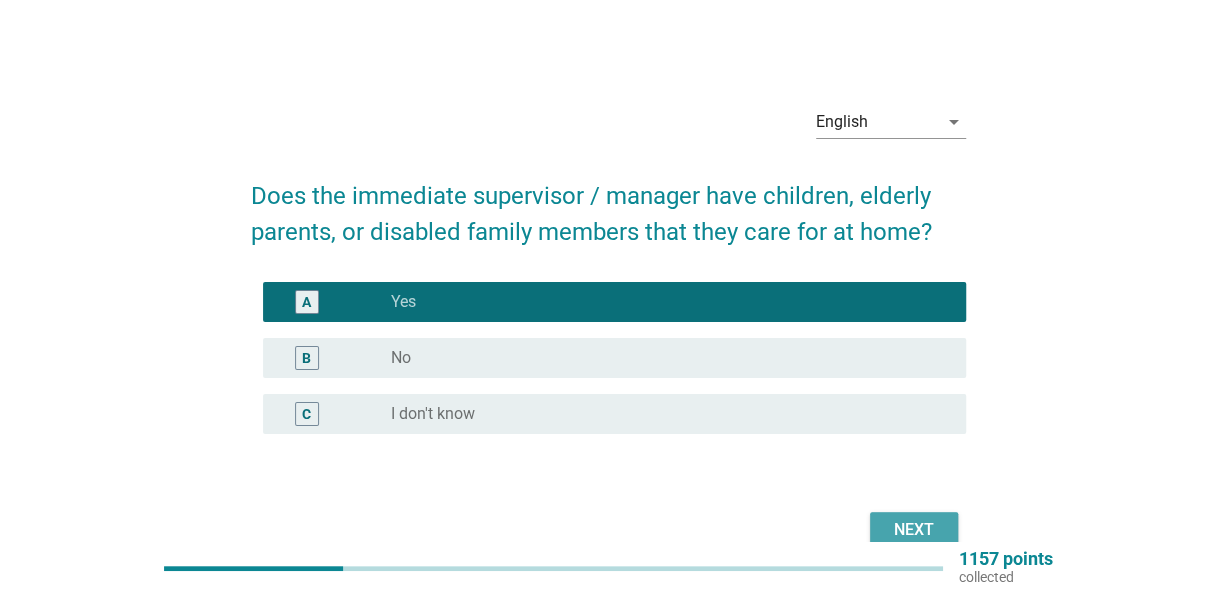 click on "Next" at bounding box center [914, 530] 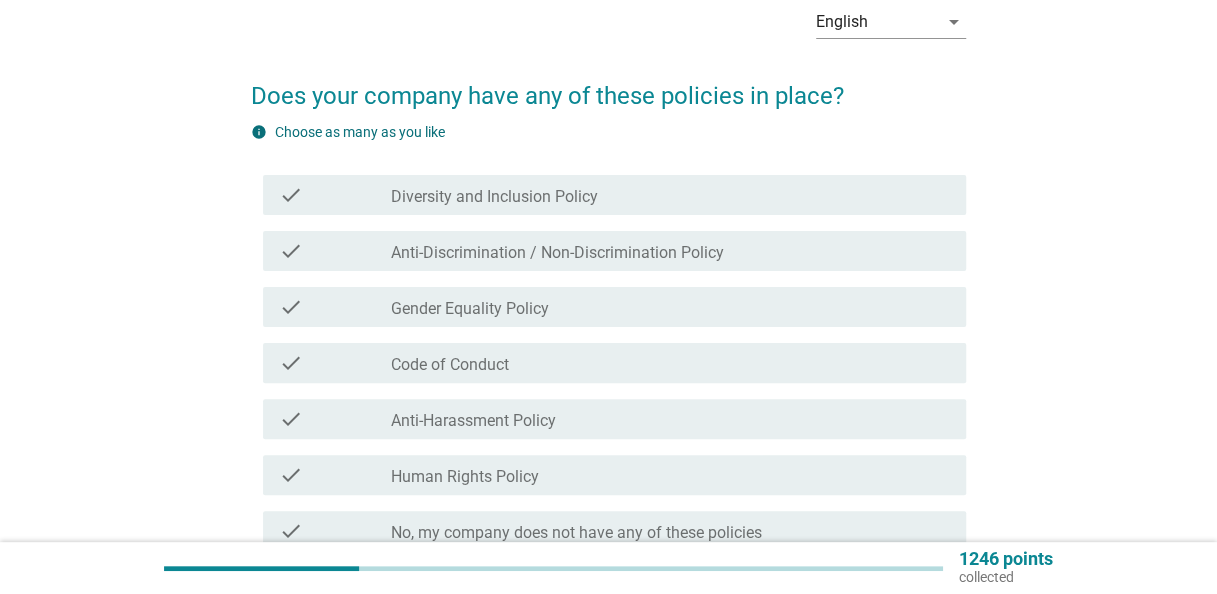 scroll, scrollTop: 200, scrollLeft: 0, axis: vertical 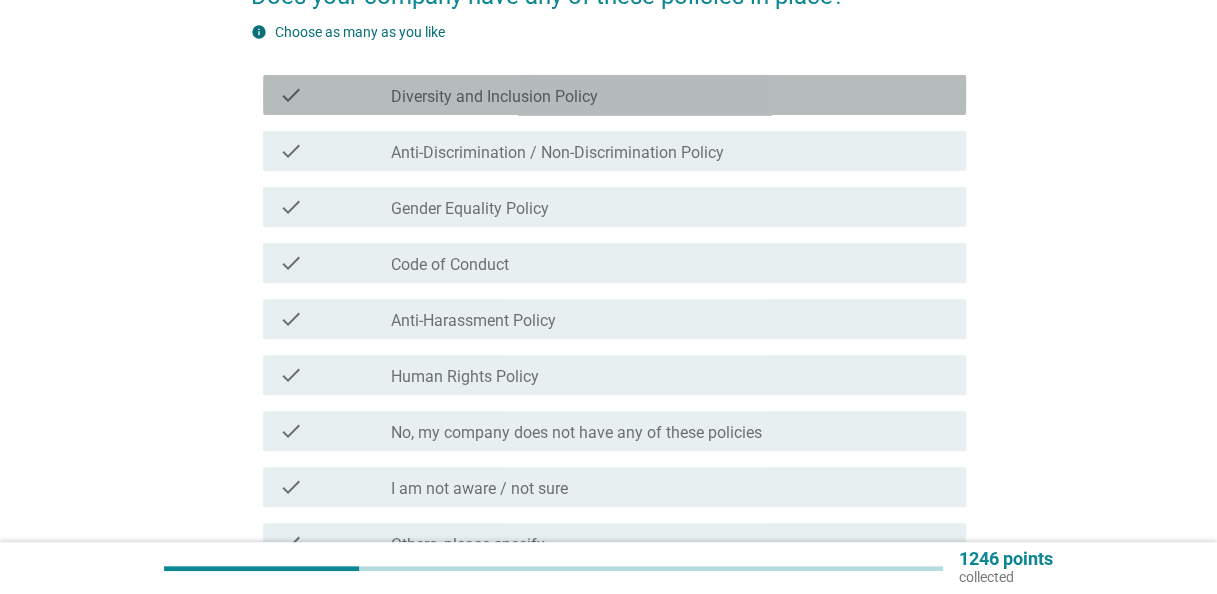 click on "Diversity and Inclusion Policy" at bounding box center [494, 97] 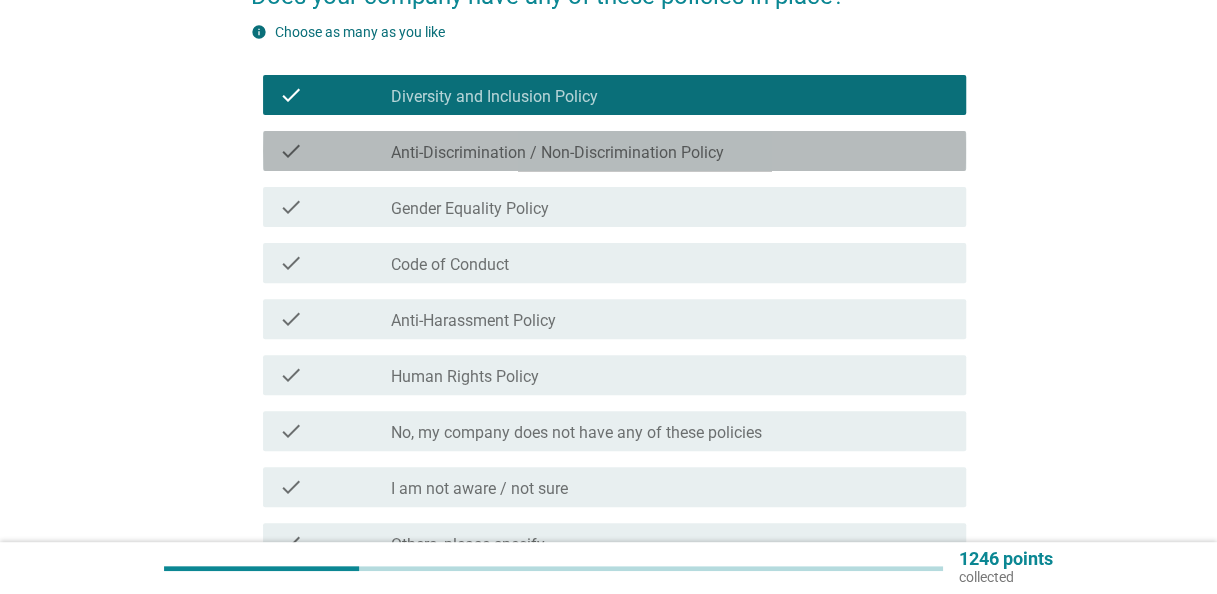 click on "Anti-Discrimination / Non-Discrimination Policy" at bounding box center [557, 153] 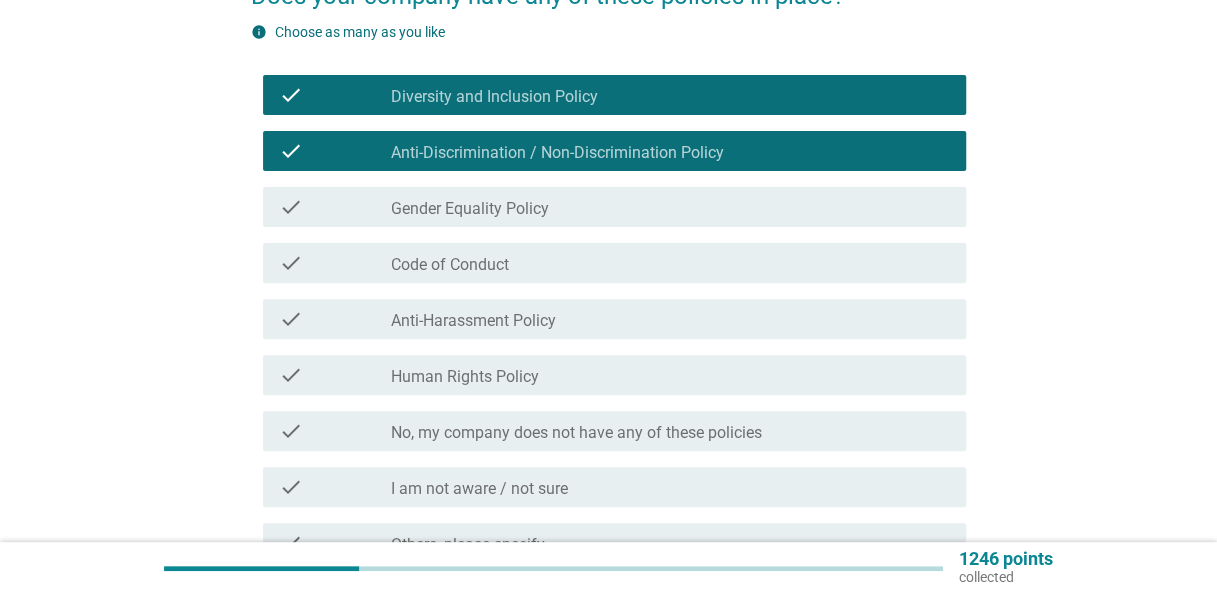 scroll, scrollTop: 300, scrollLeft: 0, axis: vertical 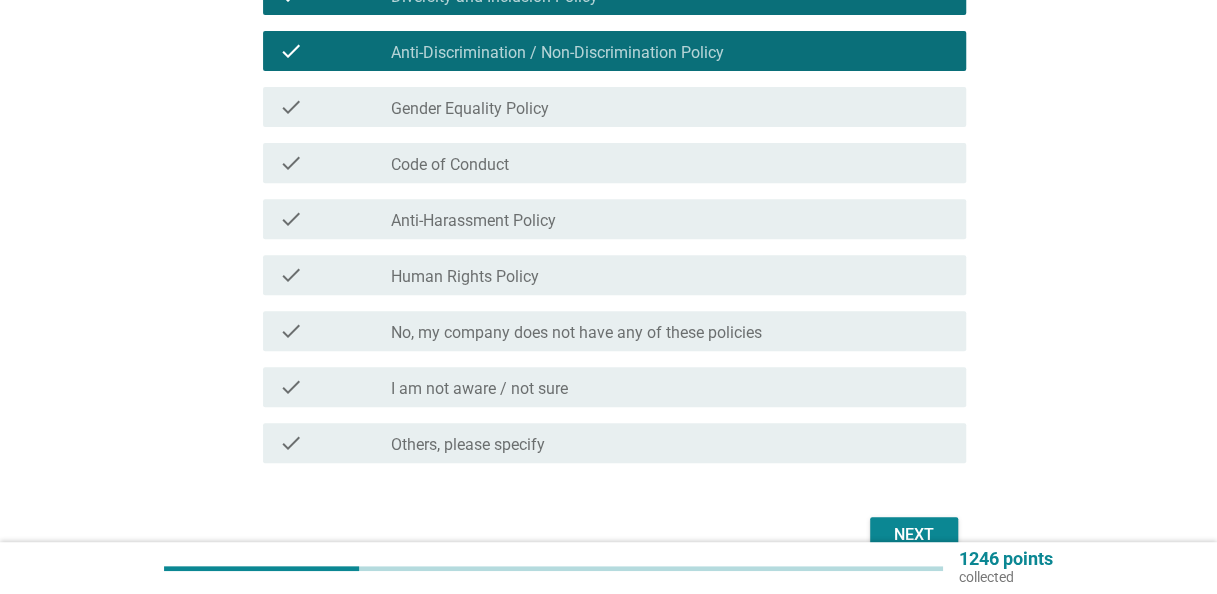 click on "Anti-Harassment Policy" at bounding box center [473, 221] 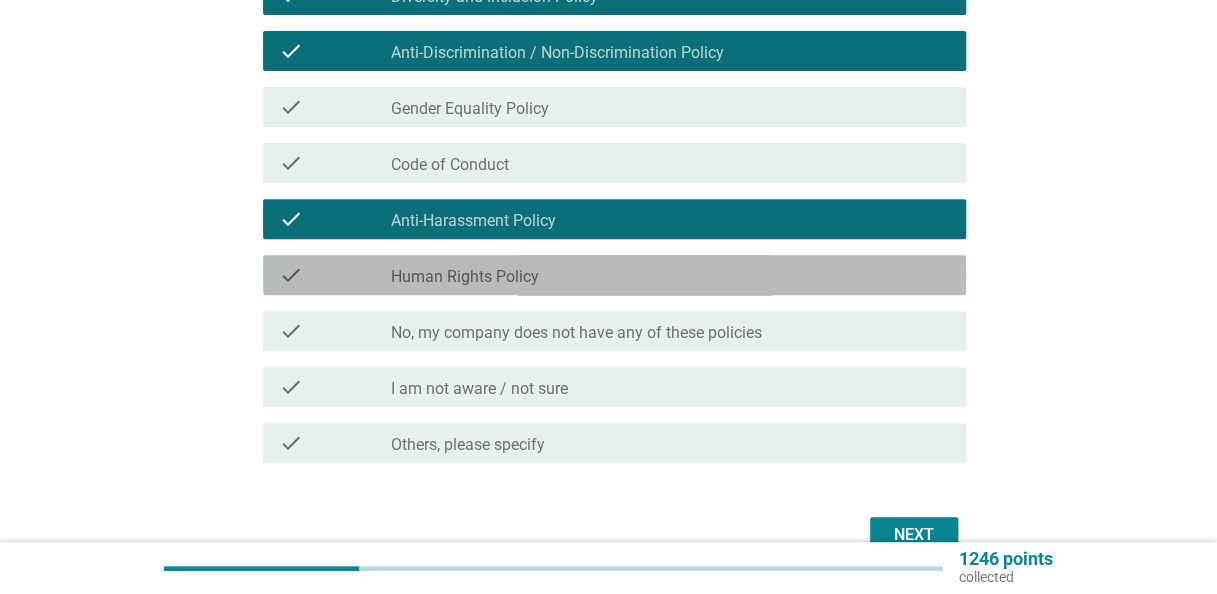 click on "Human Rights Policy" at bounding box center [465, 277] 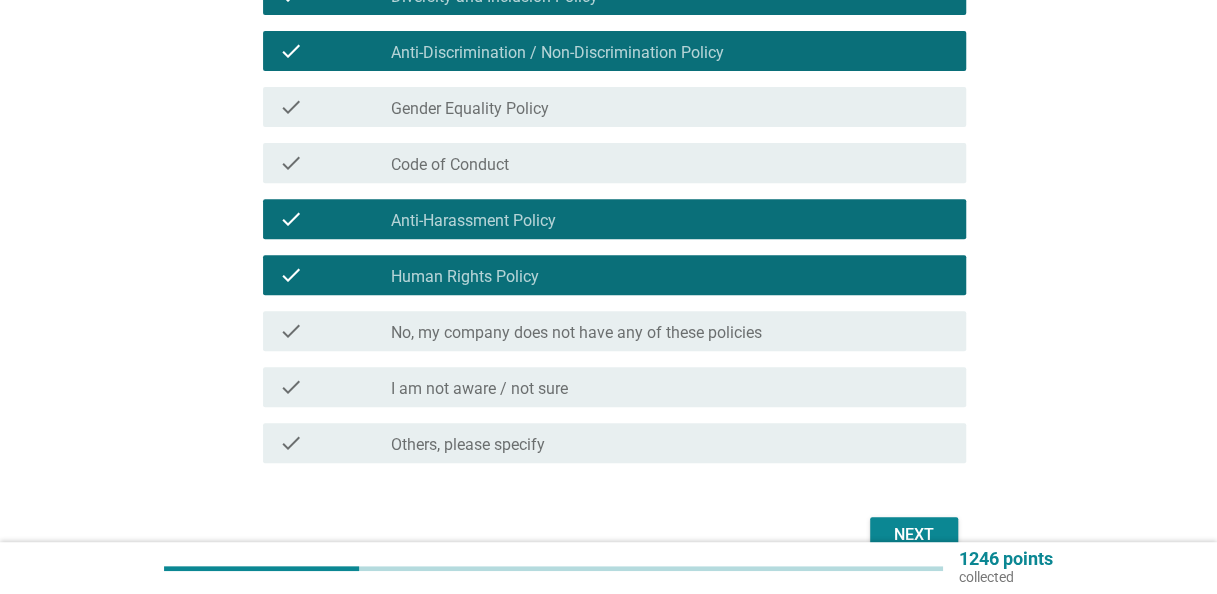 click on "I am not aware / not sure" at bounding box center [479, 389] 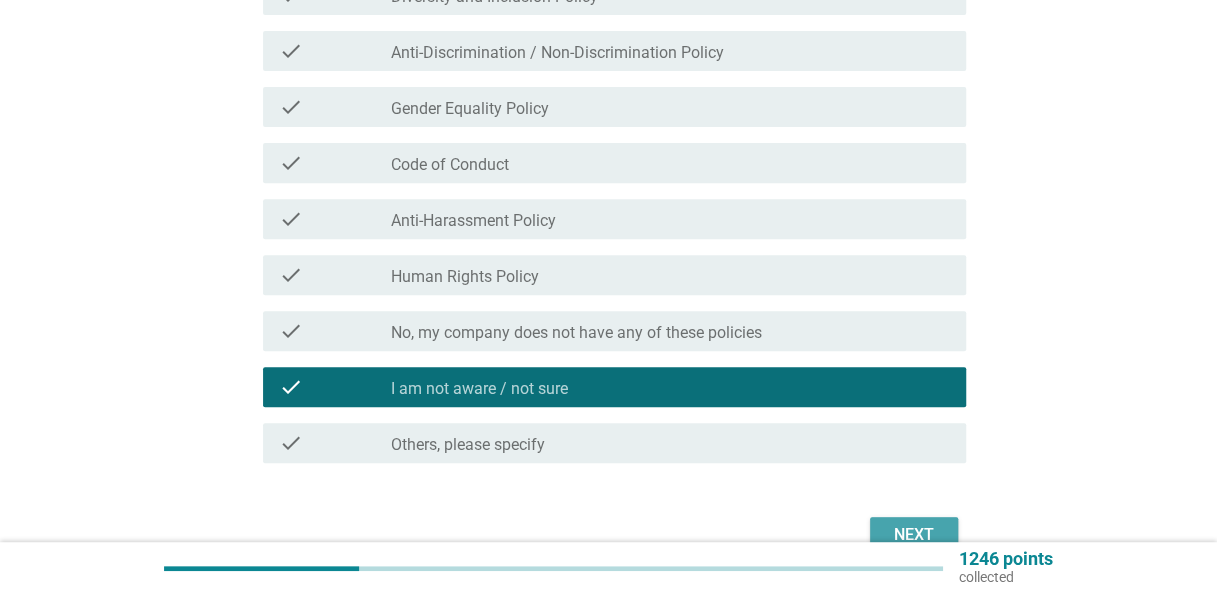 click on "Next" at bounding box center (914, 535) 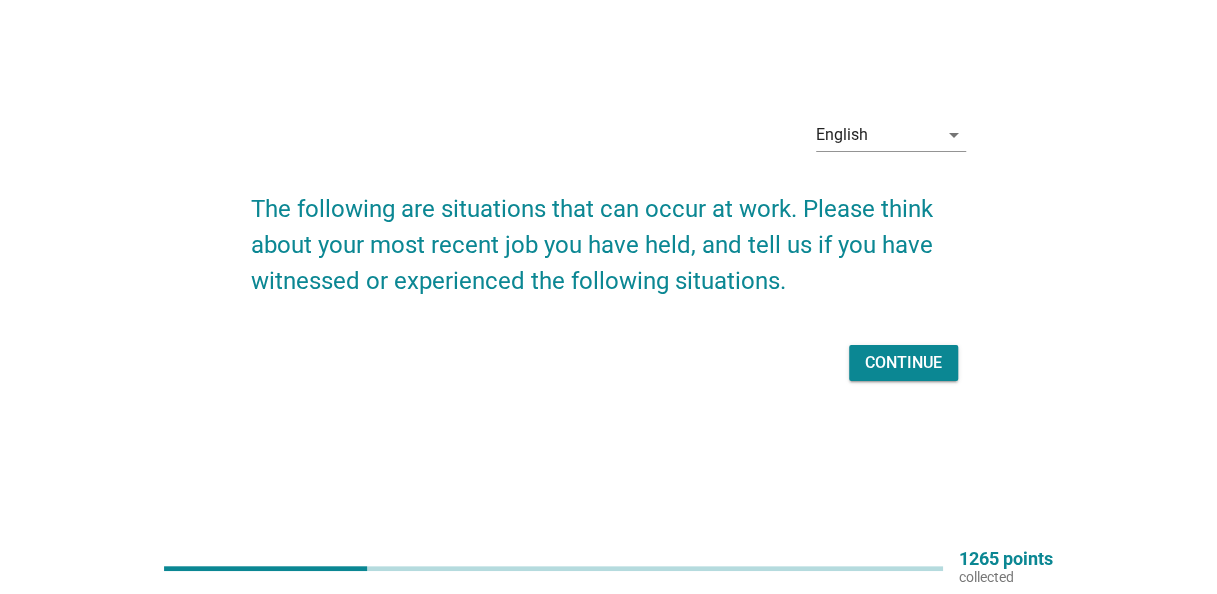 scroll, scrollTop: 0, scrollLeft: 0, axis: both 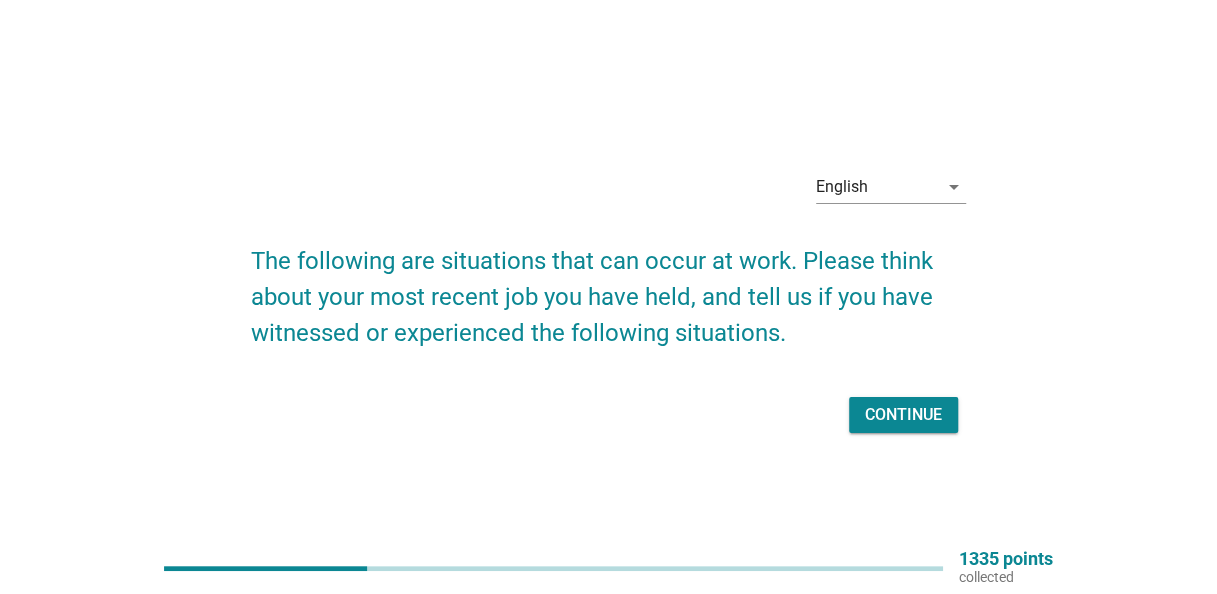 click on "Continue" at bounding box center [903, 415] 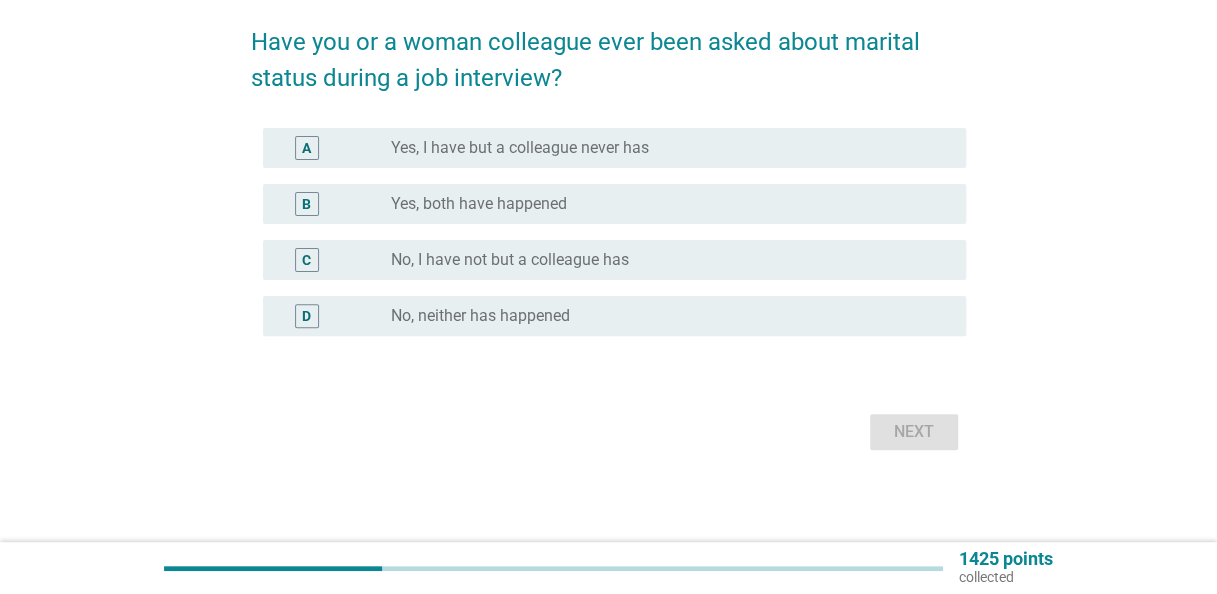 scroll, scrollTop: 158, scrollLeft: 0, axis: vertical 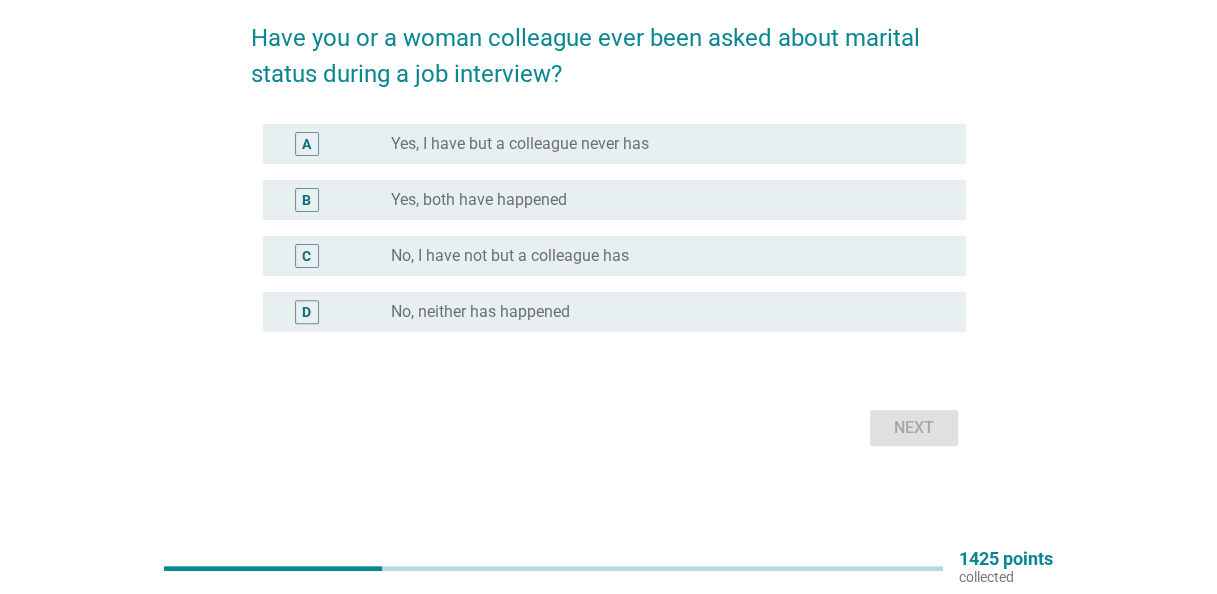 click on "B" at bounding box center (306, 200) 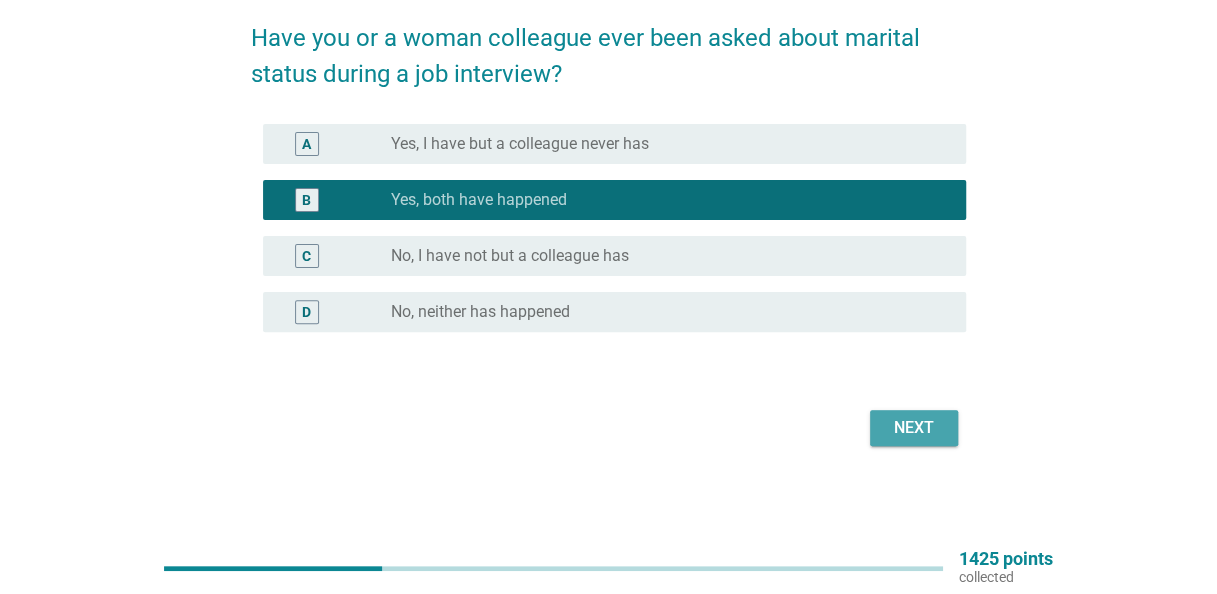 click on "Next" at bounding box center (914, 428) 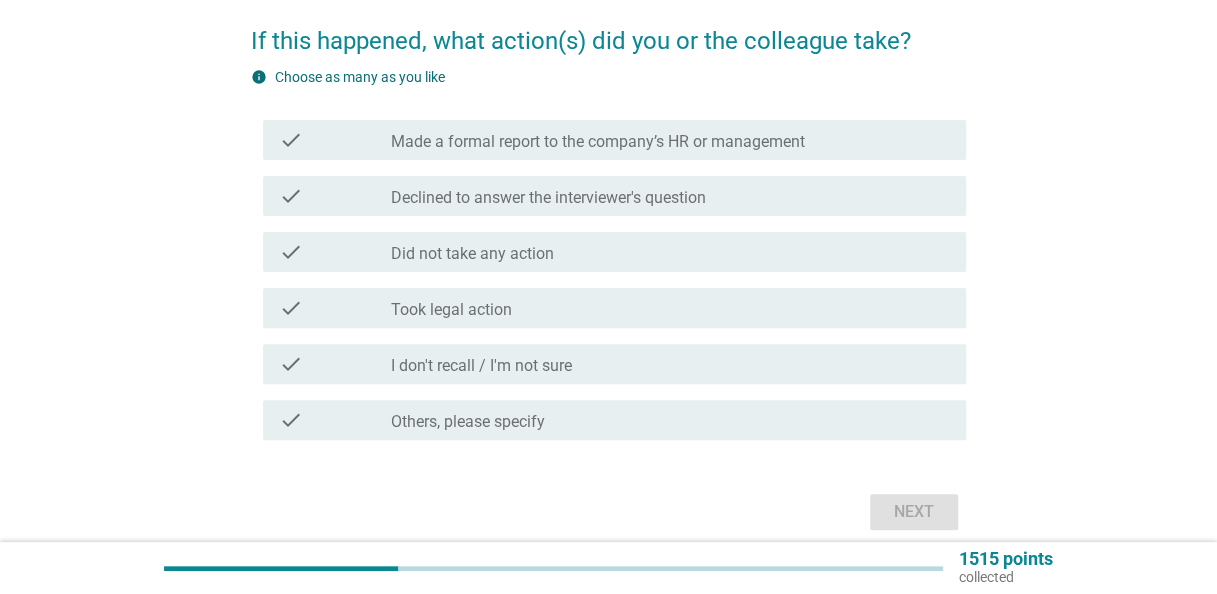 scroll, scrollTop: 200, scrollLeft: 0, axis: vertical 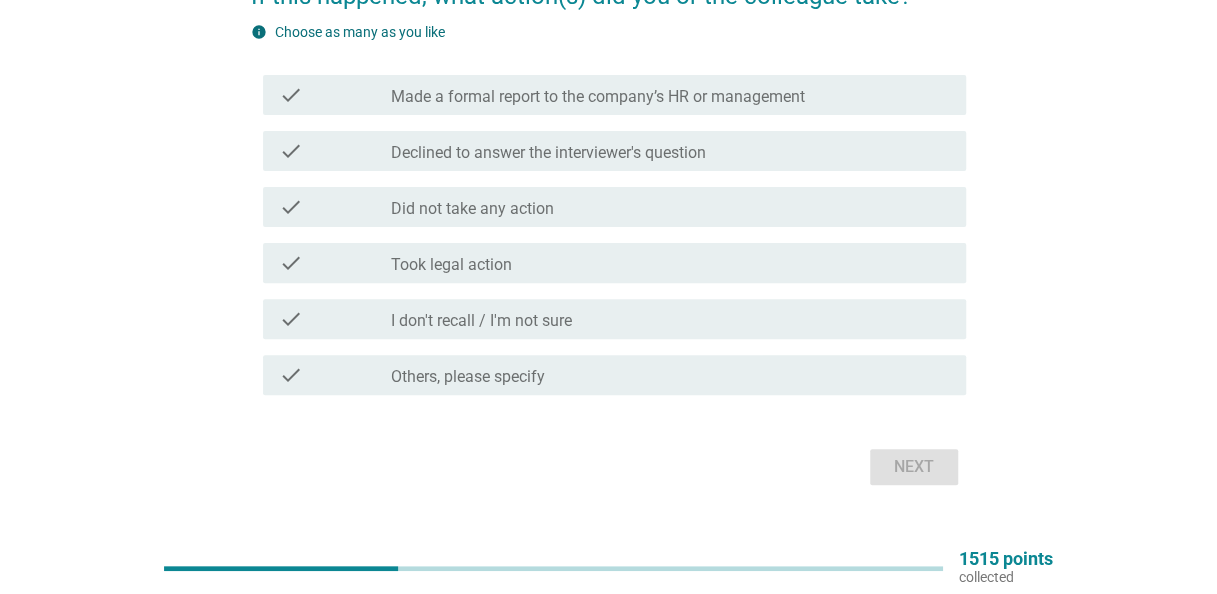click on "Did not take any action" at bounding box center [472, 209] 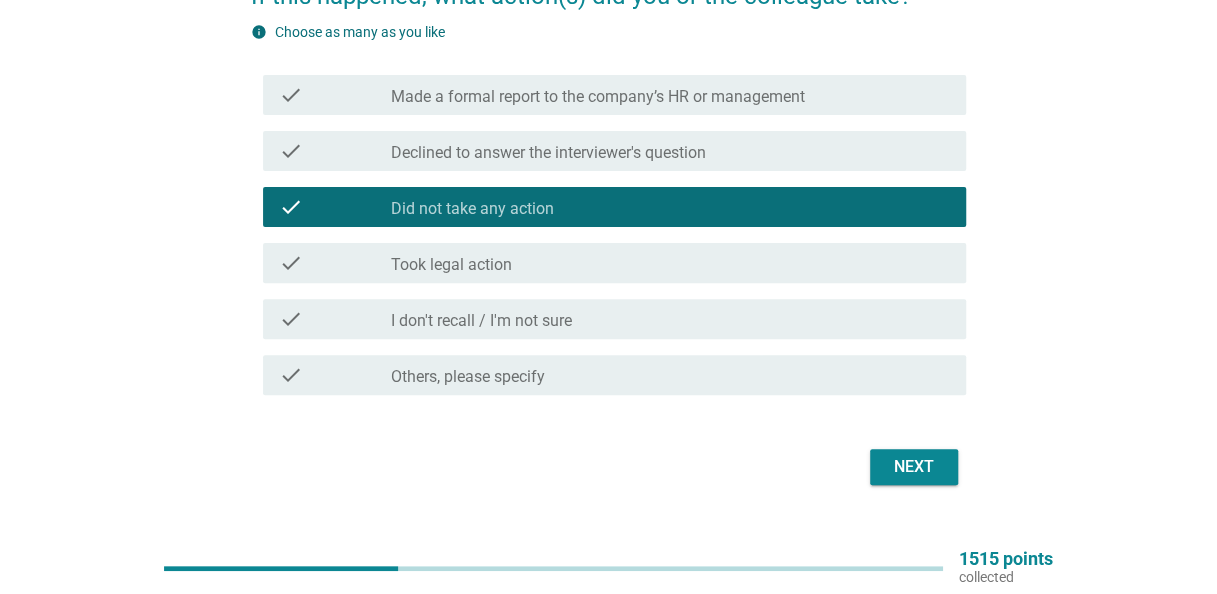 click on "Next" at bounding box center (914, 467) 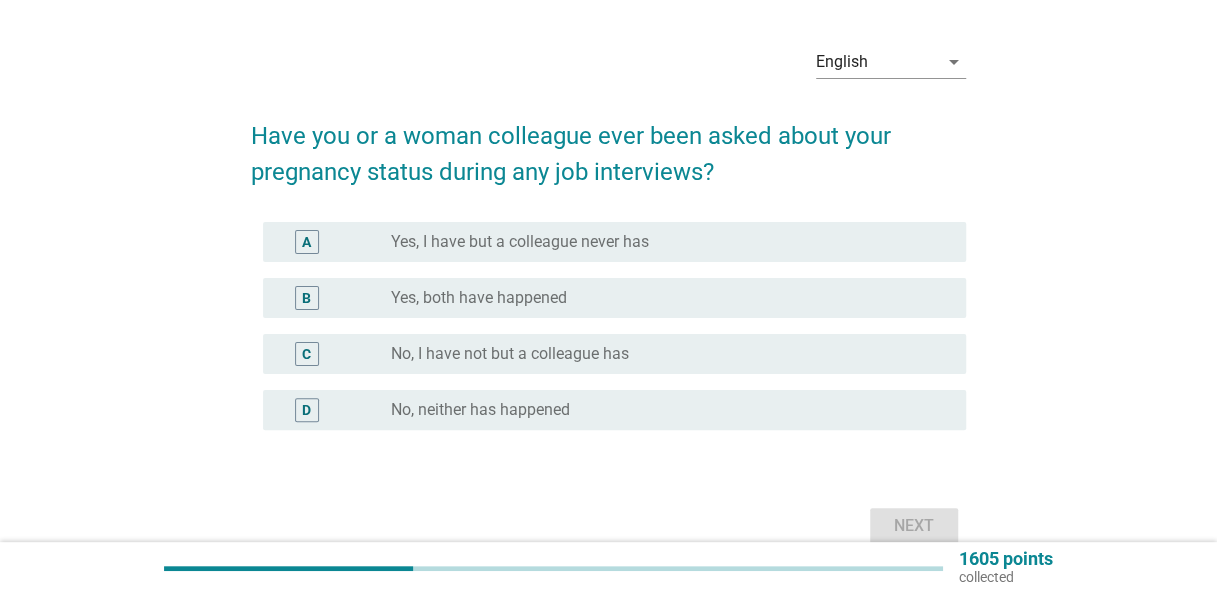 scroll, scrollTop: 100, scrollLeft: 0, axis: vertical 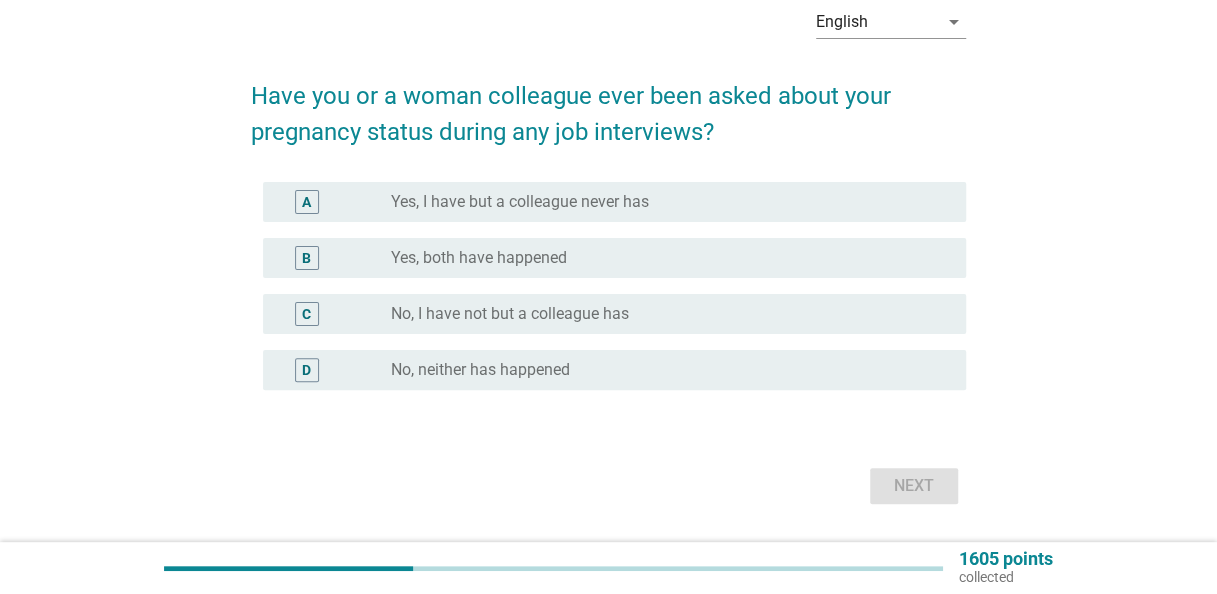 click on "D" at bounding box center (306, 370) 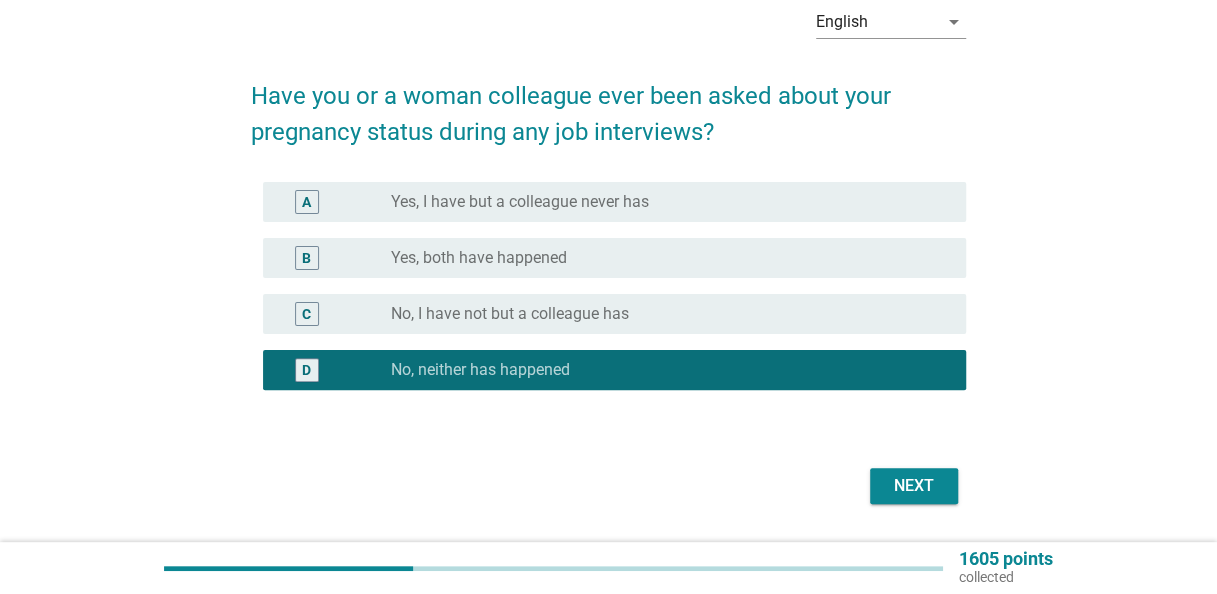 click on "Next" at bounding box center [914, 486] 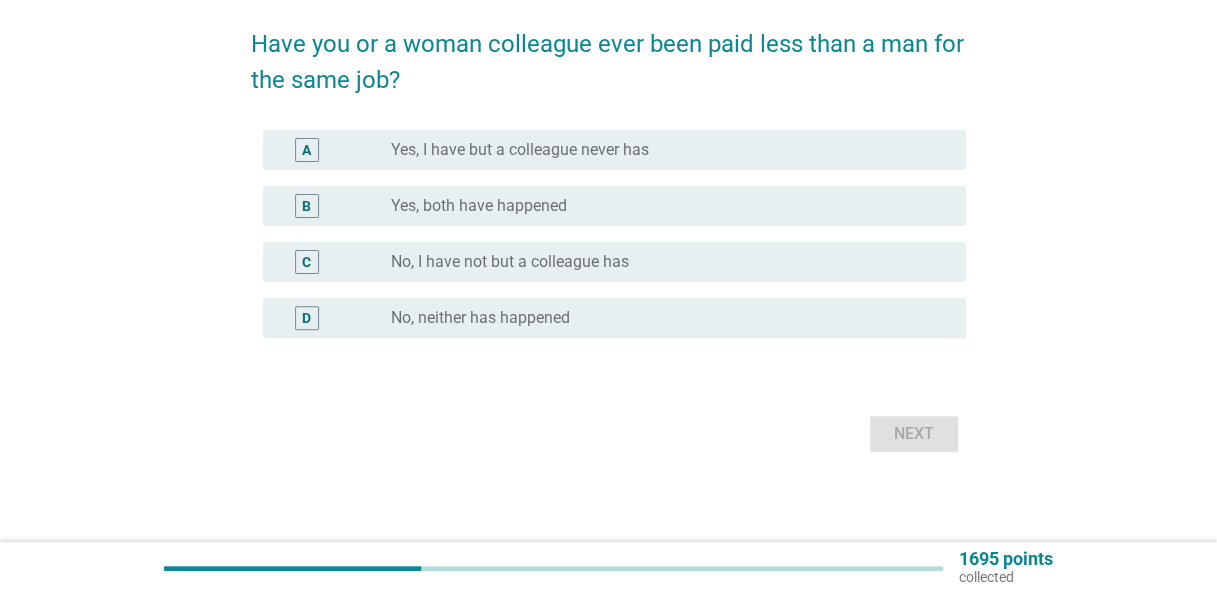 scroll, scrollTop: 158, scrollLeft: 0, axis: vertical 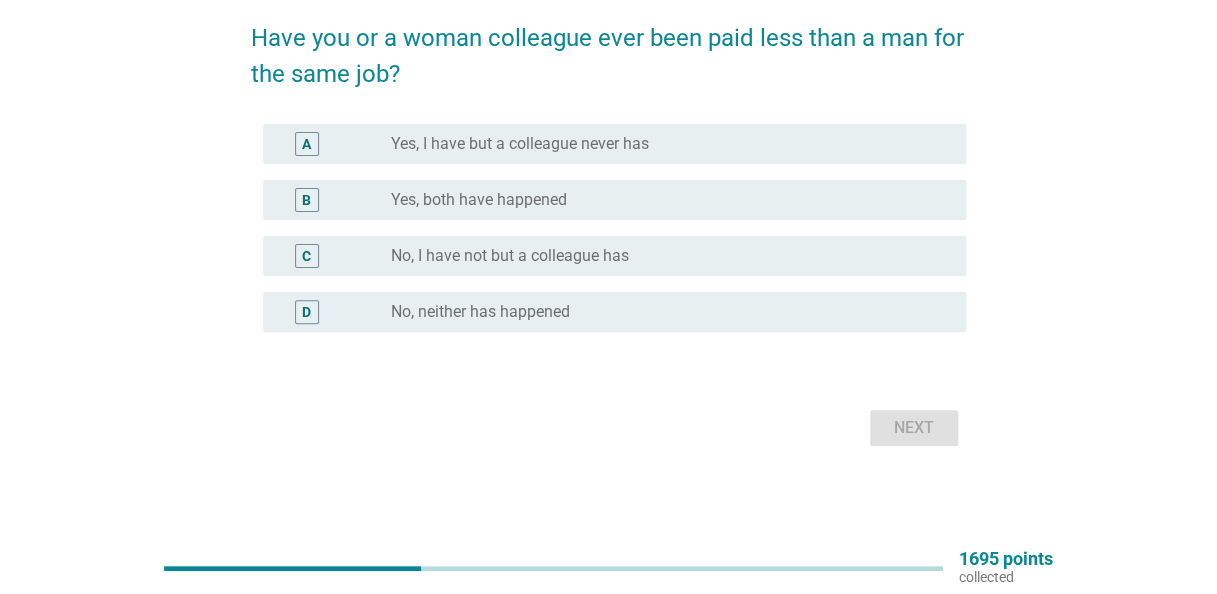 click on "D" at bounding box center (306, 312) 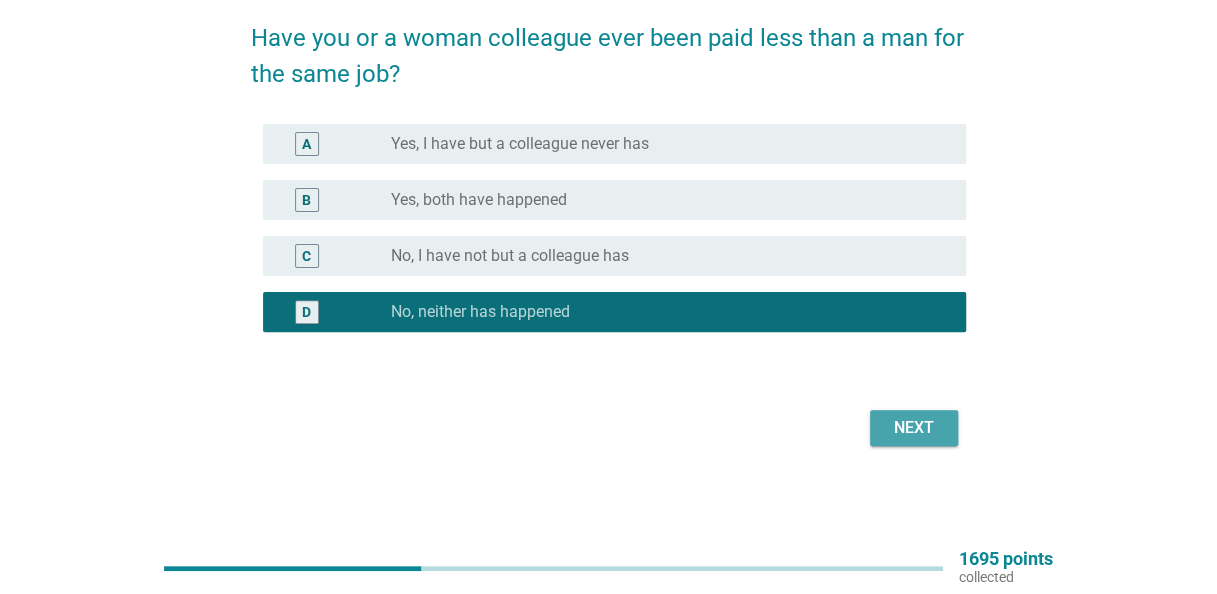 click on "Next" at bounding box center (914, 428) 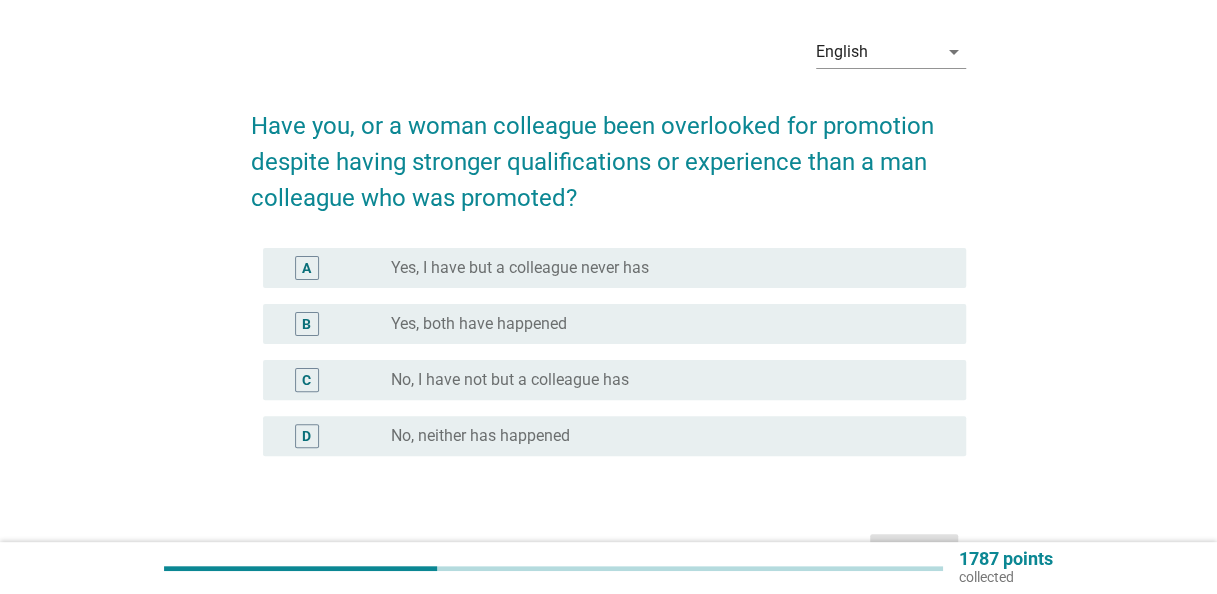 scroll, scrollTop: 100, scrollLeft: 0, axis: vertical 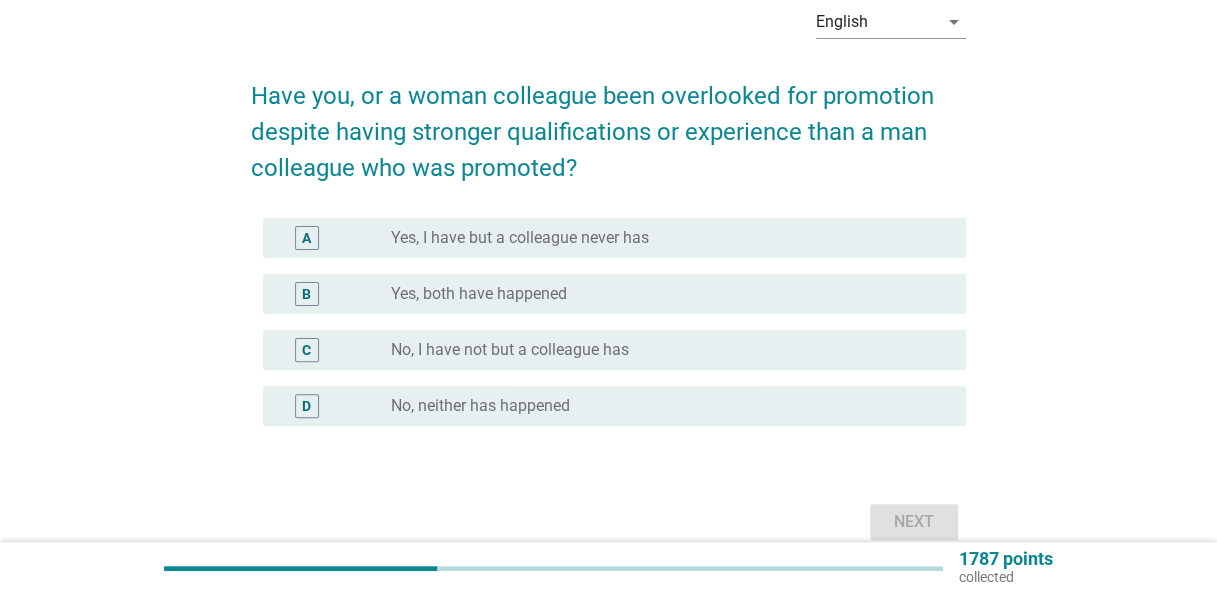 click on "D" at bounding box center (306, 406) 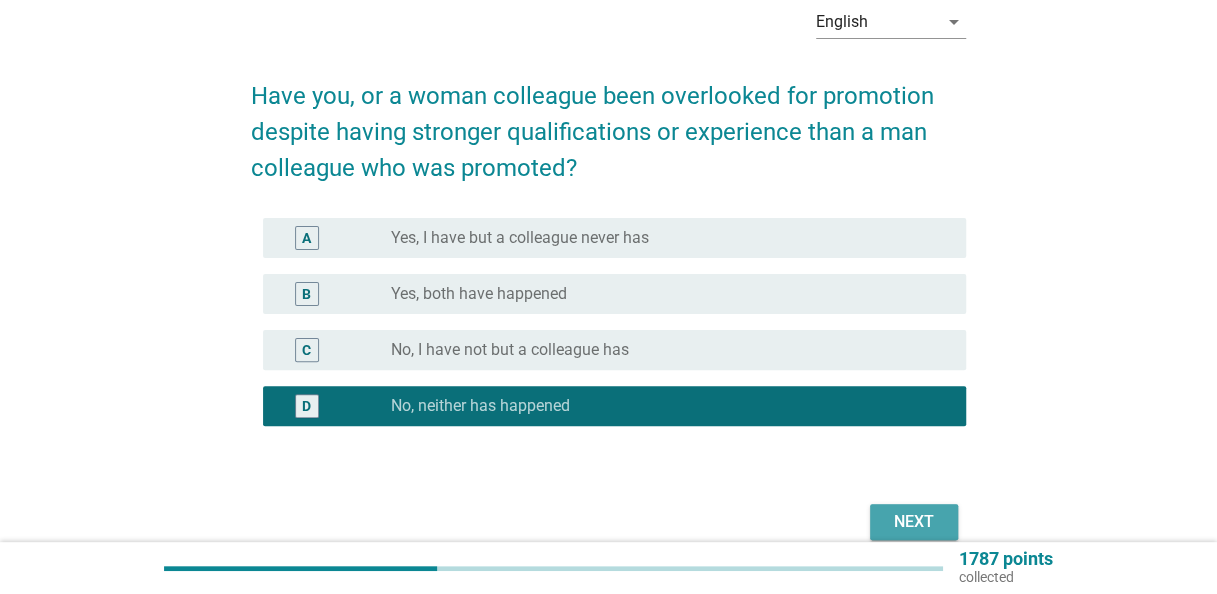click on "Next" at bounding box center [914, 522] 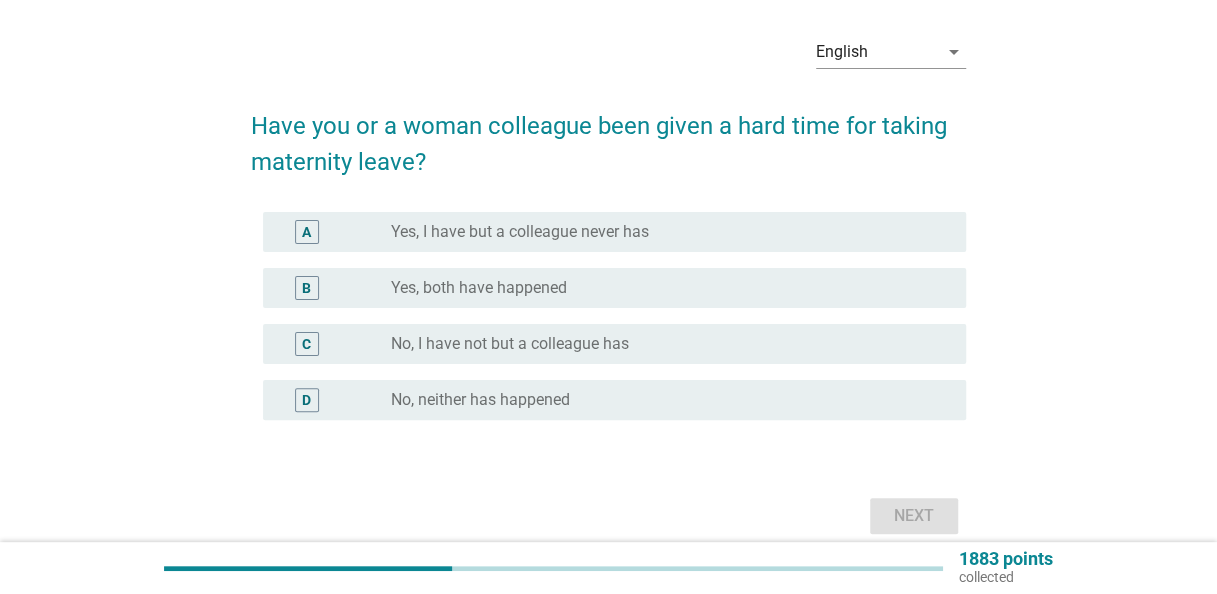 scroll, scrollTop: 100, scrollLeft: 0, axis: vertical 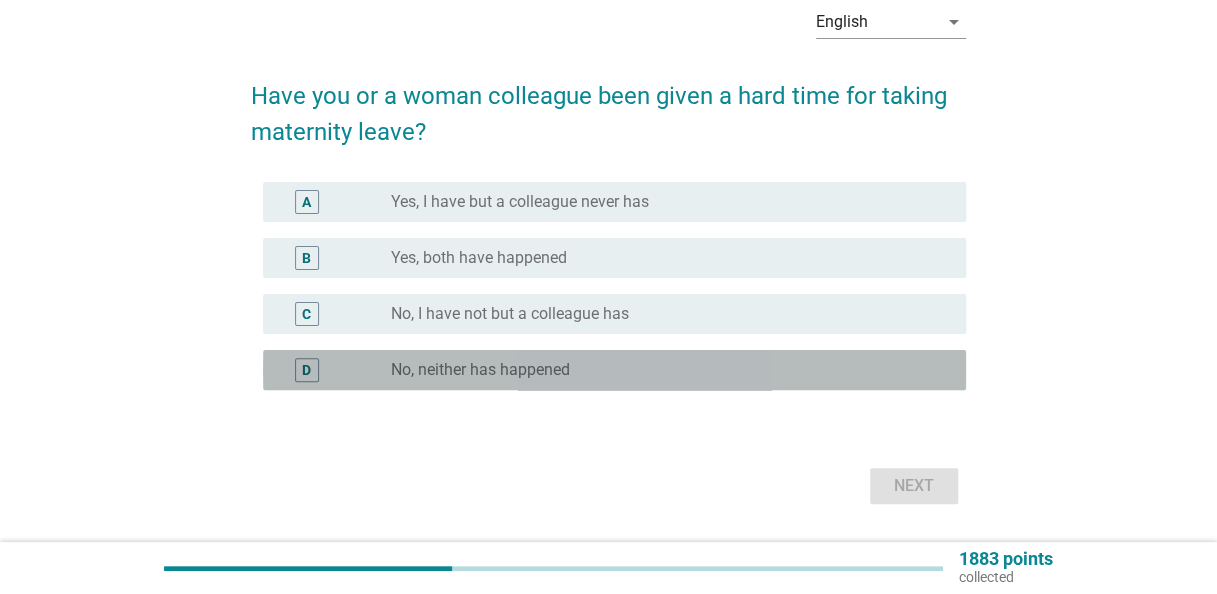 click on "D" at bounding box center [307, 370] 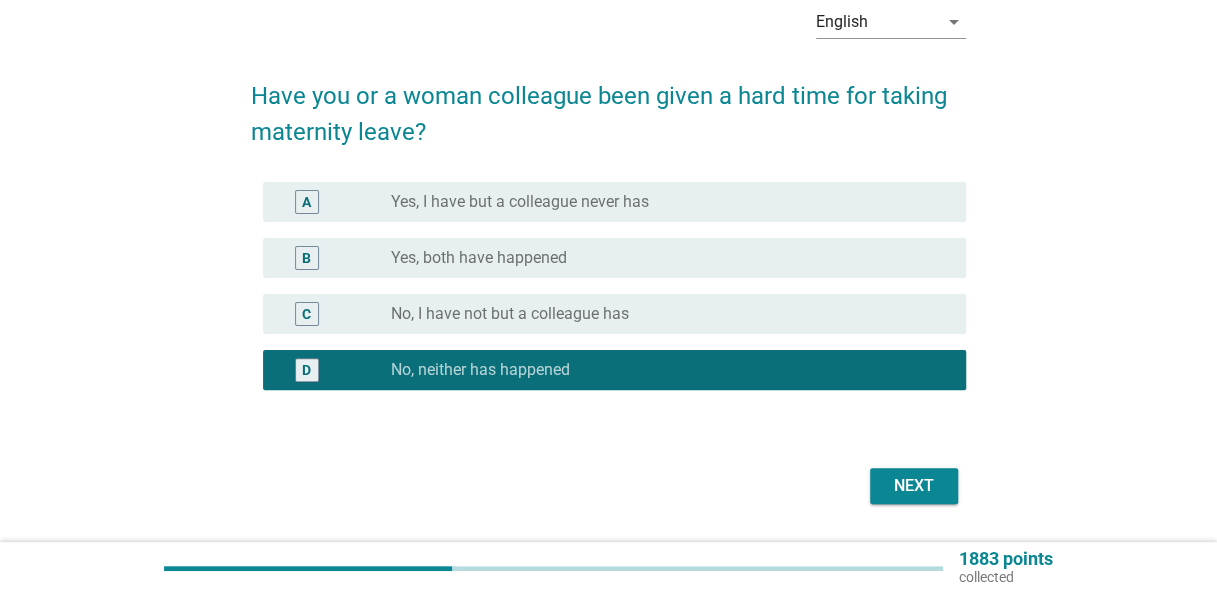 click on "Next" at bounding box center (914, 486) 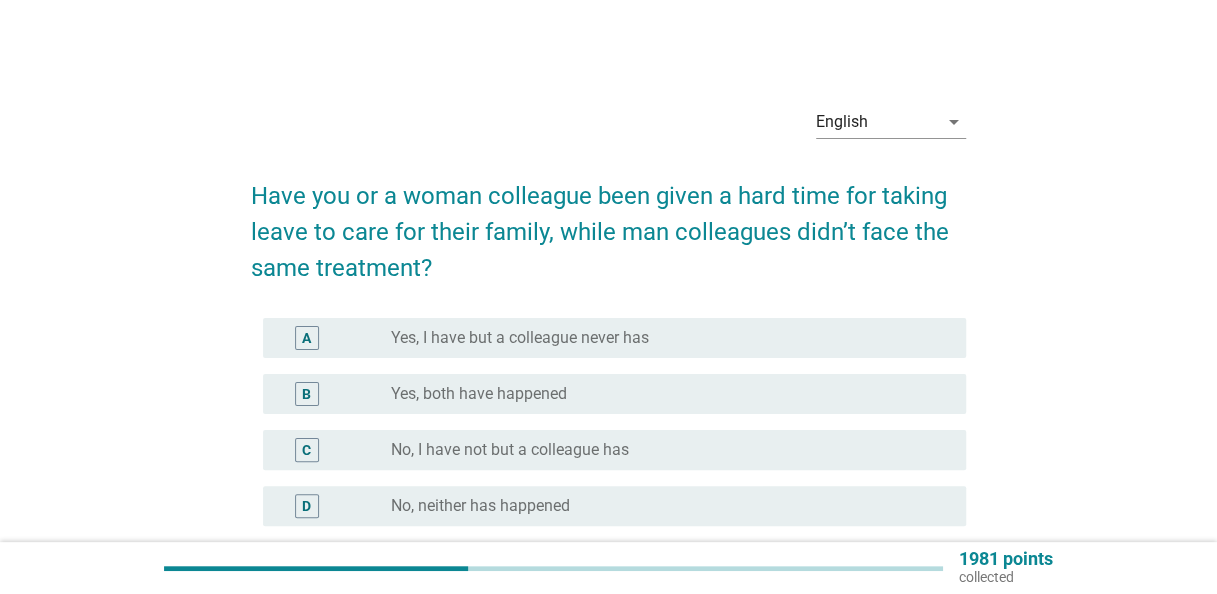 scroll, scrollTop: 100, scrollLeft: 0, axis: vertical 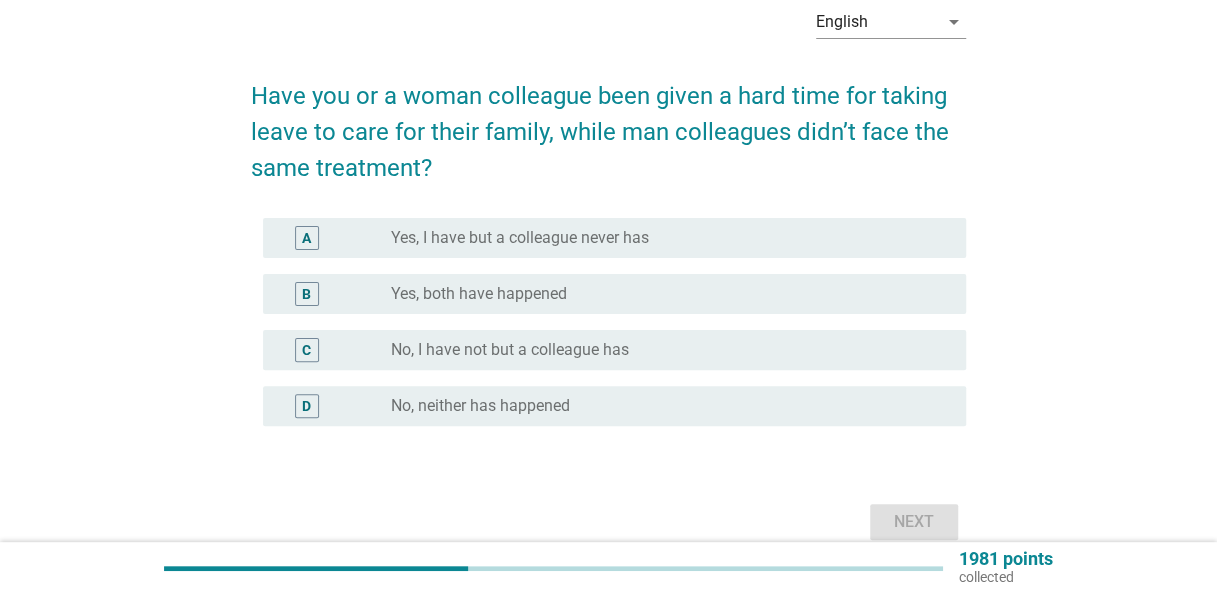 click on "D" at bounding box center [306, 406] 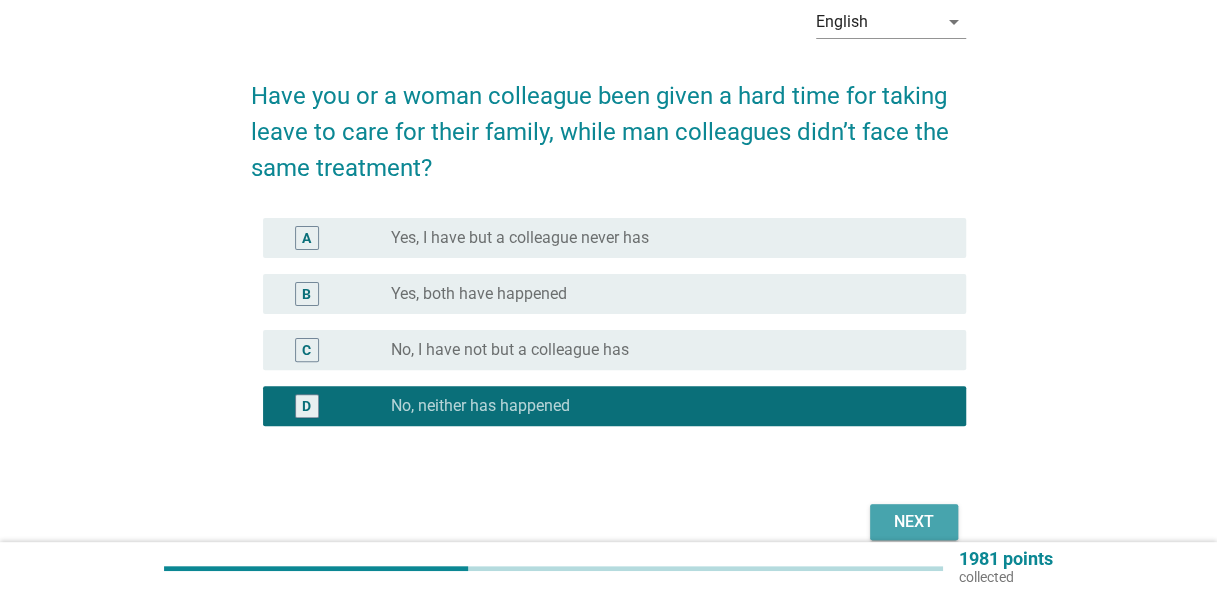 click on "Next" at bounding box center [914, 522] 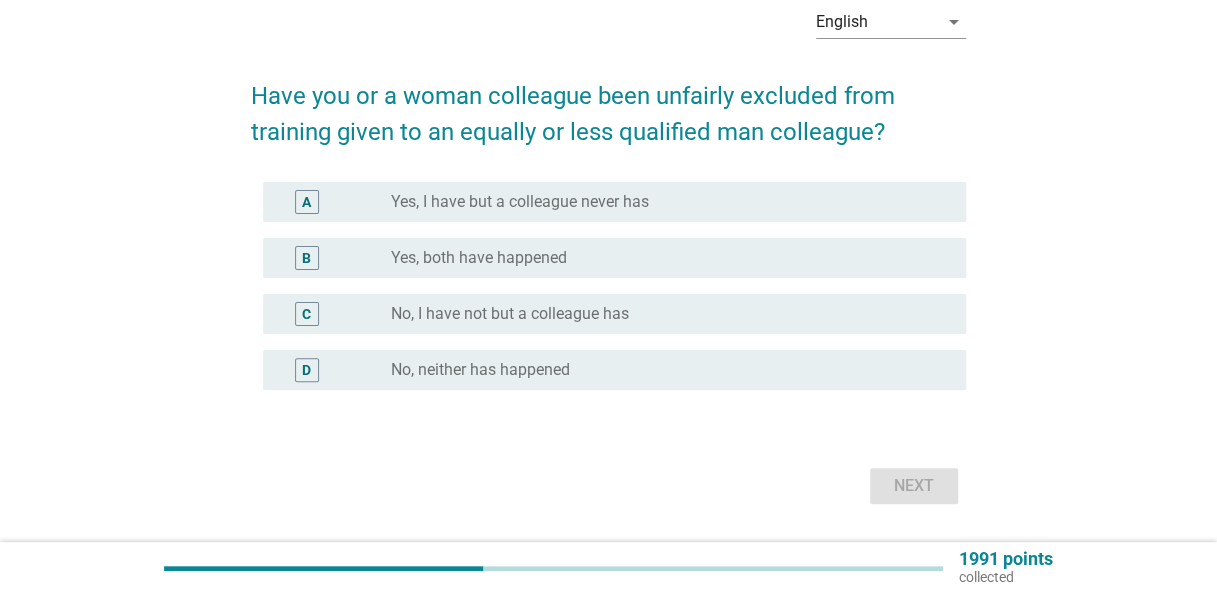 scroll, scrollTop: 0, scrollLeft: 0, axis: both 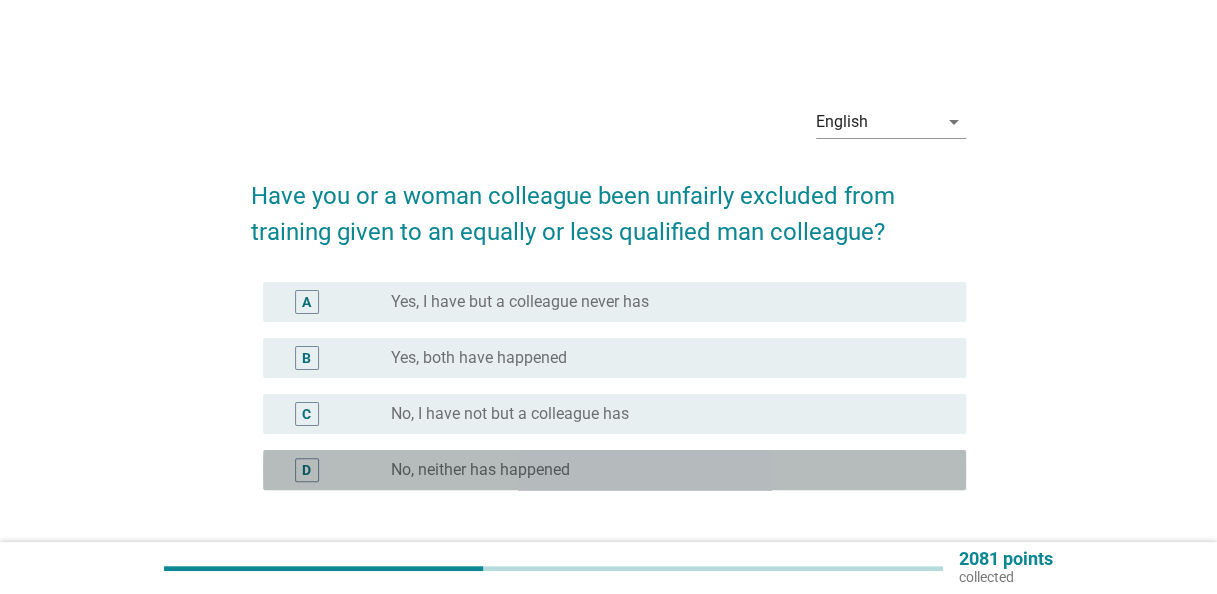 click on "D     radio_button_unchecked No, neither has happened" at bounding box center [614, 470] 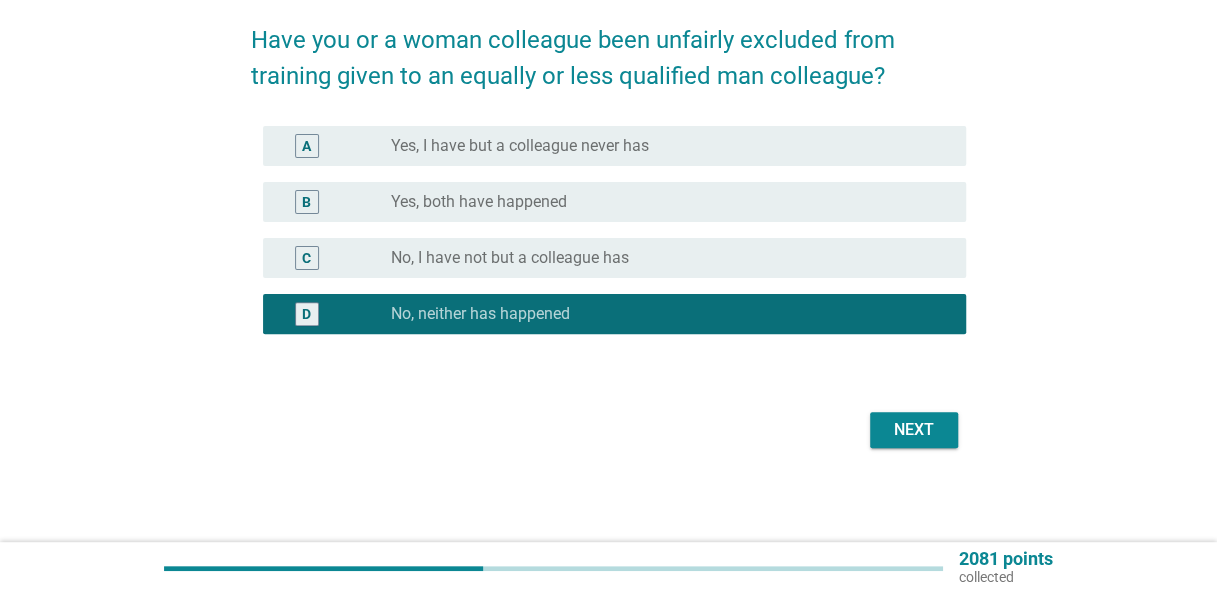 scroll, scrollTop: 158, scrollLeft: 0, axis: vertical 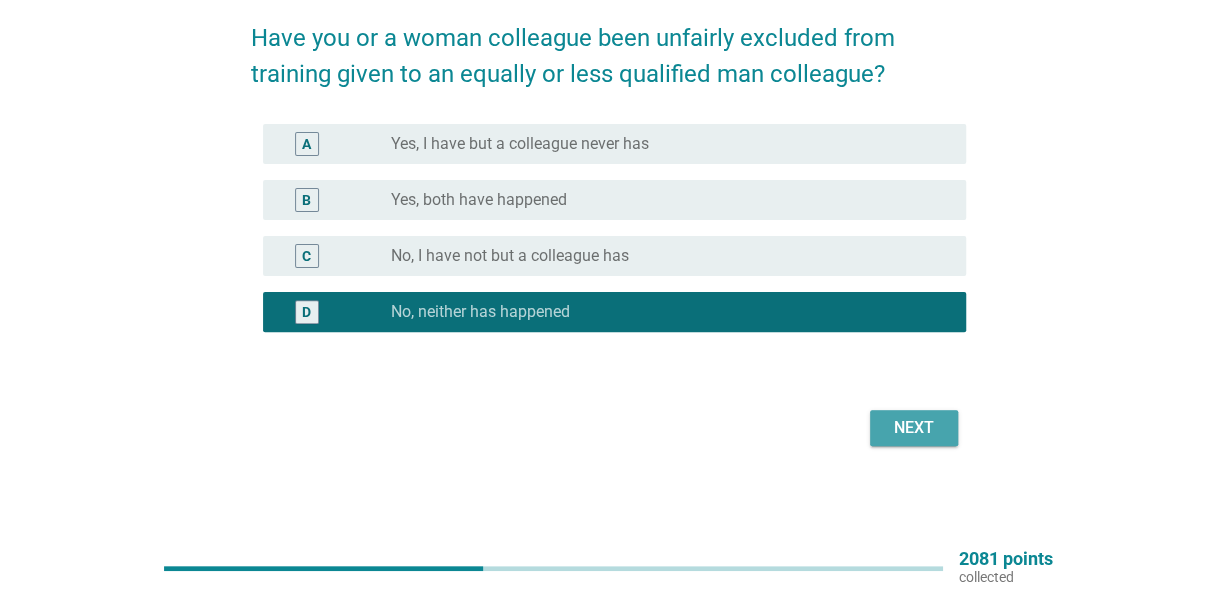 click on "Next" at bounding box center [914, 428] 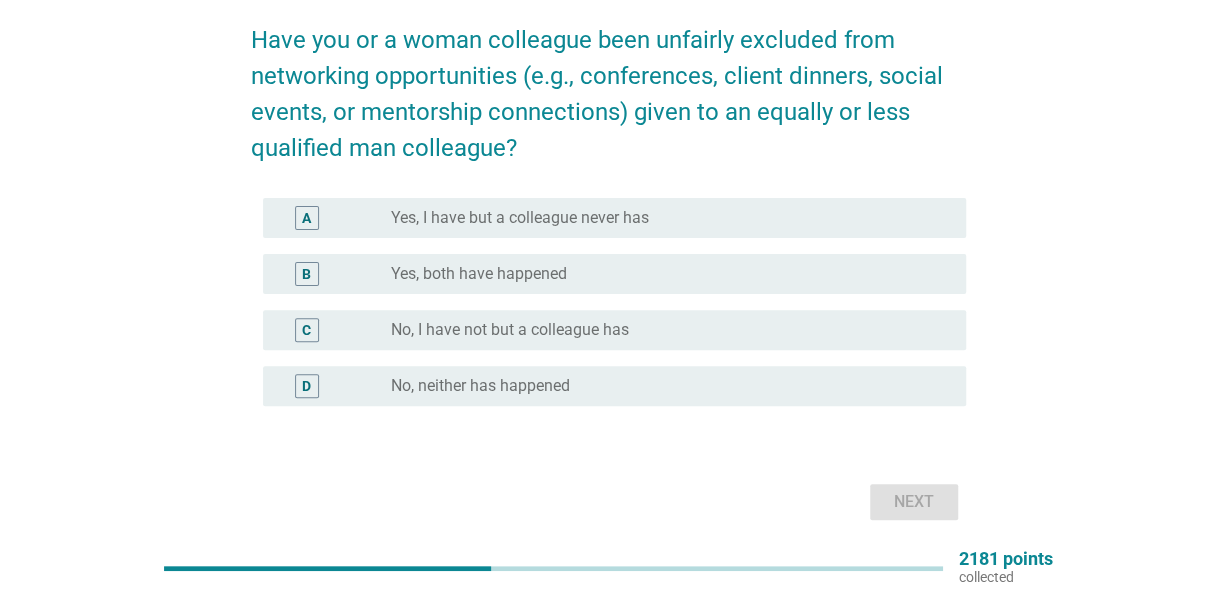 scroll, scrollTop: 130, scrollLeft: 0, axis: vertical 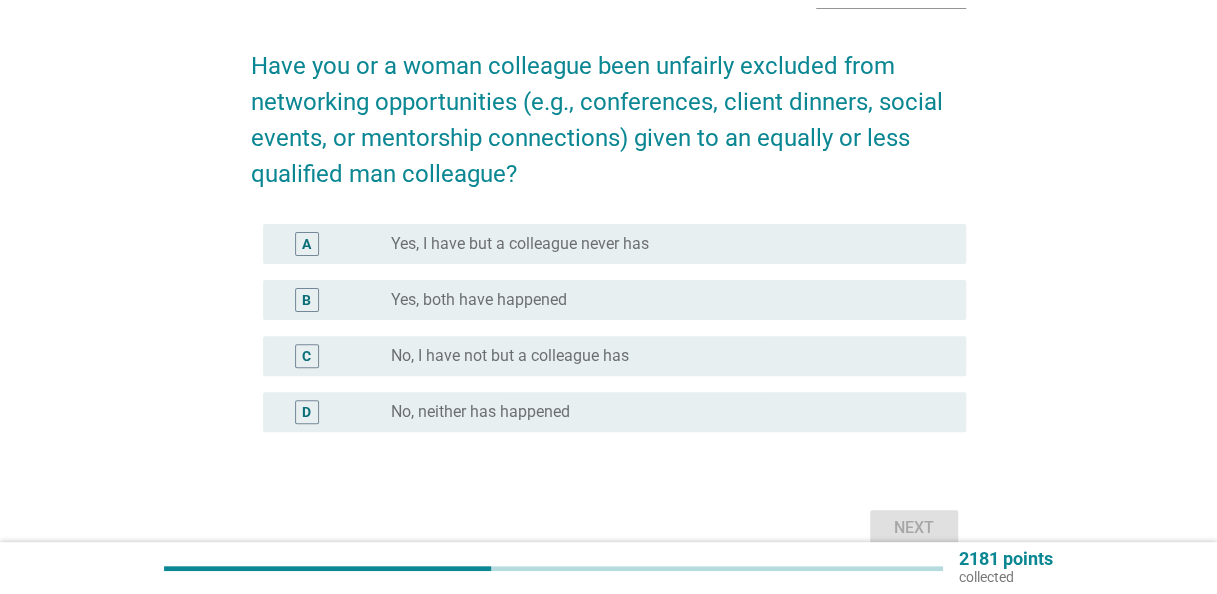 click on "D" at bounding box center (335, 412) 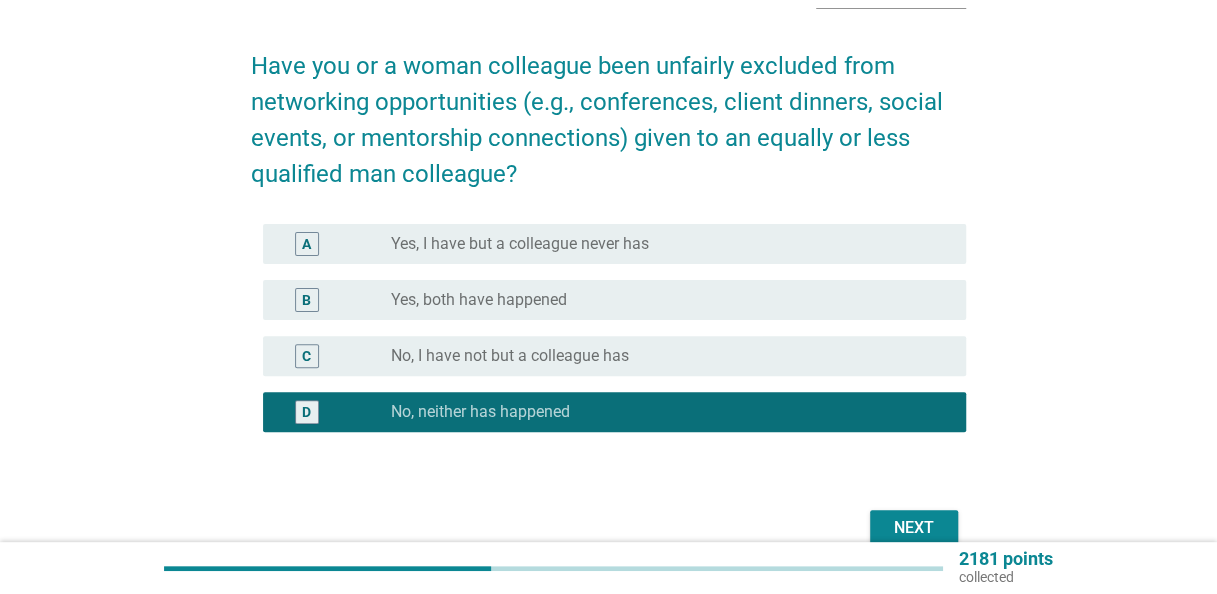 scroll, scrollTop: 230, scrollLeft: 0, axis: vertical 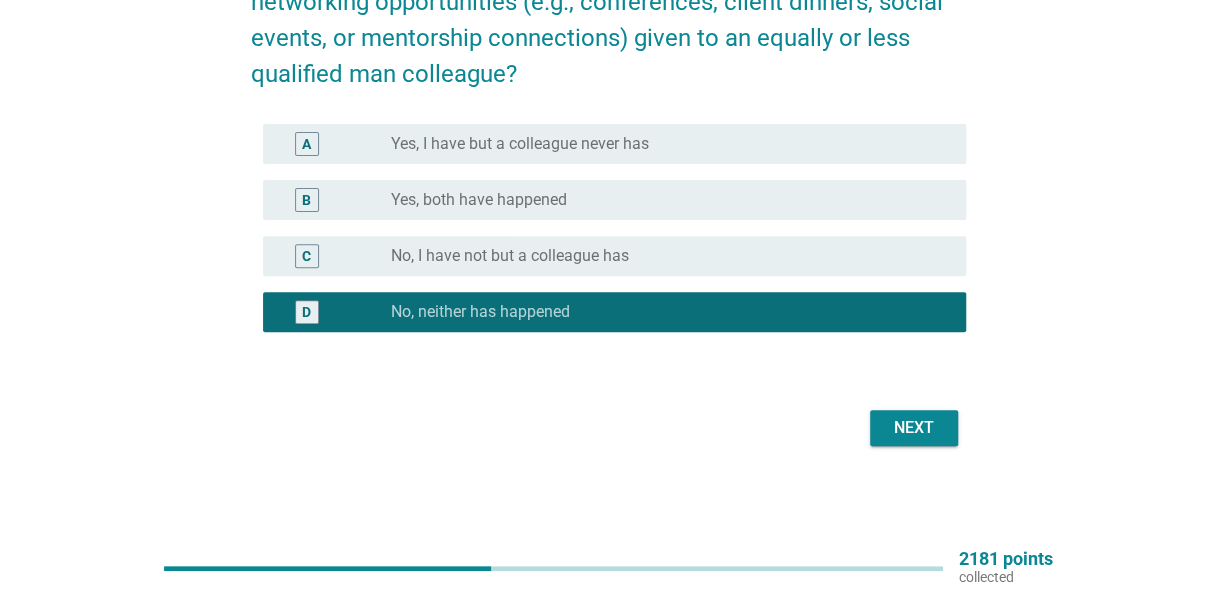 click on "Next" at bounding box center [914, 428] 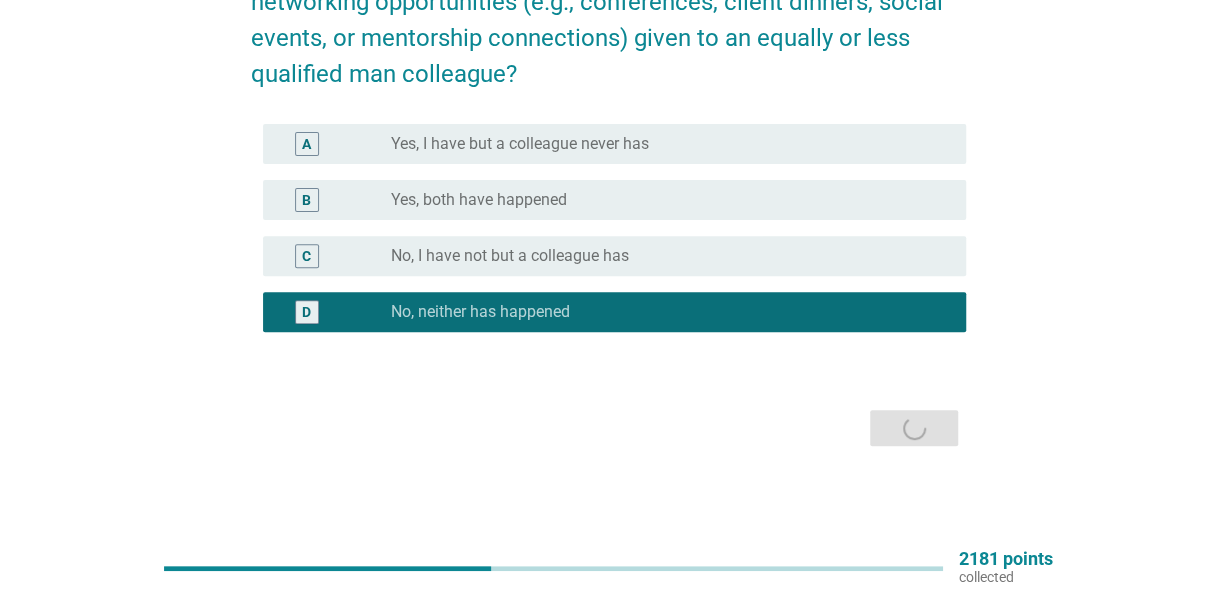 scroll, scrollTop: 0, scrollLeft: 0, axis: both 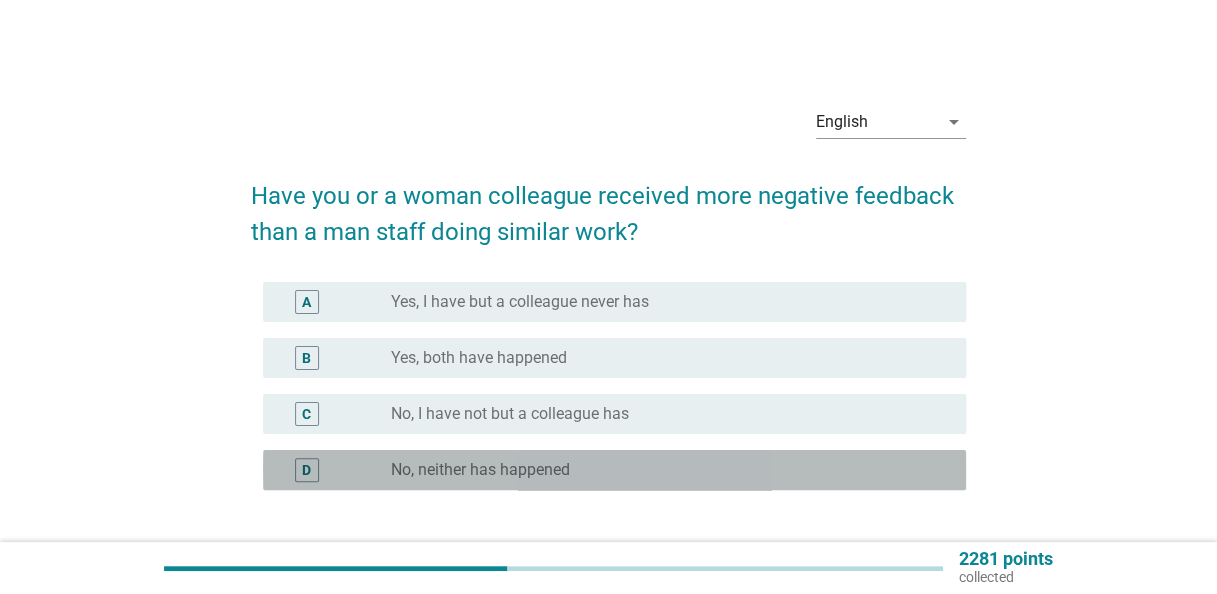 click on "No, neither has happened" at bounding box center (480, 470) 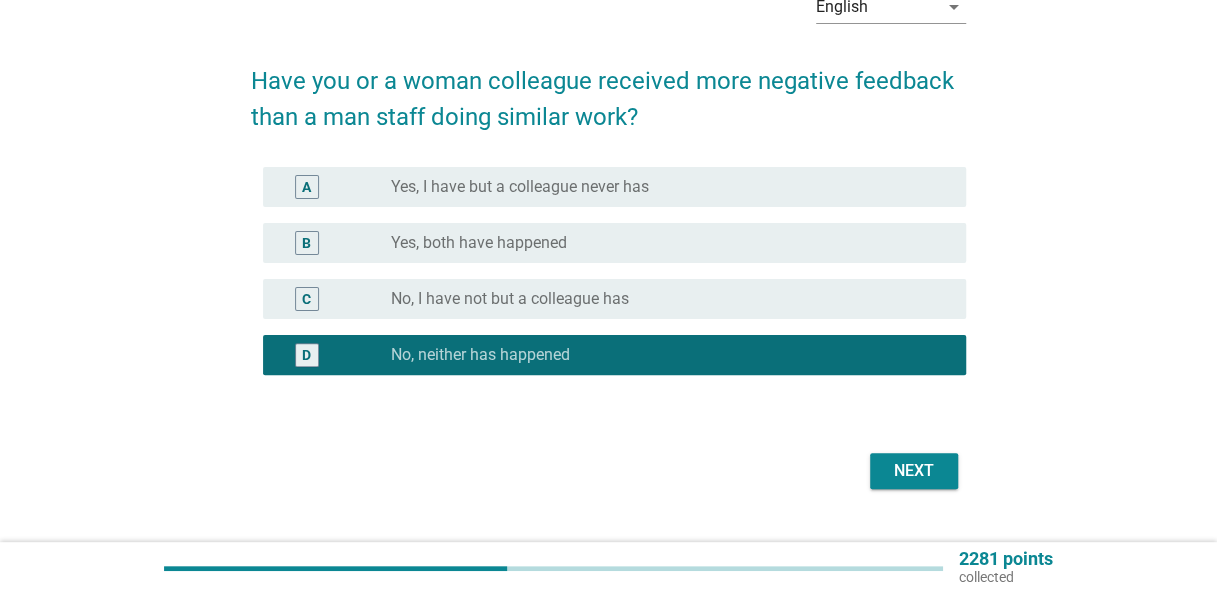 scroll, scrollTop: 158, scrollLeft: 0, axis: vertical 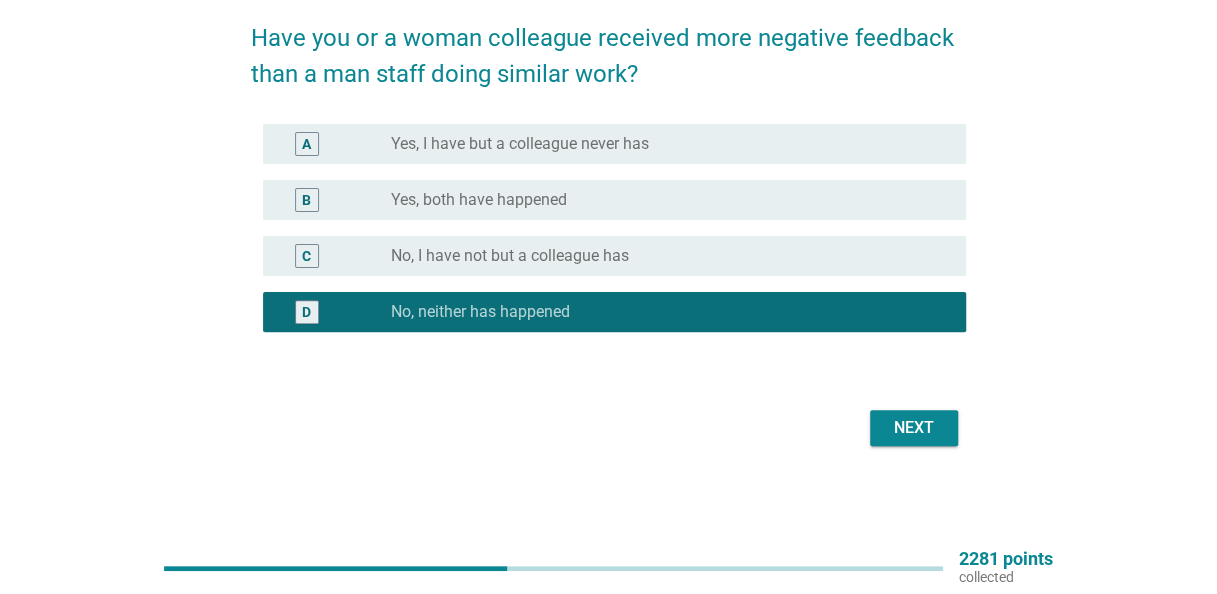 click on "Next" at bounding box center [914, 428] 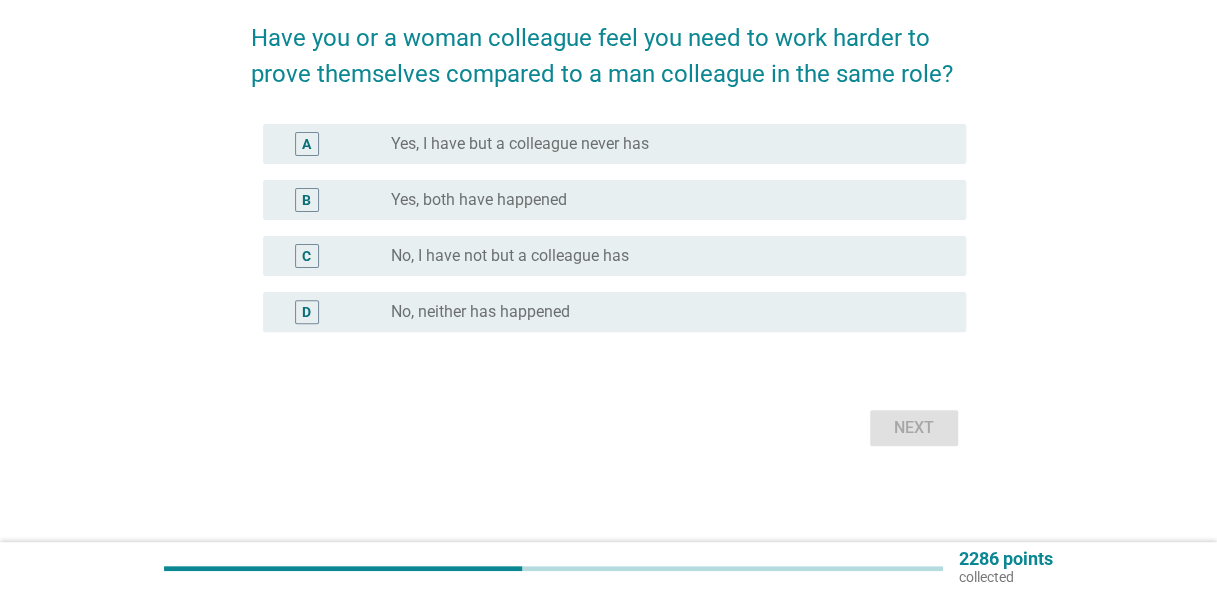scroll, scrollTop: 0, scrollLeft: 0, axis: both 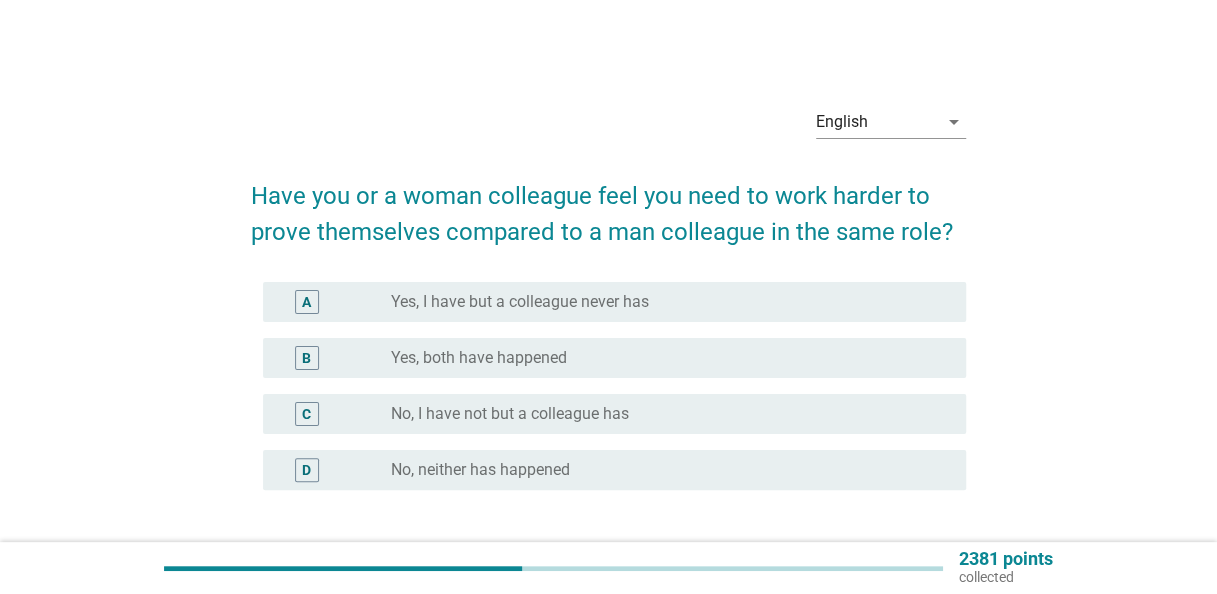 click on "No, neither has happened" at bounding box center (480, 470) 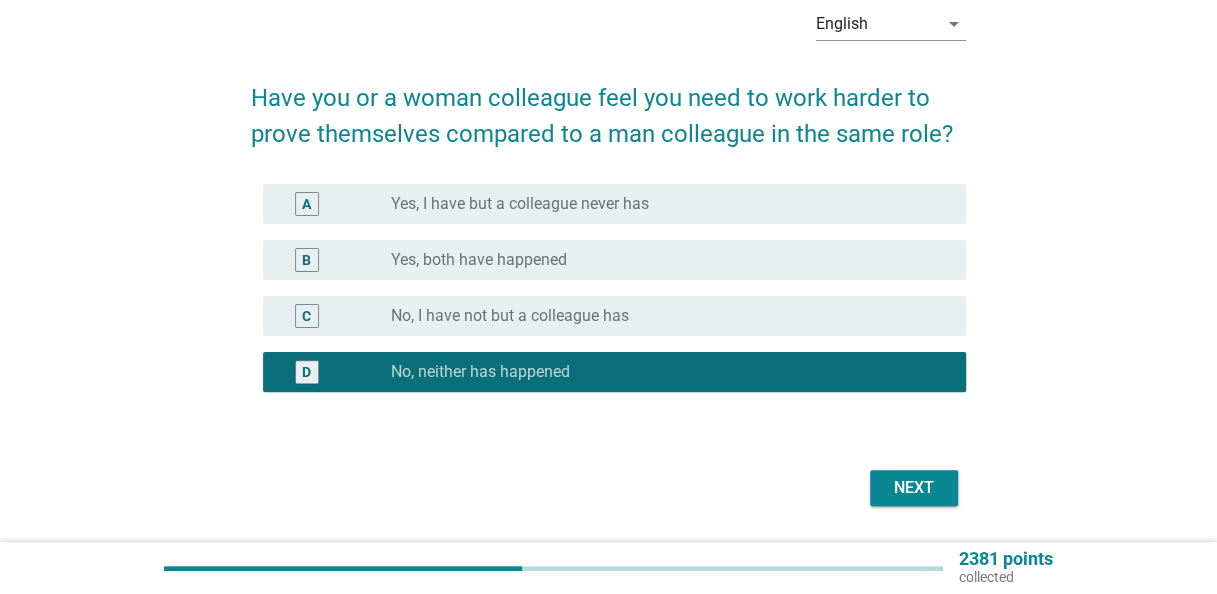 scroll, scrollTop: 158, scrollLeft: 0, axis: vertical 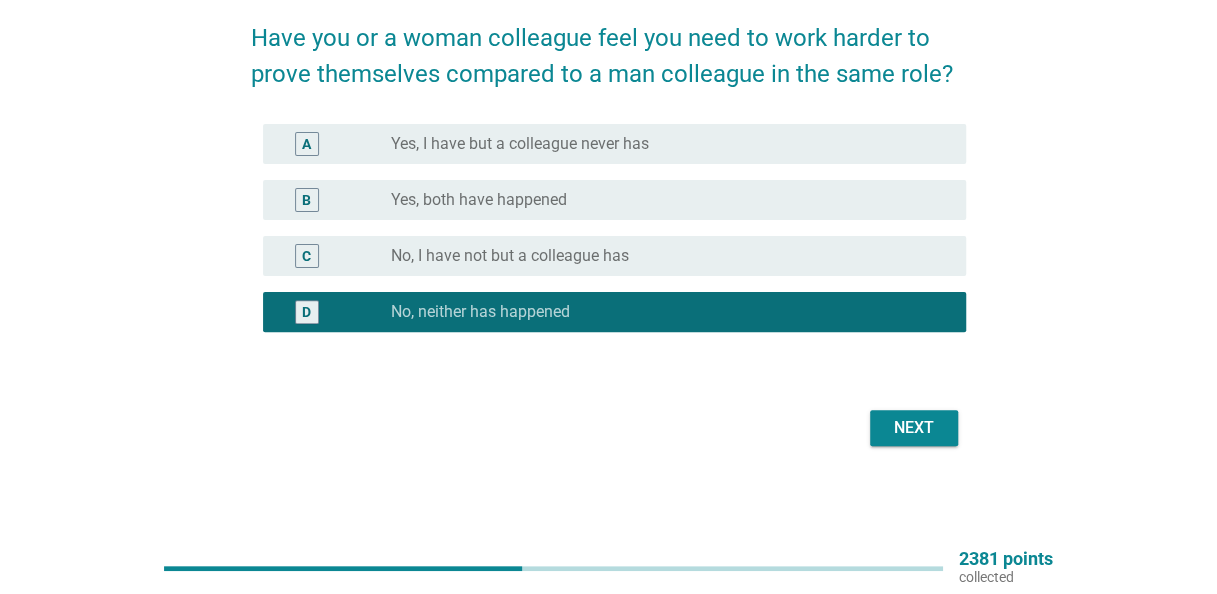 click on "English arrow_drop_down   Have you or a woman colleague feel you need to work harder to prove themselves compared to a man colleague in the same role?     A     radio_button_unchecked Yes, I have but a colleague never has   B     radio_button_unchecked Yes, both have happened   C     radio_button_unchecked No, I have not but a colleague has   D     radio_button_checked No, neither has happened     Next" at bounding box center [608, 192] 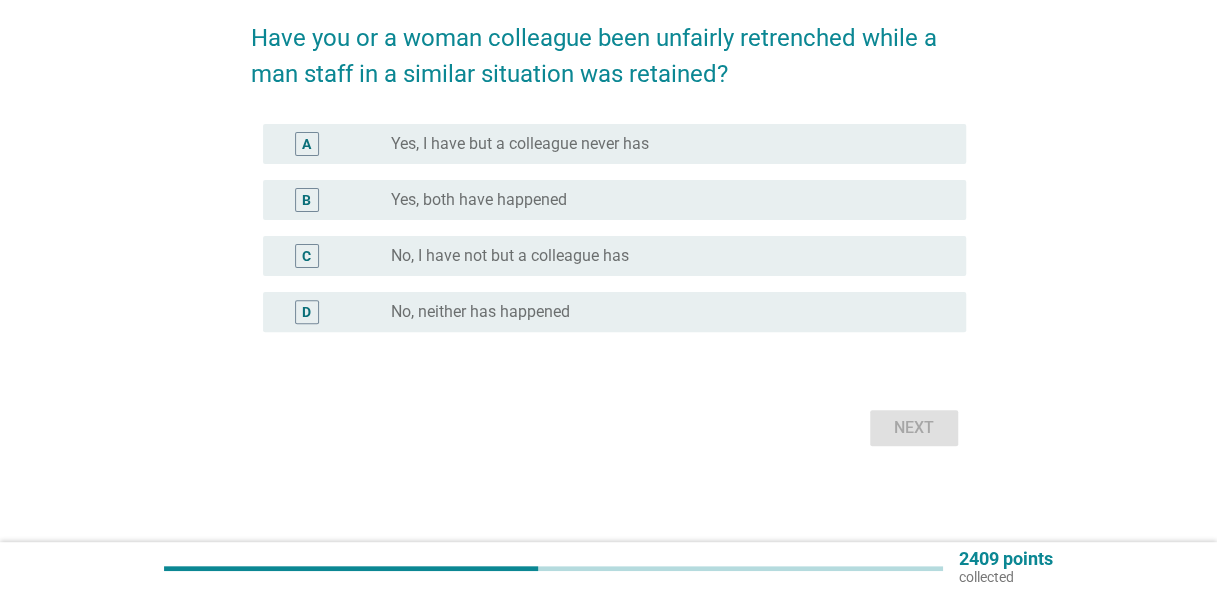 scroll, scrollTop: 0, scrollLeft: 0, axis: both 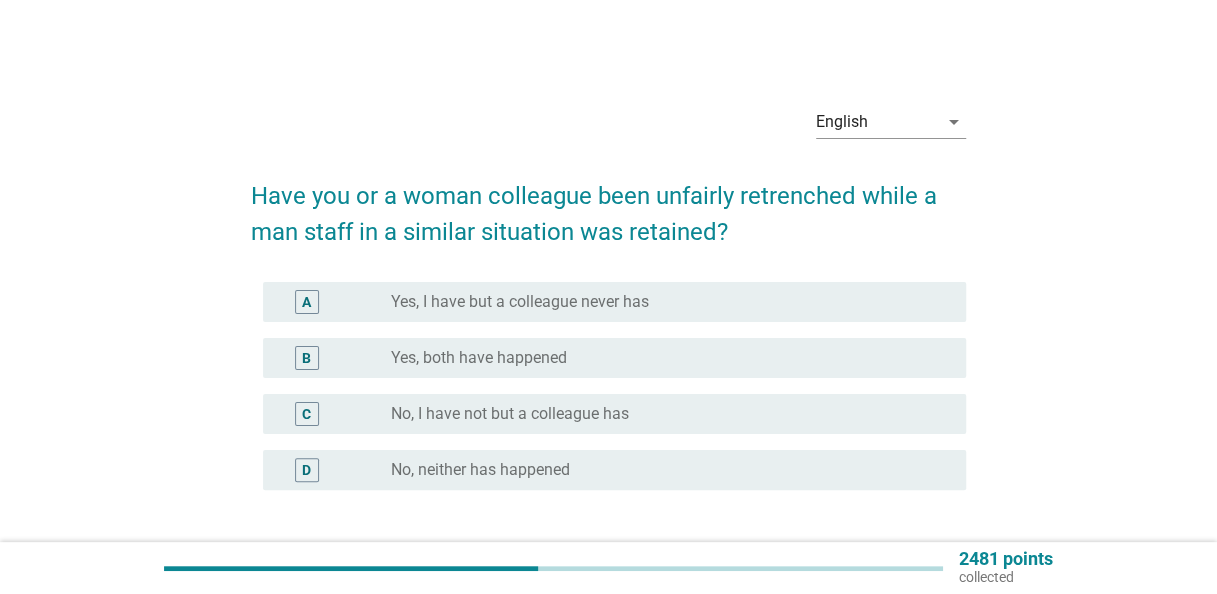 click on "No, neither has happened" at bounding box center [480, 470] 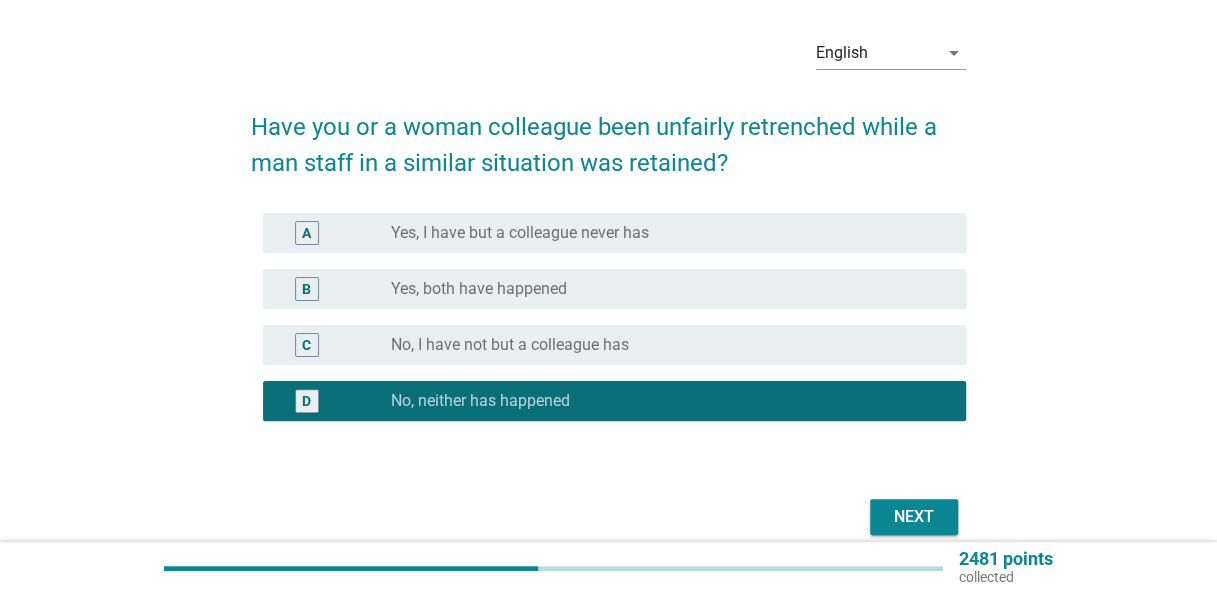 scroll, scrollTop: 158, scrollLeft: 0, axis: vertical 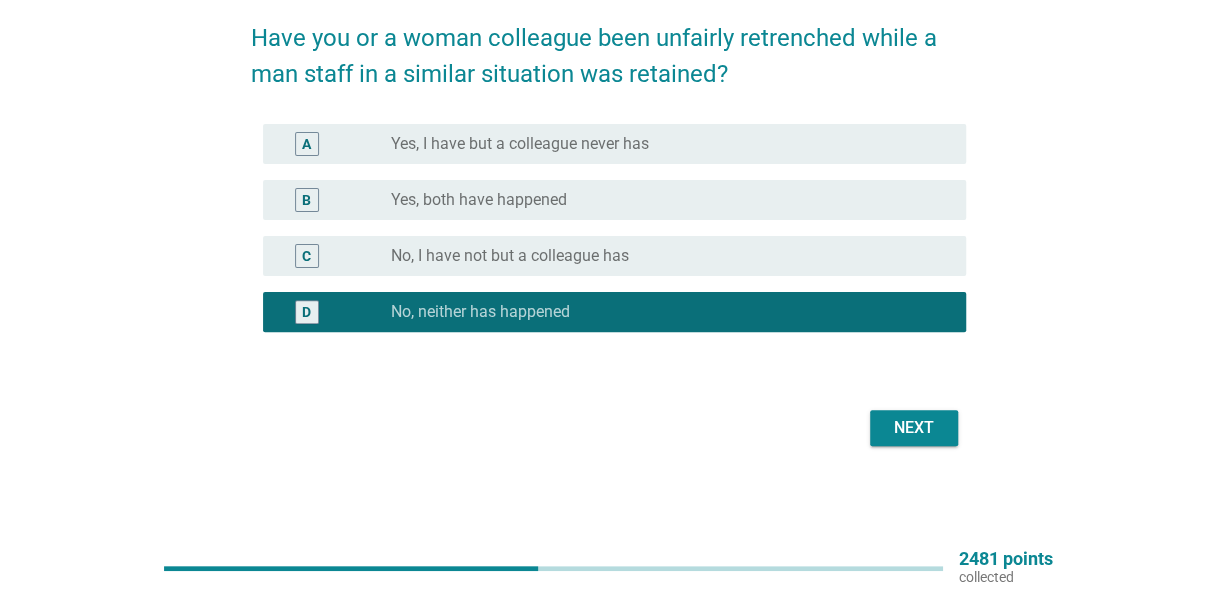 click on "Next" at bounding box center [914, 428] 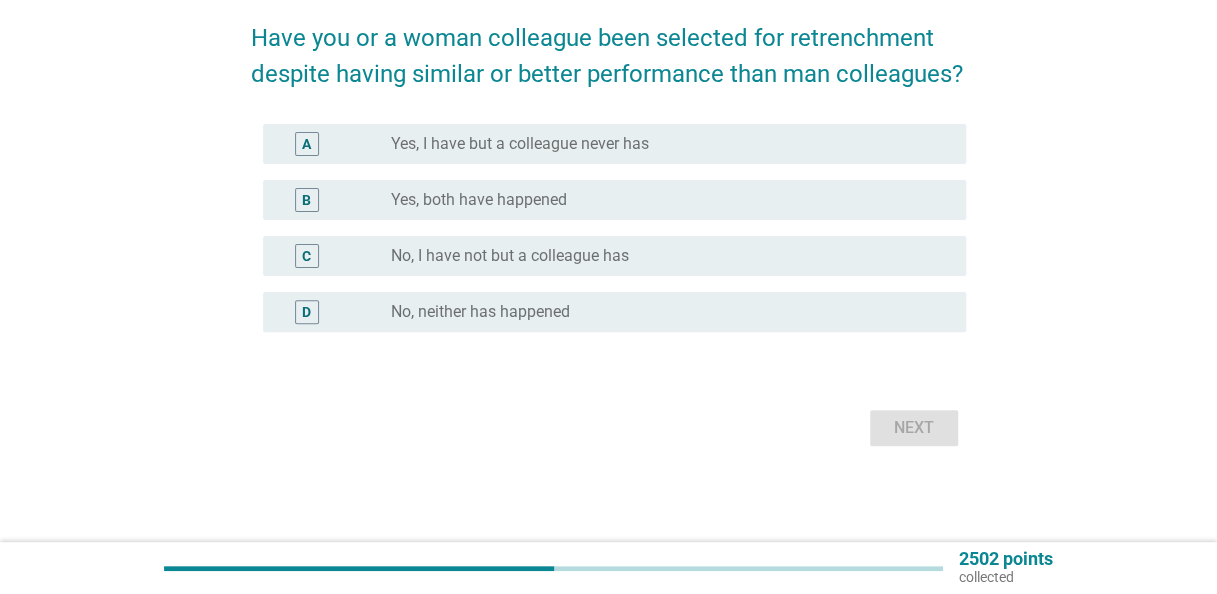 scroll, scrollTop: 0, scrollLeft: 0, axis: both 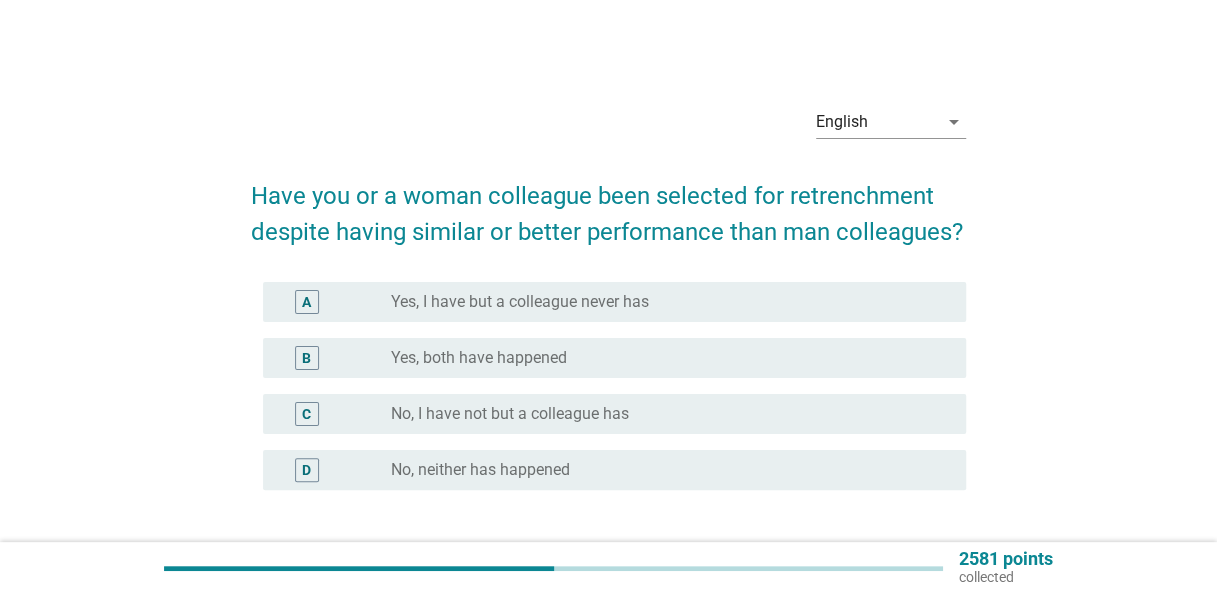 click on "No, neither has happened" at bounding box center (480, 470) 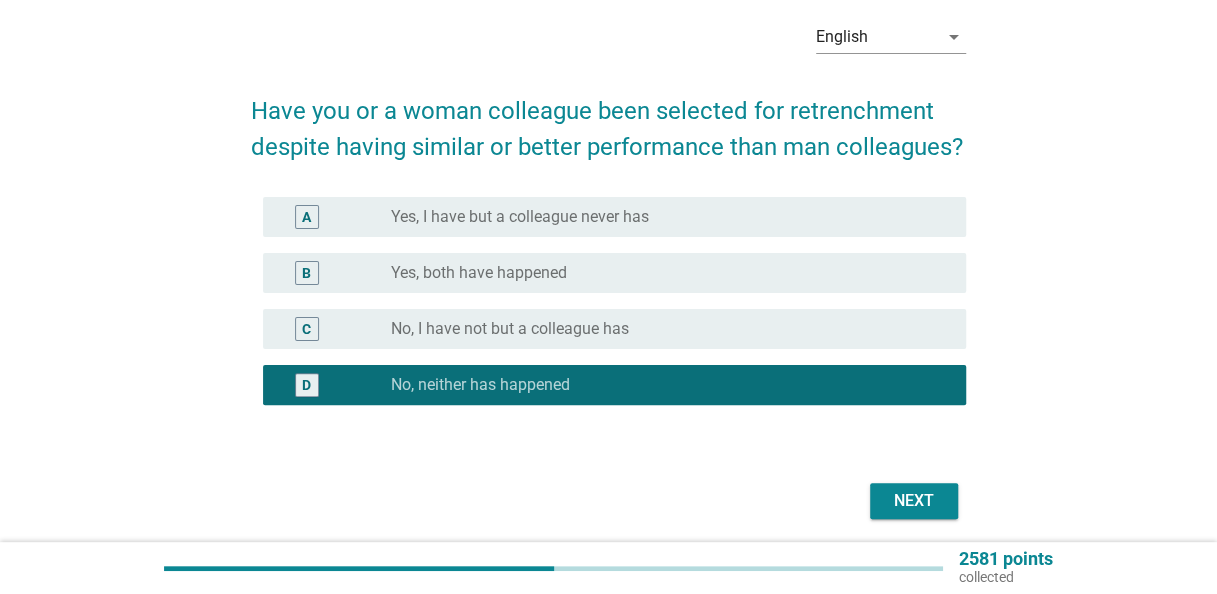 scroll, scrollTop: 158, scrollLeft: 0, axis: vertical 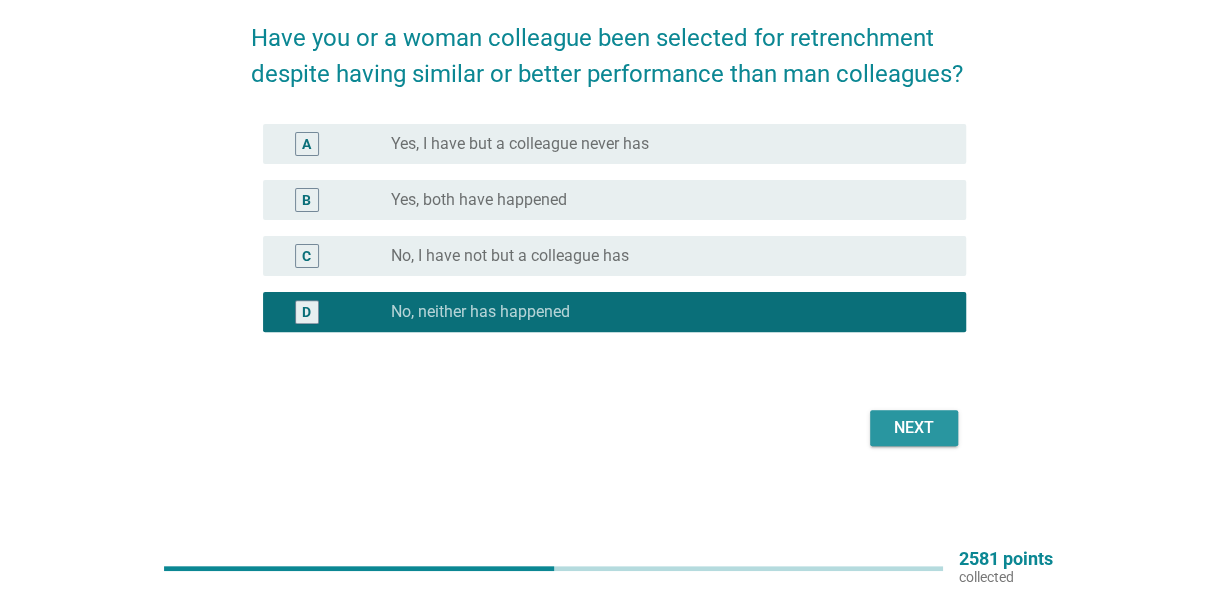 click on "Next" at bounding box center [914, 428] 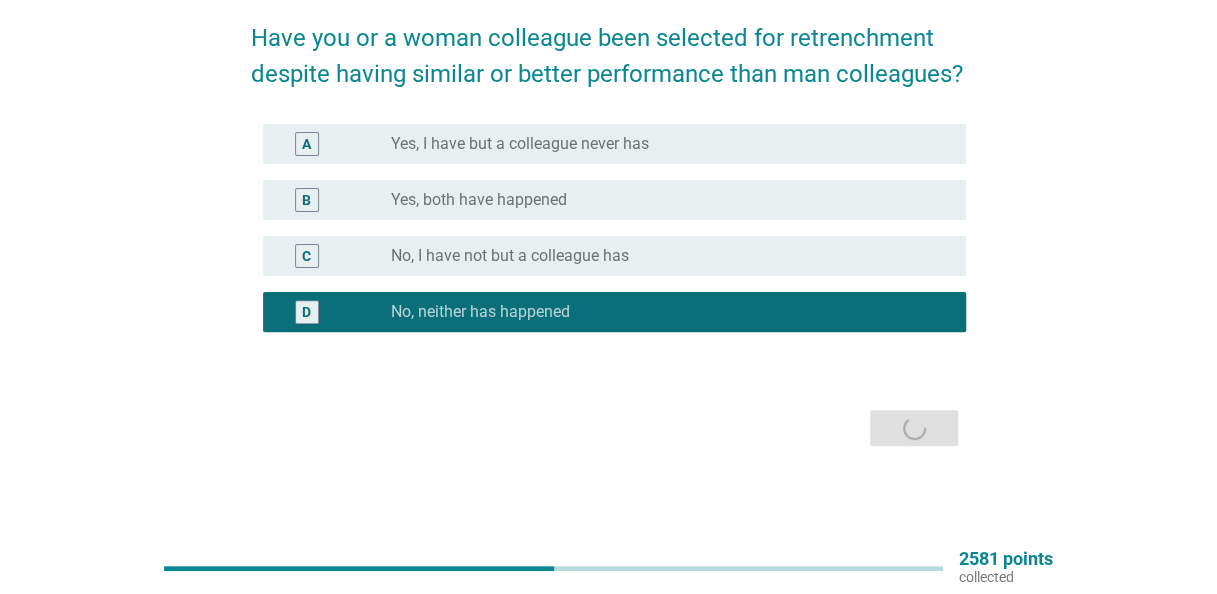 scroll, scrollTop: 0, scrollLeft: 0, axis: both 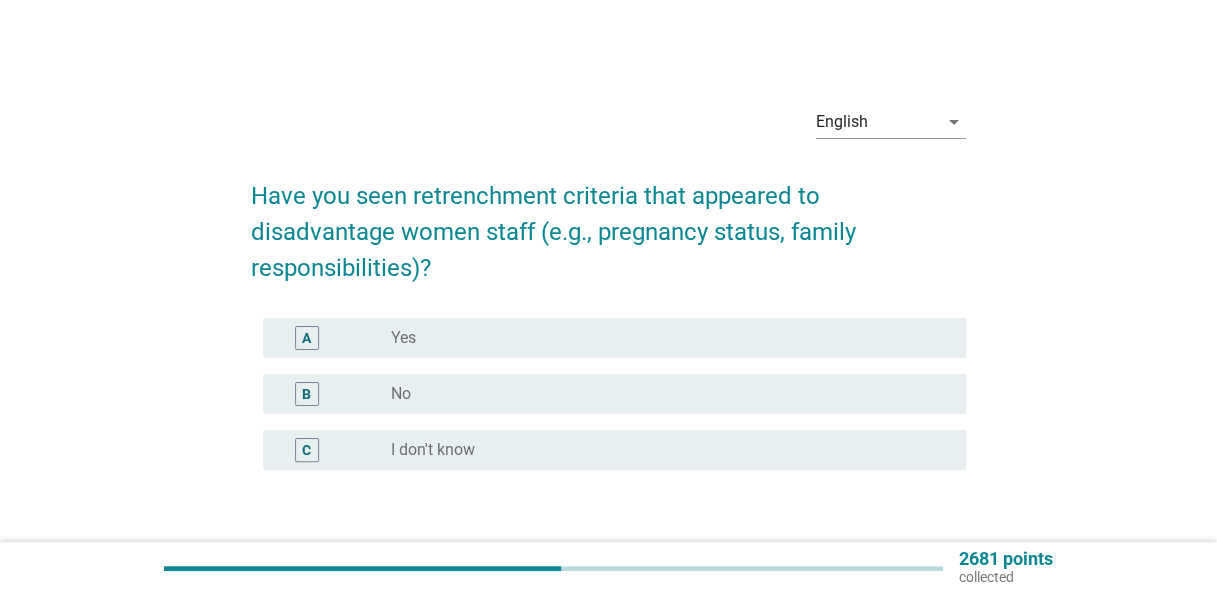 click on "radio_button_unchecked No" at bounding box center (662, 394) 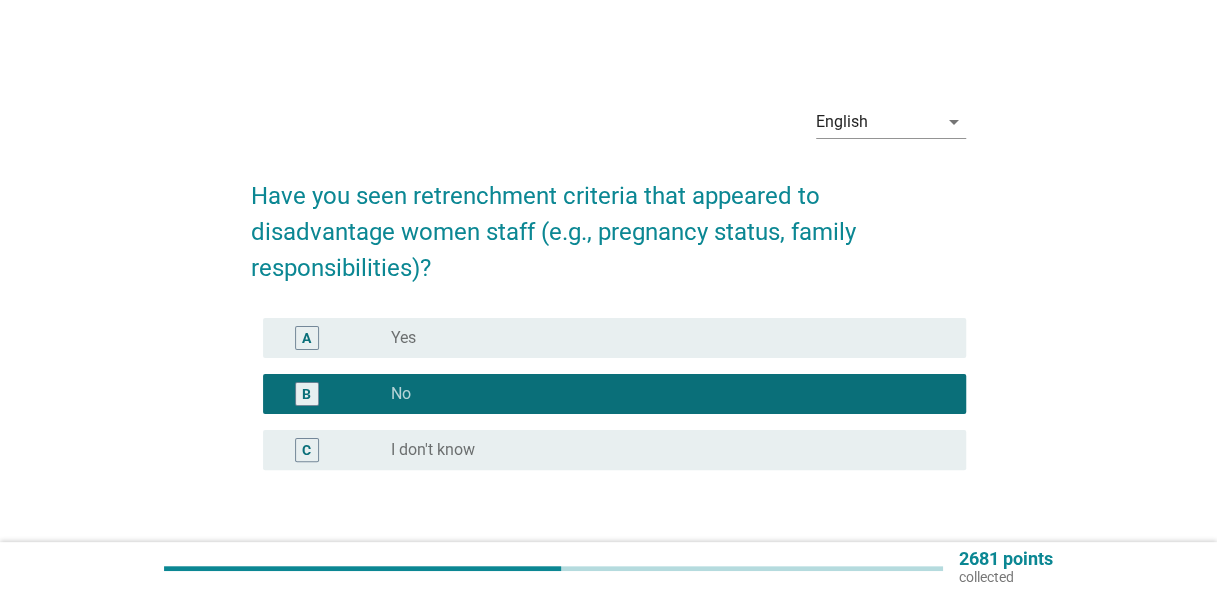 click on "Next" at bounding box center [914, 566] 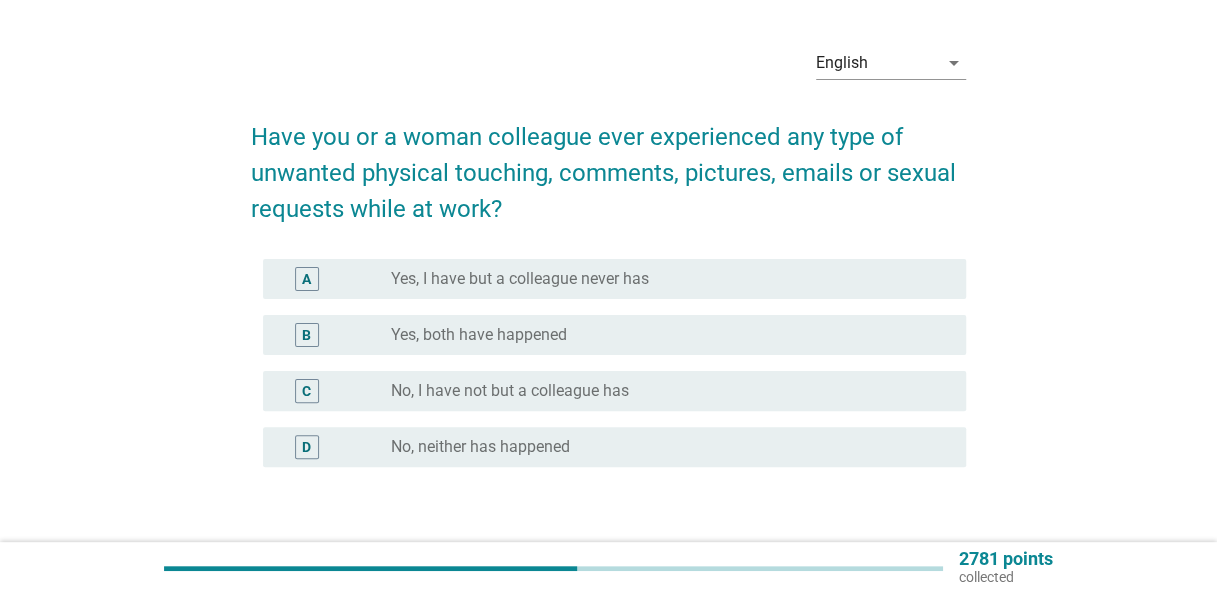 scroll, scrollTop: 100, scrollLeft: 0, axis: vertical 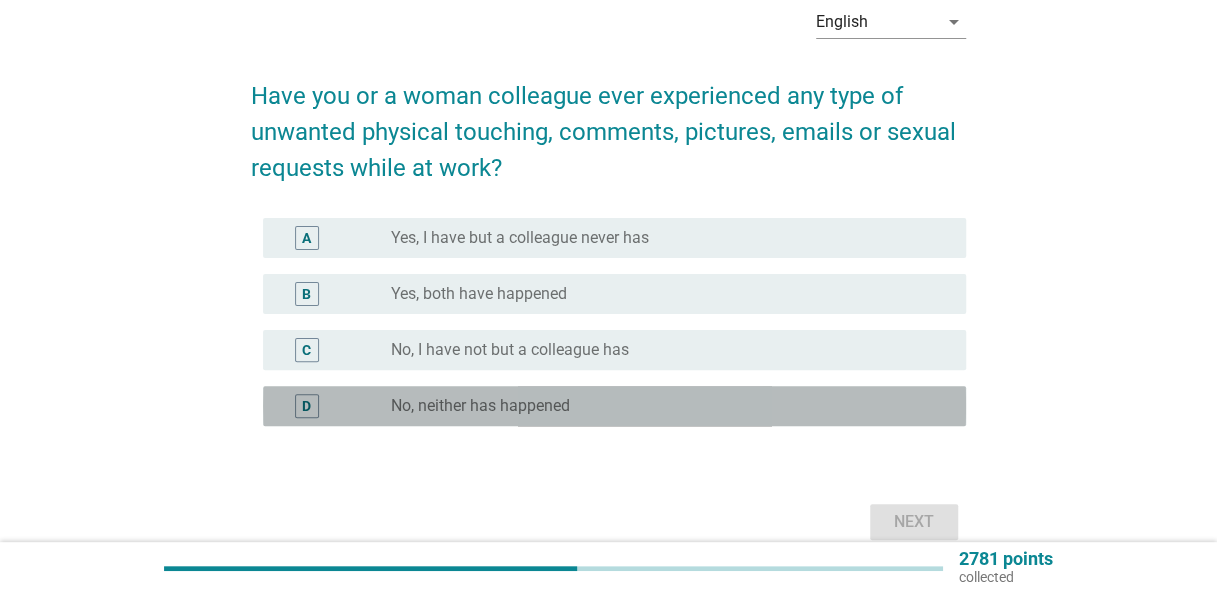 click on "No, neither has happened" at bounding box center [480, 406] 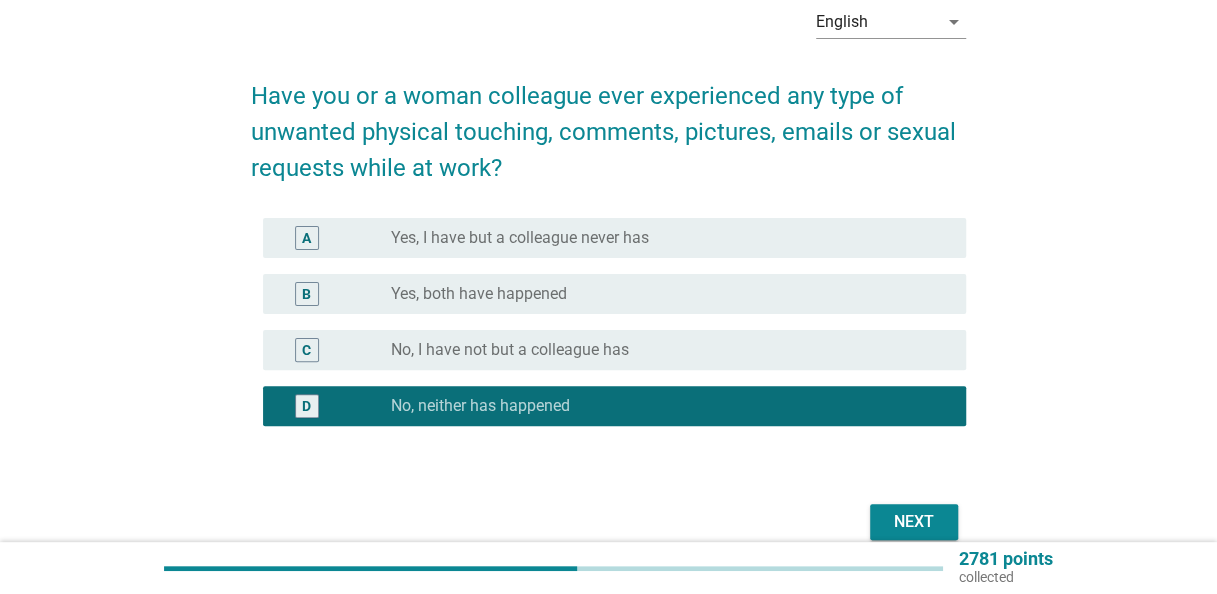 click on "Next" at bounding box center (914, 522) 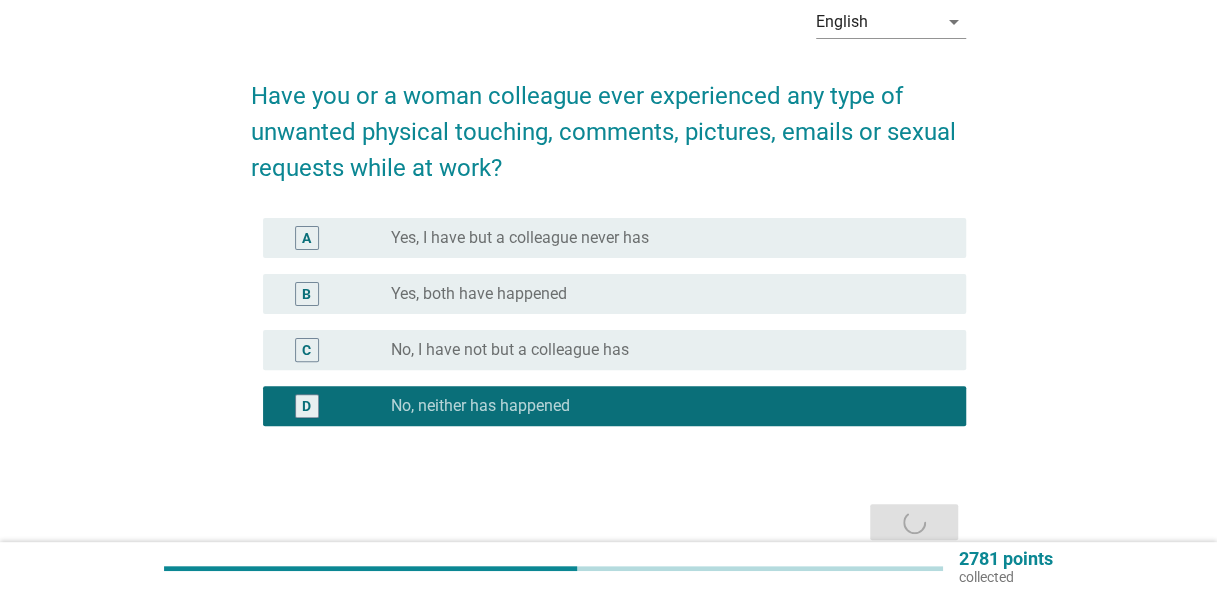 scroll, scrollTop: 0, scrollLeft: 0, axis: both 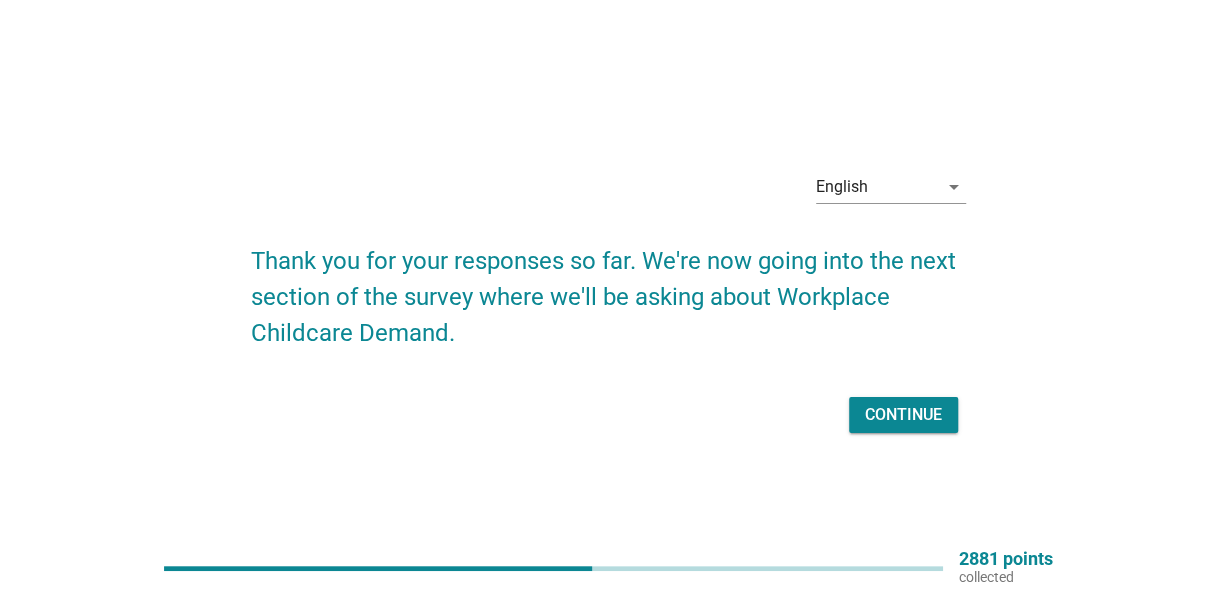click on "Continue" at bounding box center (903, 415) 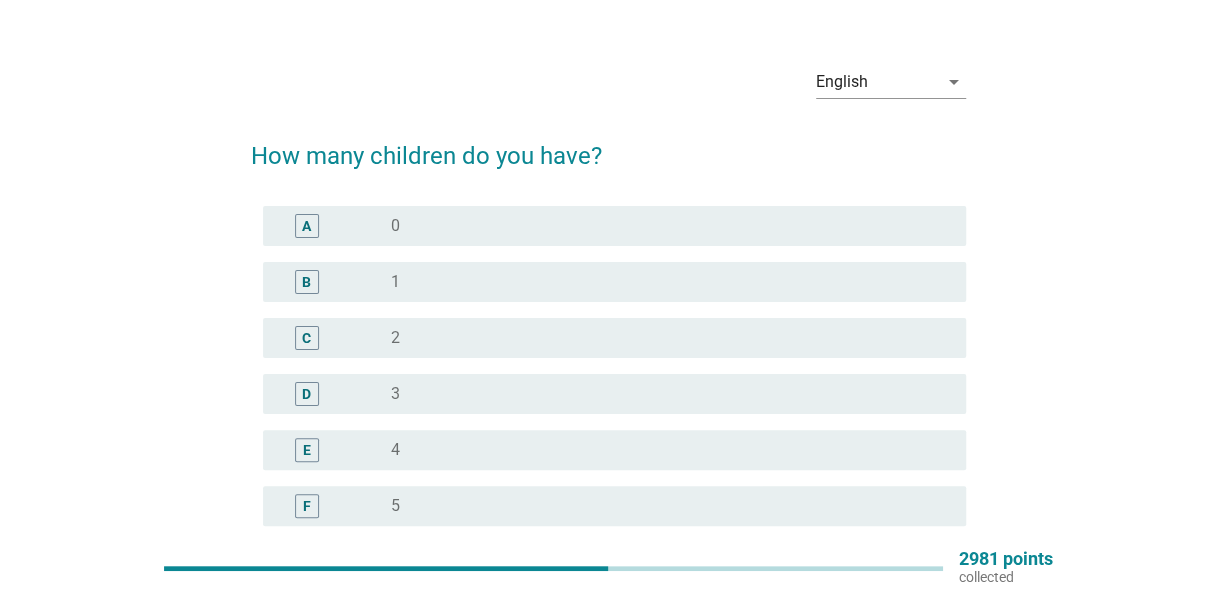scroll, scrollTop: 0, scrollLeft: 0, axis: both 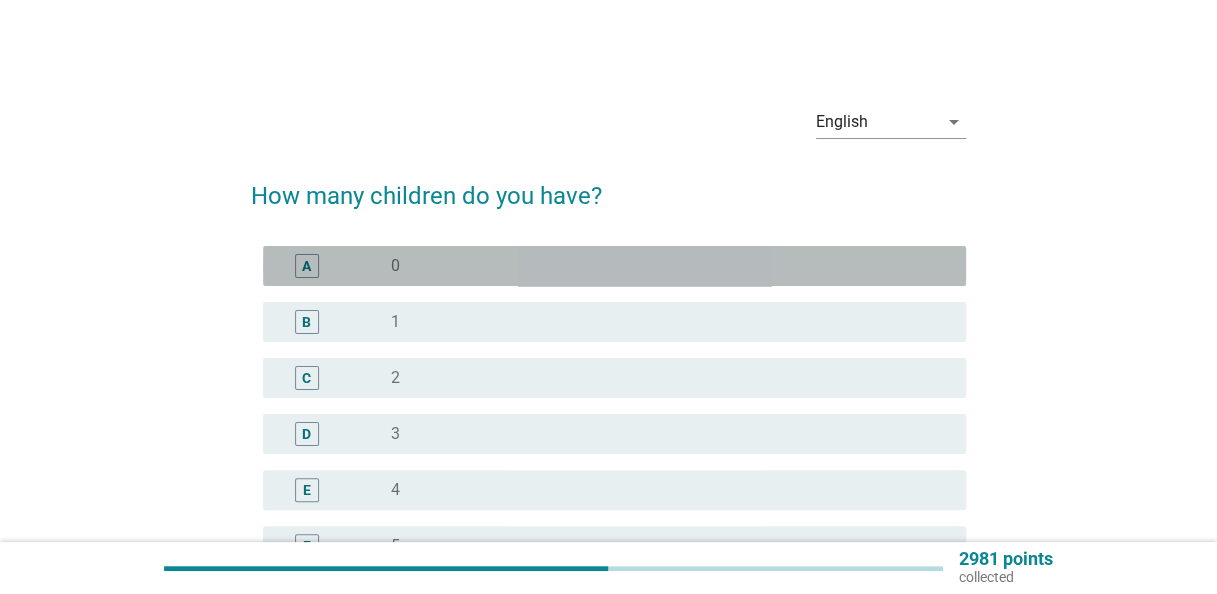 click on "A     radio_button_unchecked 0" at bounding box center (614, 266) 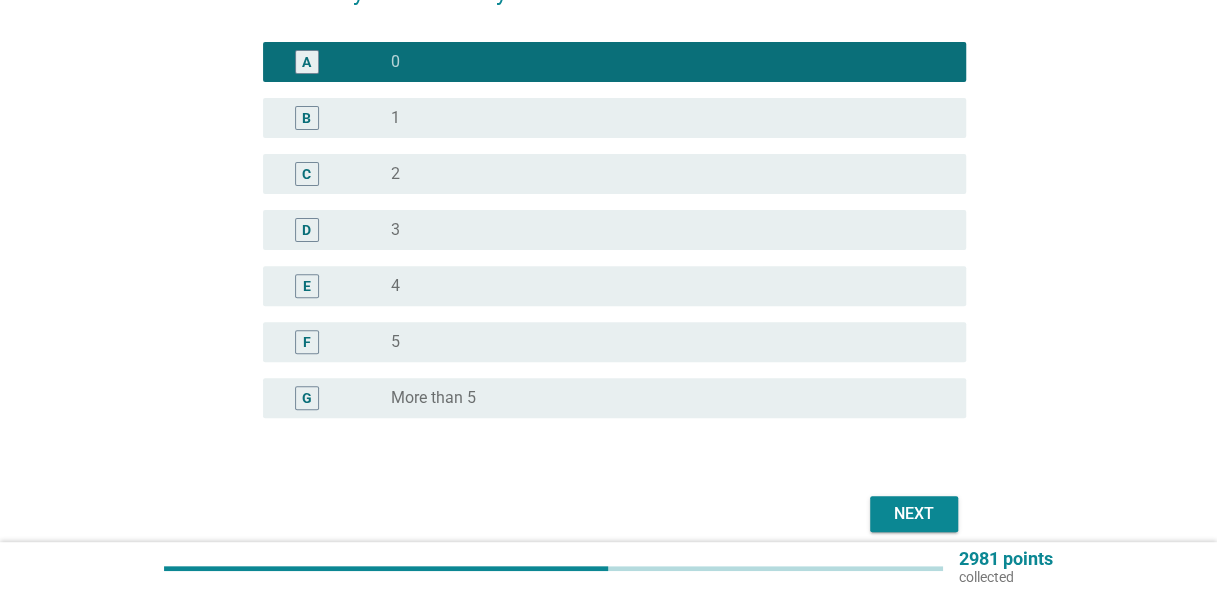 scroll, scrollTop: 290, scrollLeft: 0, axis: vertical 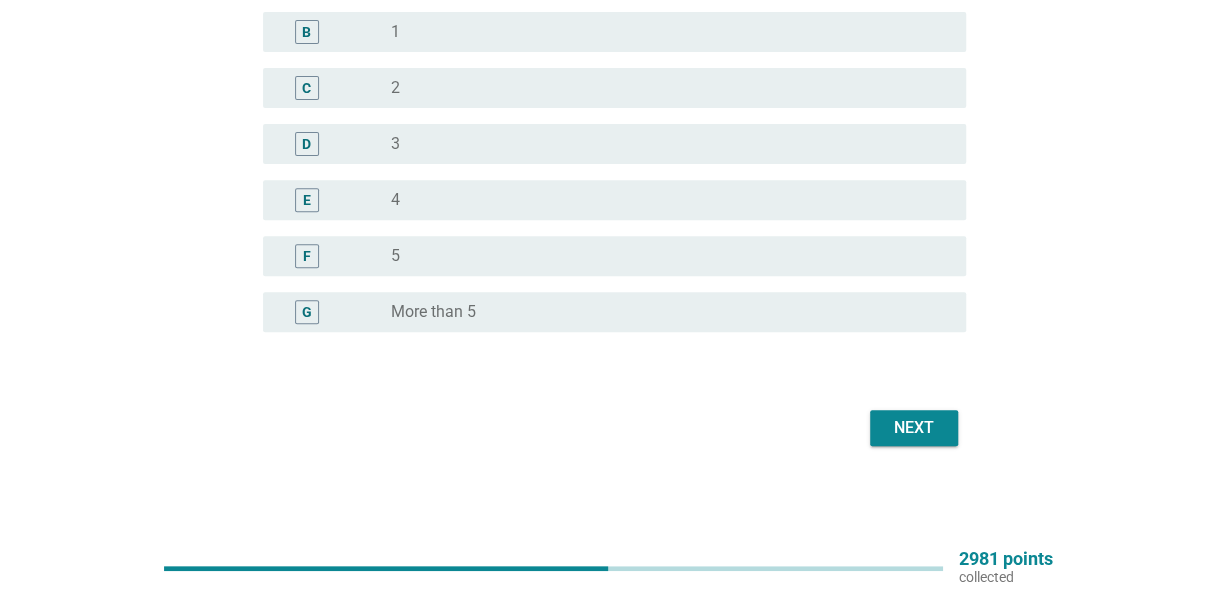 click on "Next" at bounding box center (914, 428) 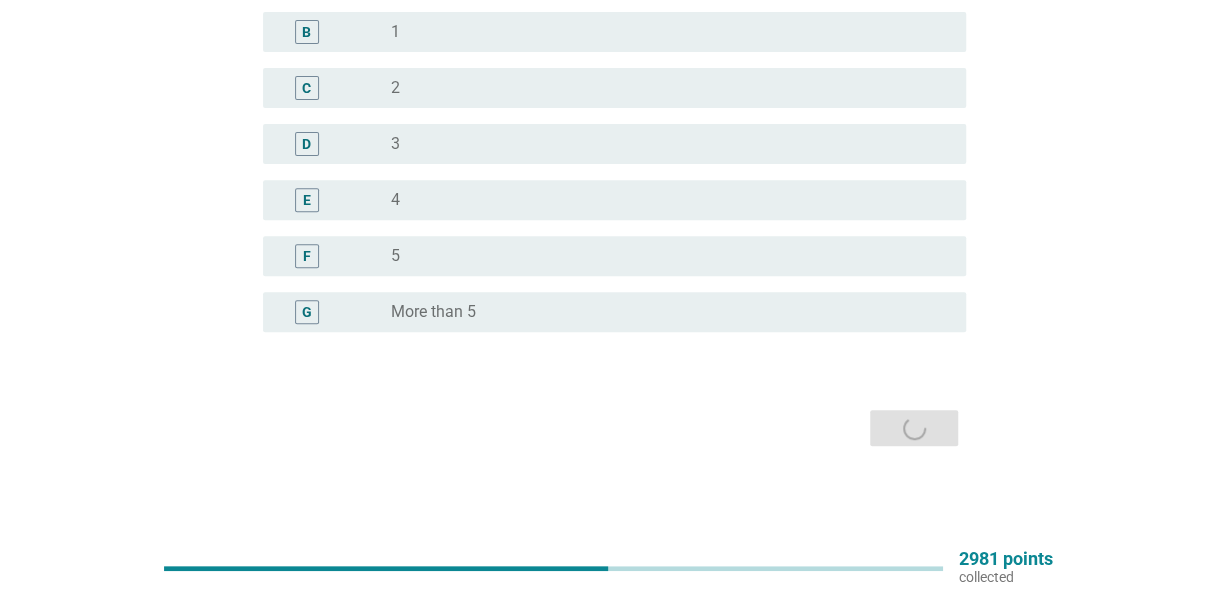 scroll, scrollTop: 0, scrollLeft: 0, axis: both 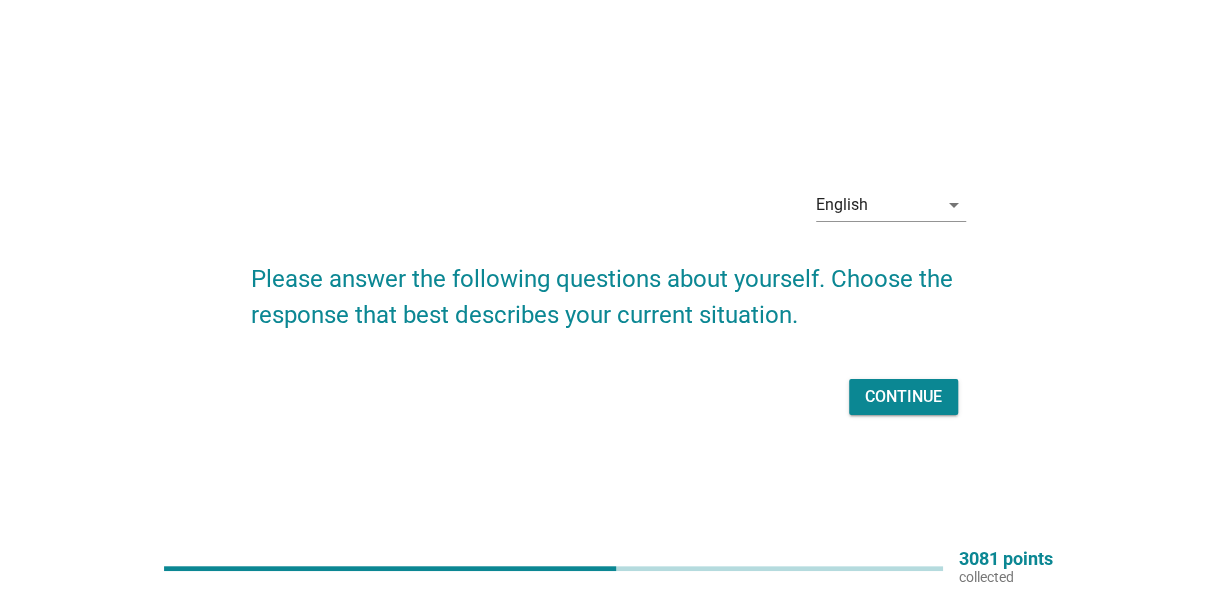 click on "Continue" at bounding box center [903, 397] 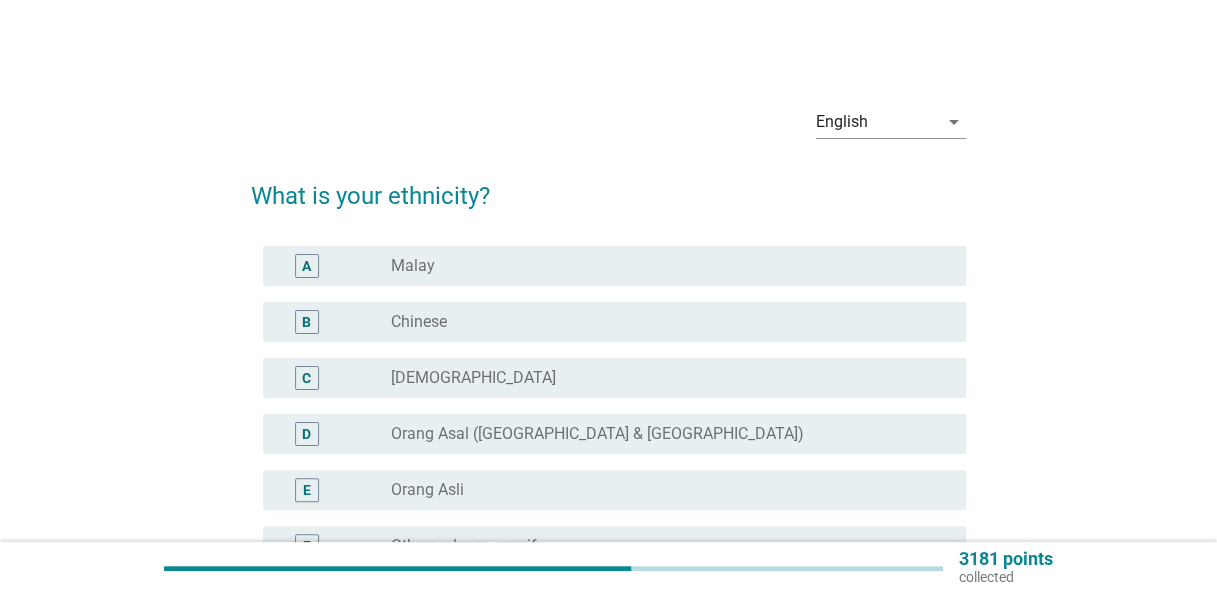 click on "Malay" at bounding box center [413, 266] 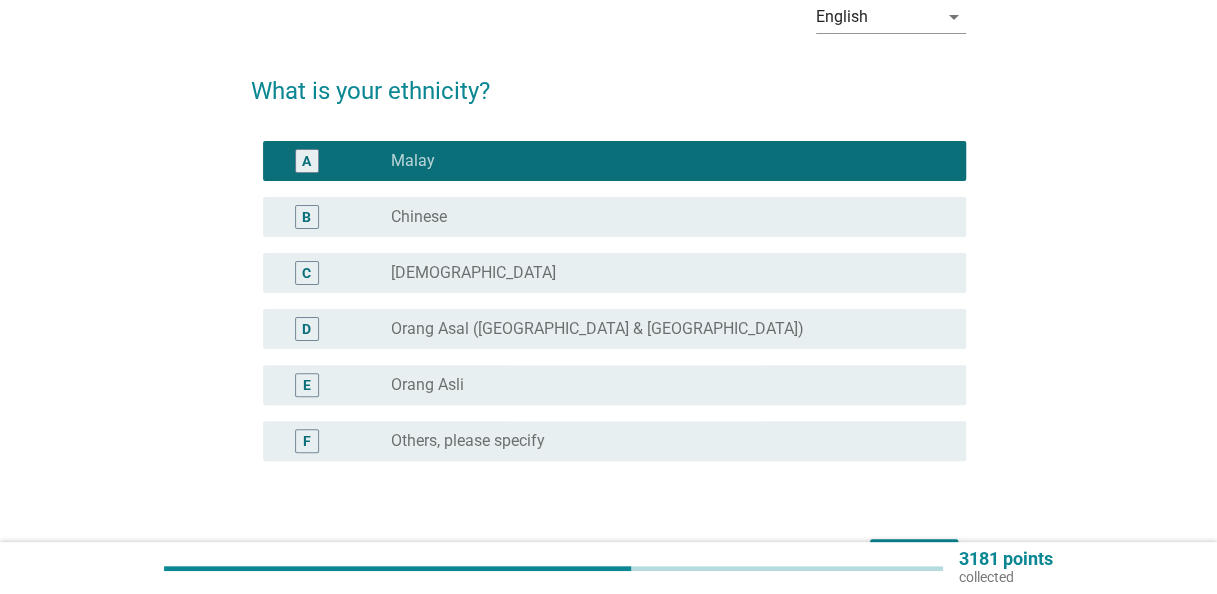 scroll, scrollTop: 234, scrollLeft: 0, axis: vertical 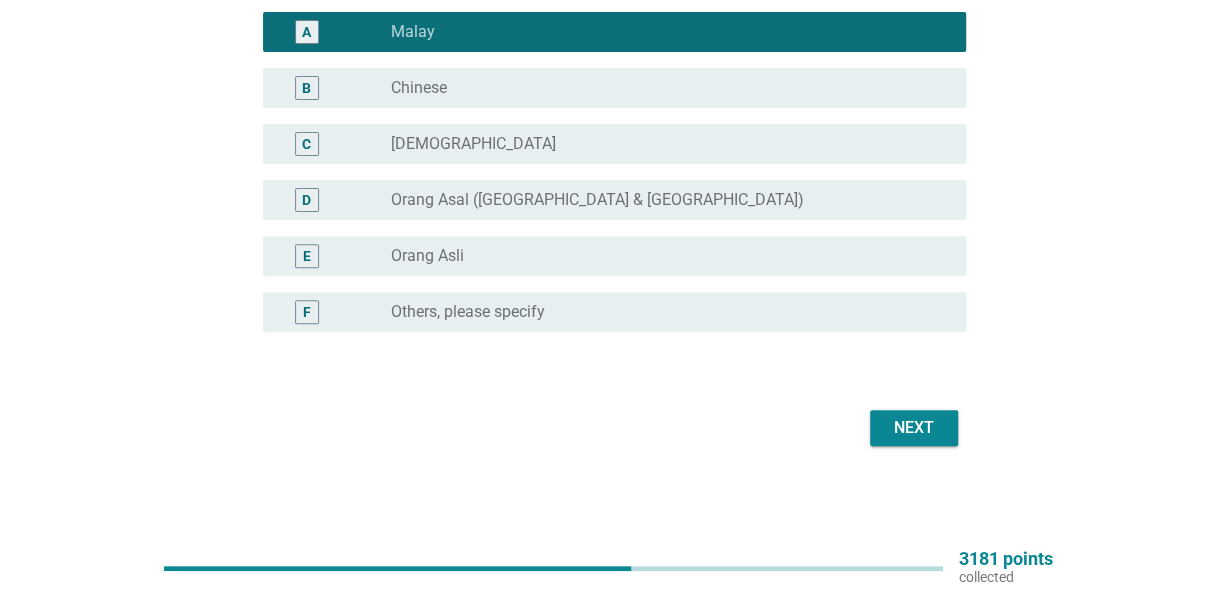 click on "Next" at bounding box center [914, 428] 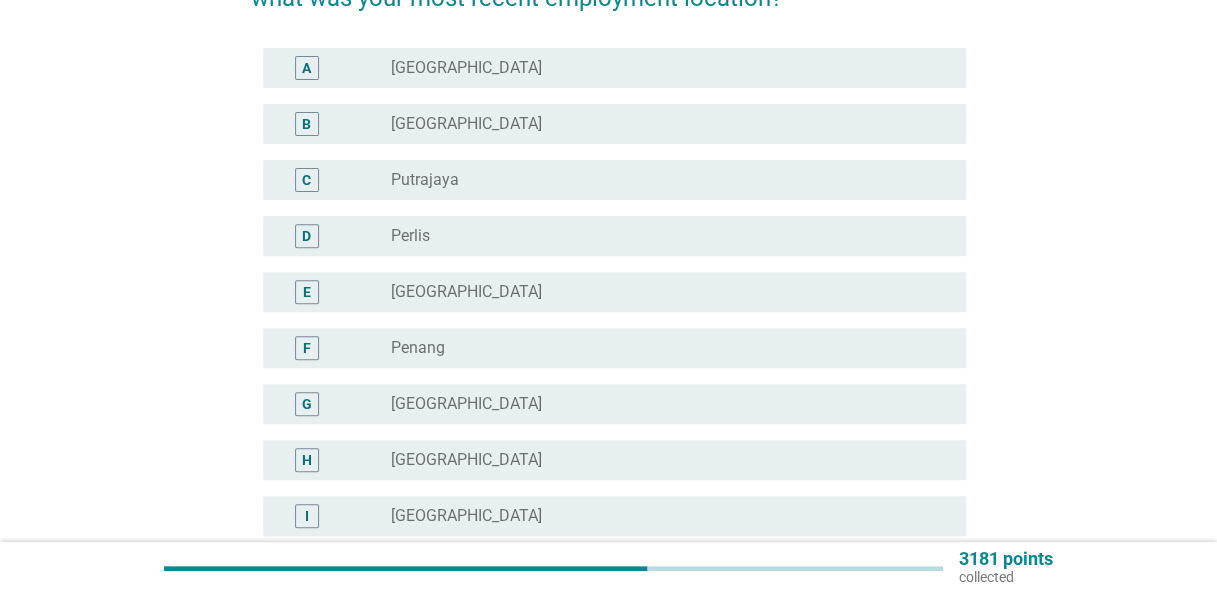 scroll, scrollTop: 0, scrollLeft: 0, axis: both 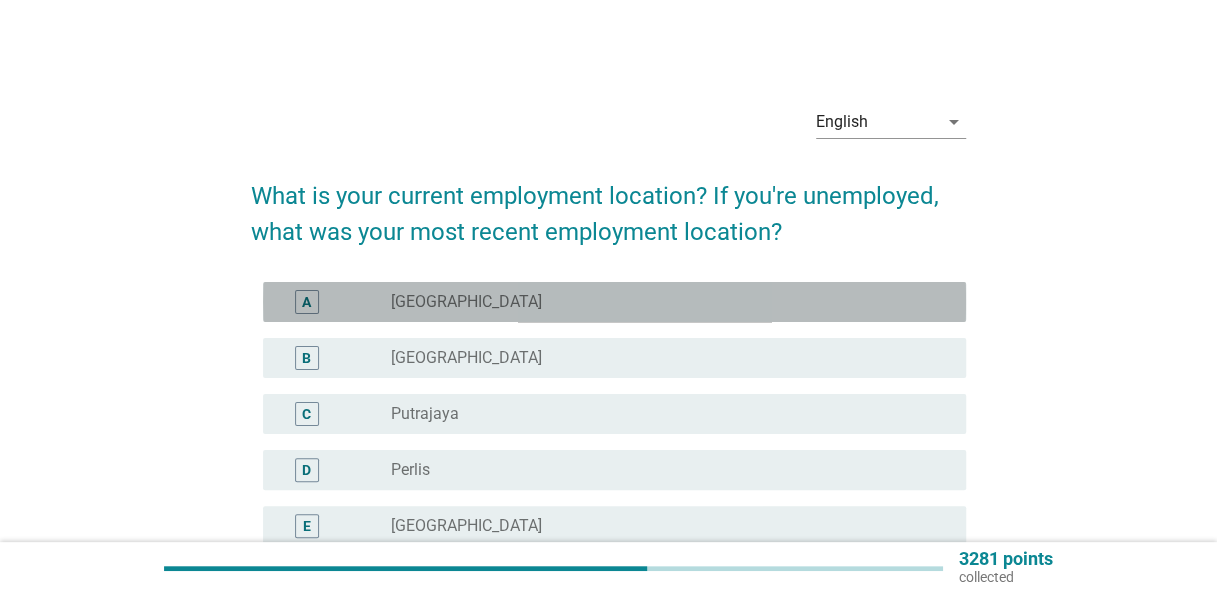 click on "radio_button_unchecked Selangor" at bounding box center [662, 302] 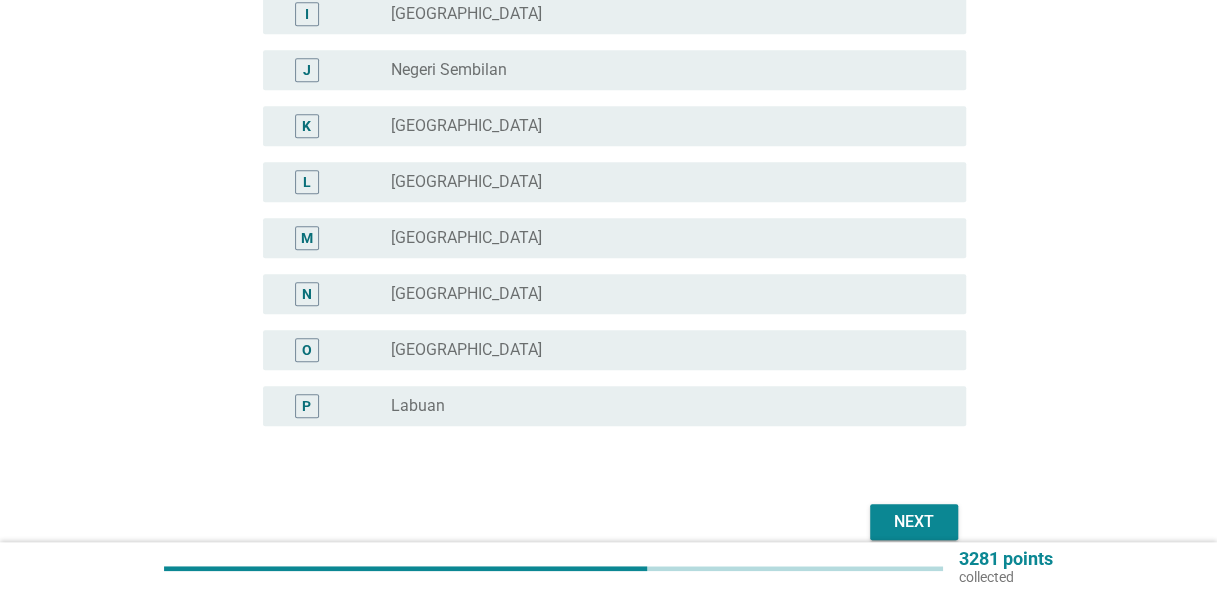 scroll, scrollTop: 830, scrollLeft: 0, axis: vertical 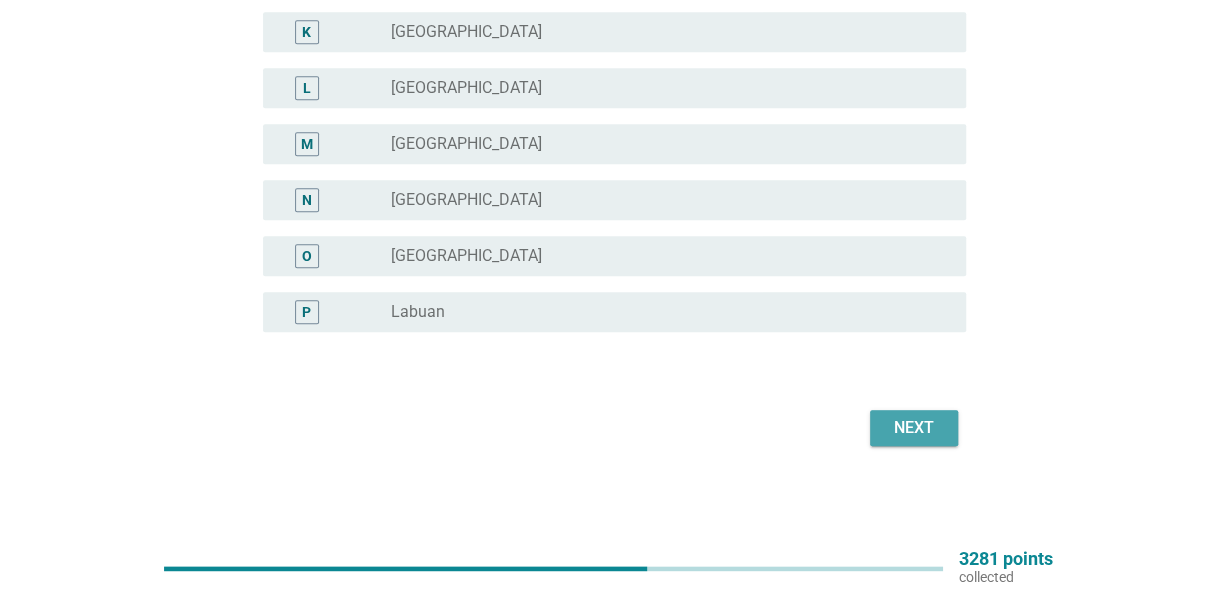 click on "Next" at bounding box center (914, 428) 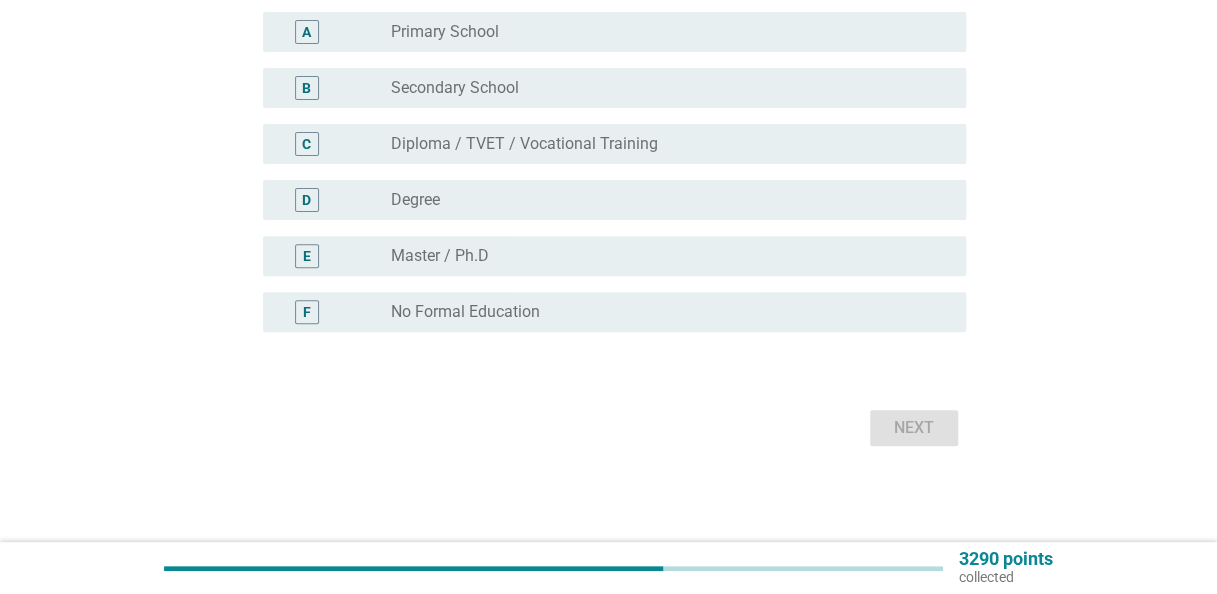 scroll, scrollTop: 0, scrollLeft: 0, axis: both 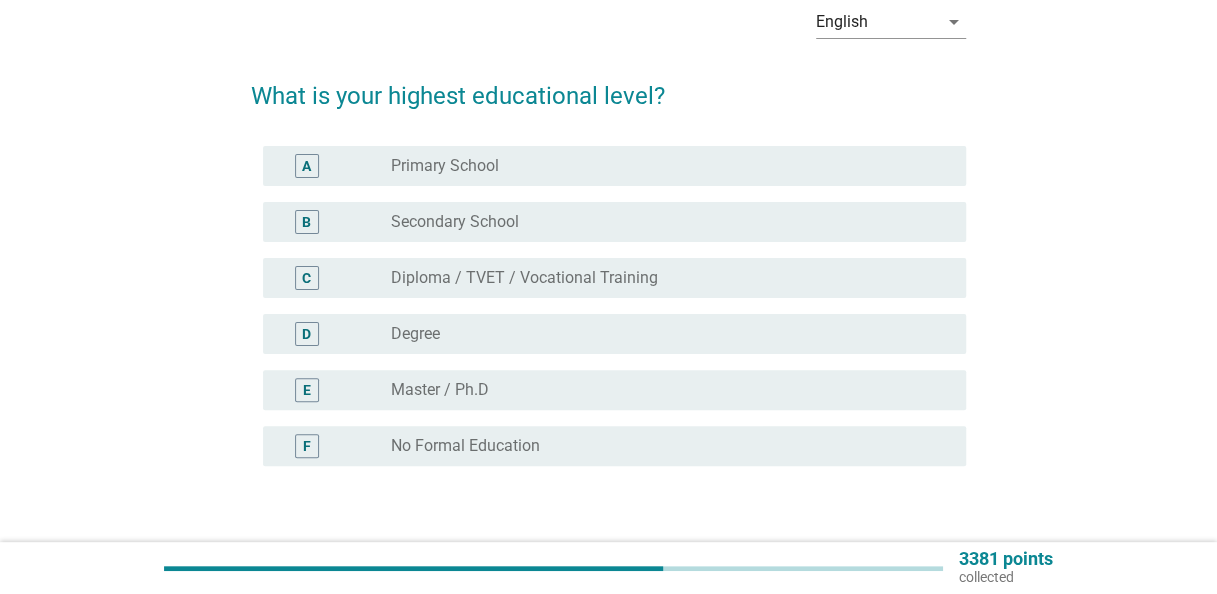 click on "radio_button_unchecked Degree" at bounding box center (662, 334) 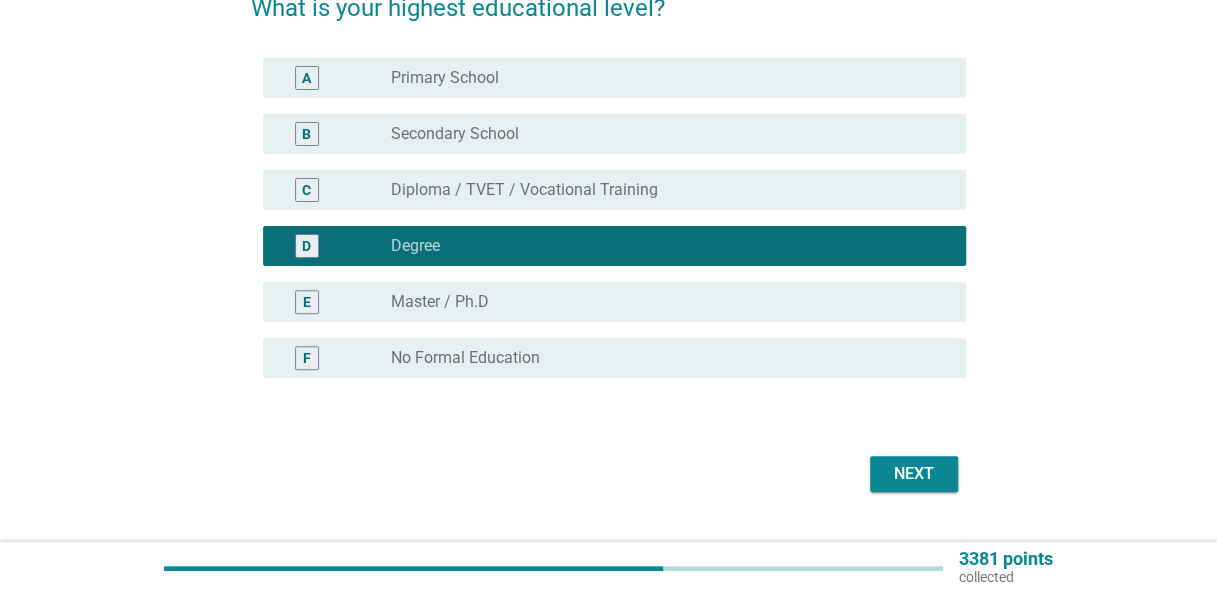 scroll, scrollTop: 234, scrollLeft: 0, axis: vertical 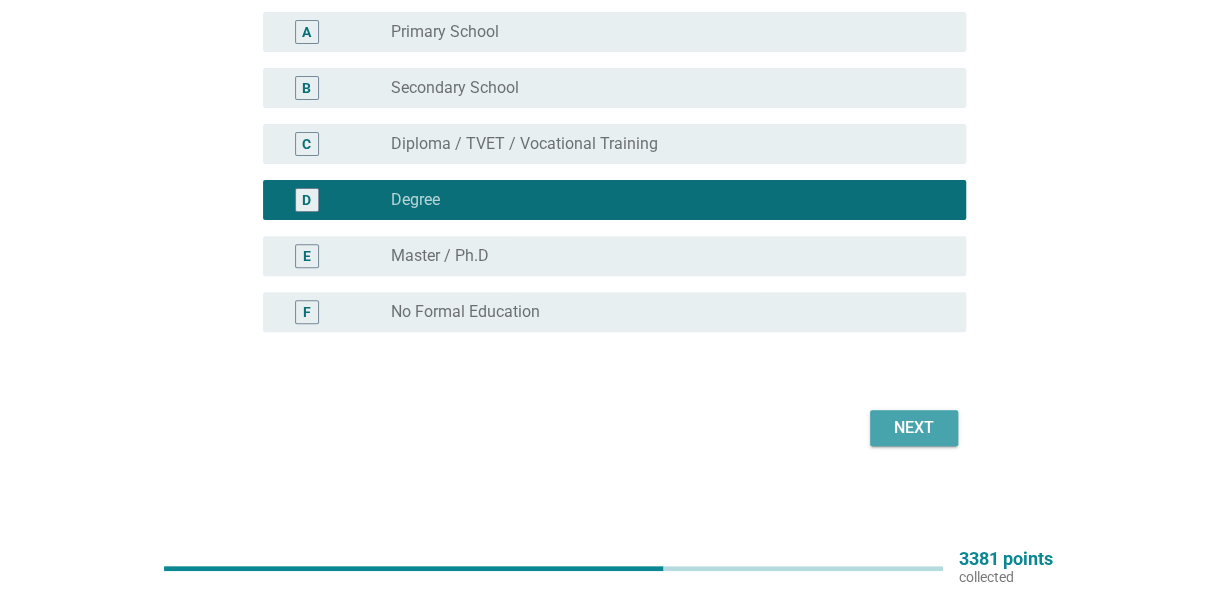 click on "Next" at bounding box center (914, 428) 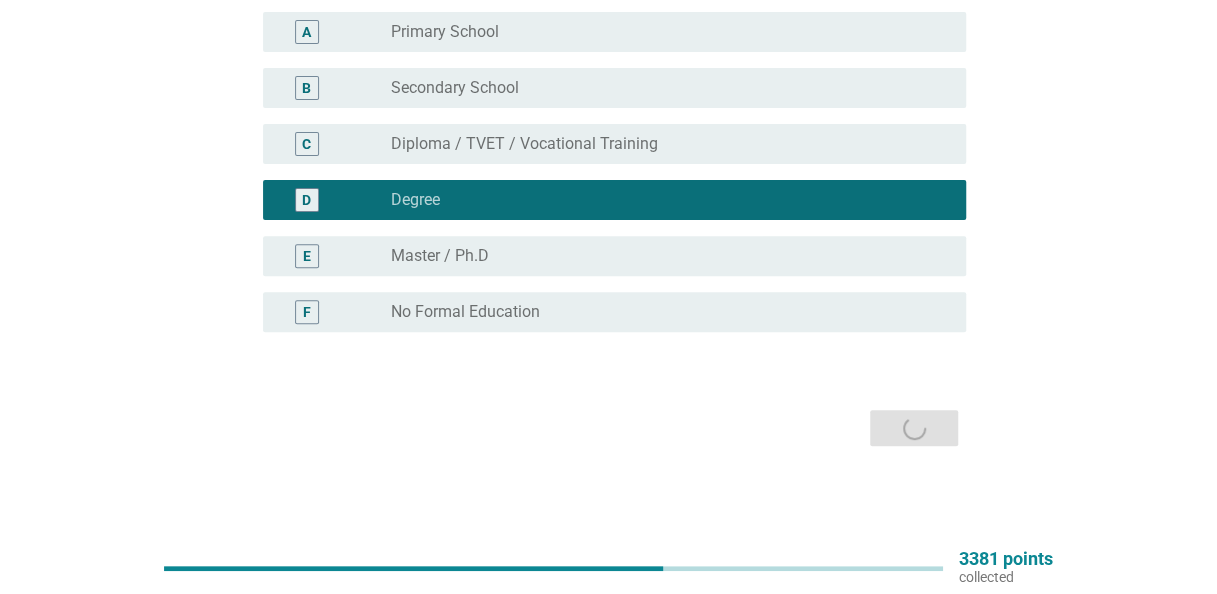scroll, scrollTop: 0, scrollLeft: 0, axis: both 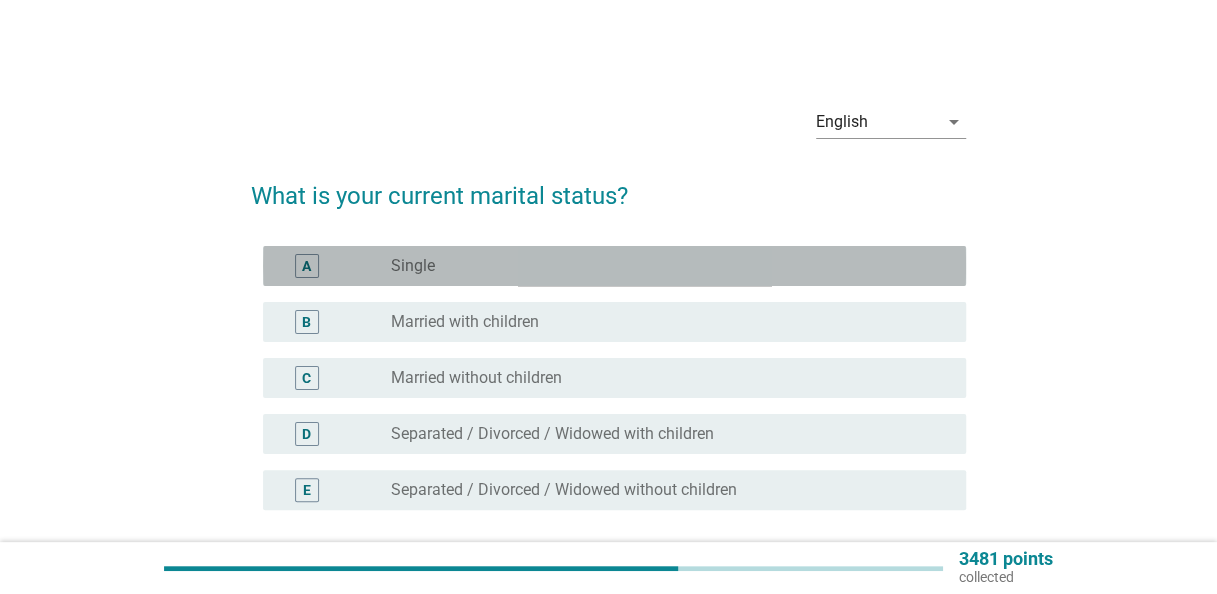click on "radio_button_unchecked Single" at bounding box center [662, 266] 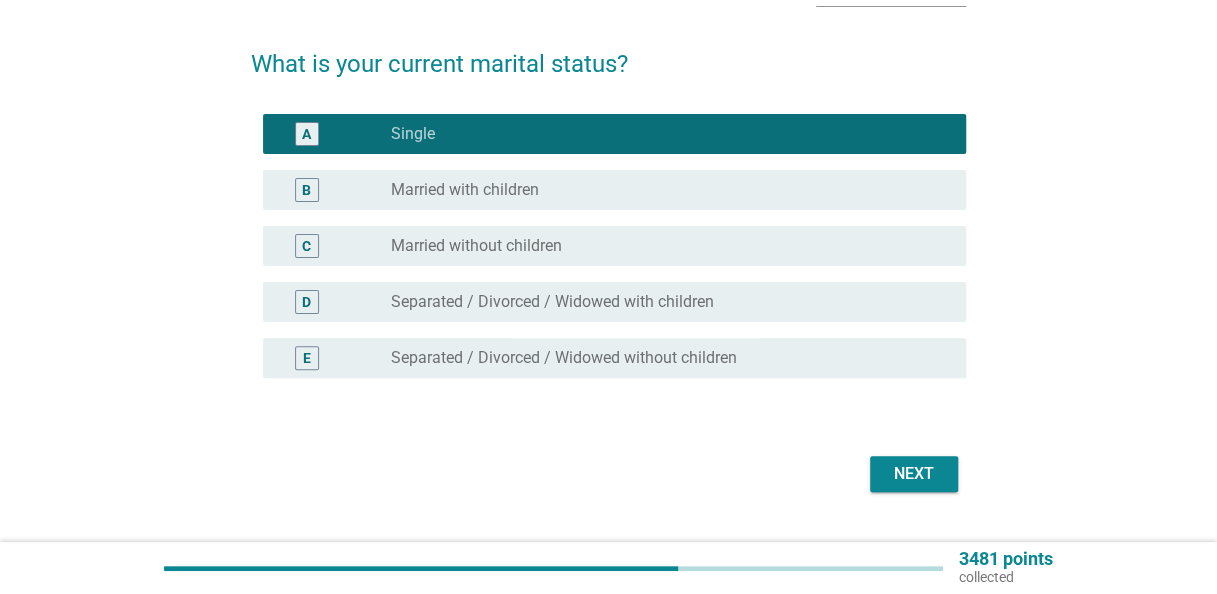 scroll, scrollTop: 178, scrollLeft: 0, axis: vertical 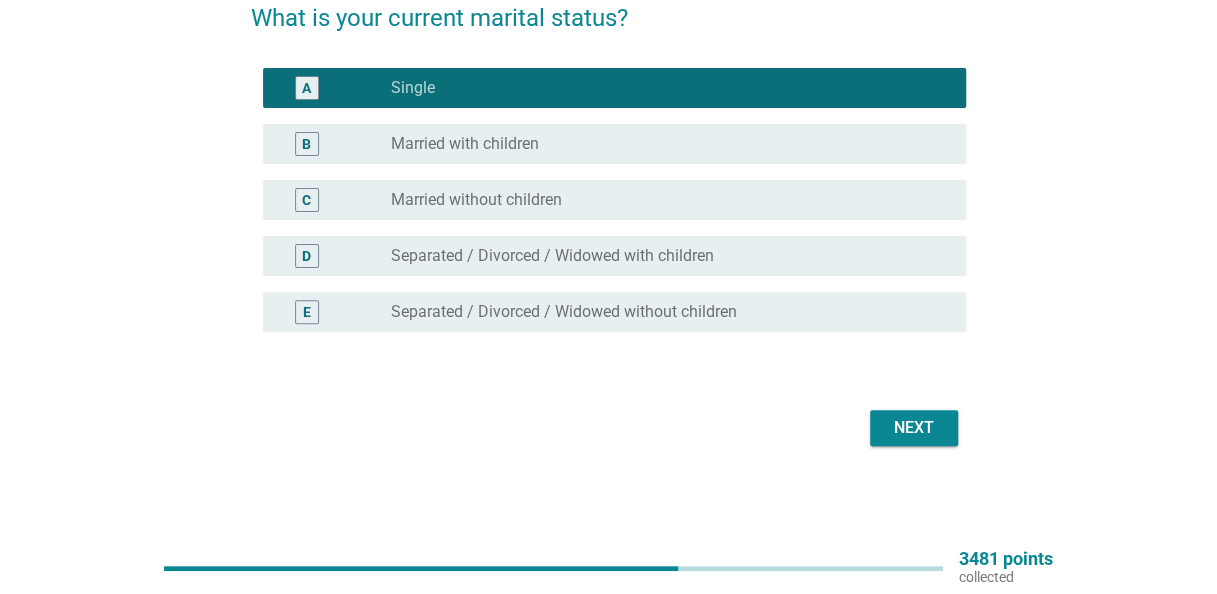 click on "Next" at bounding box center (914, 428) 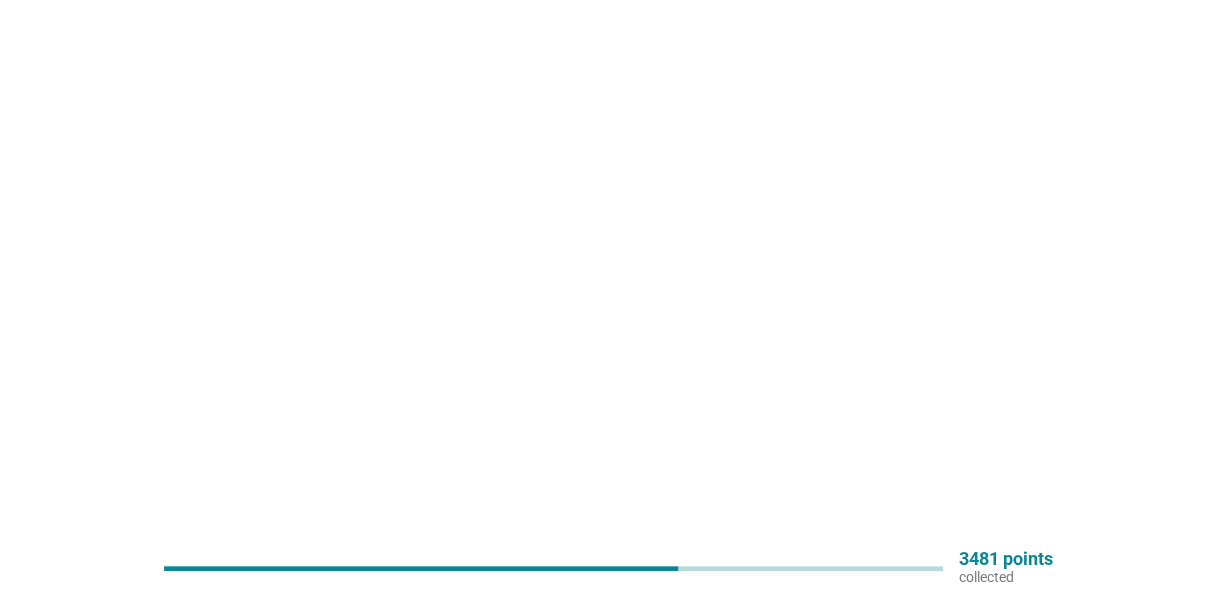 scroll, scrollTop: 0, scrollLeft: 0, axis: both 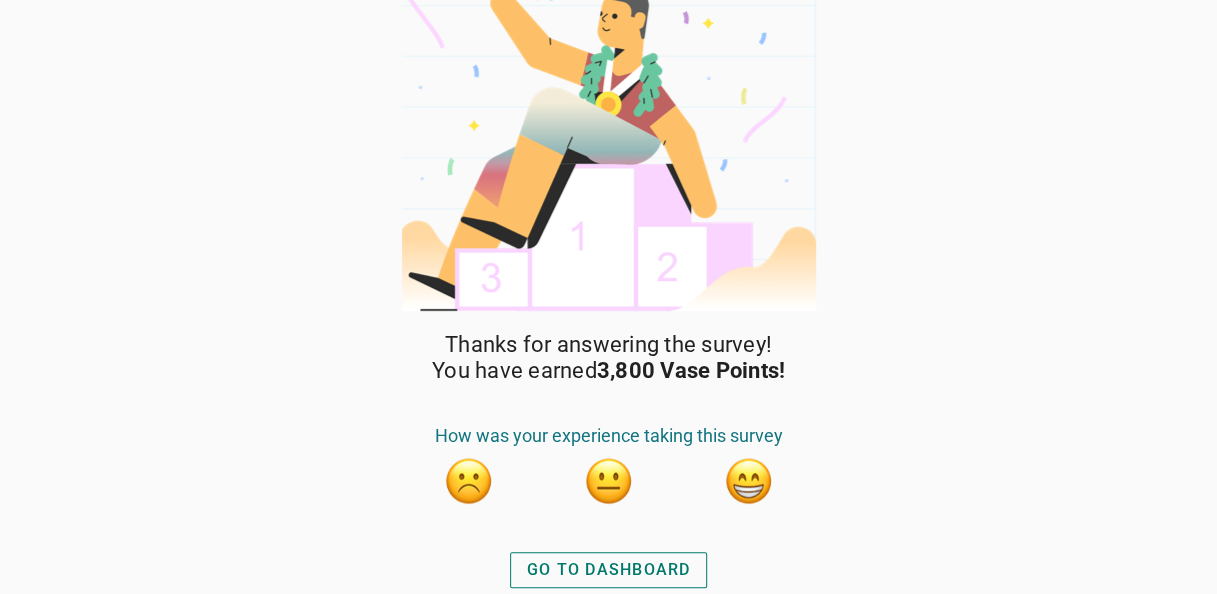 click on "GO TO DASHBOARD" at bounding box center [609, 570] 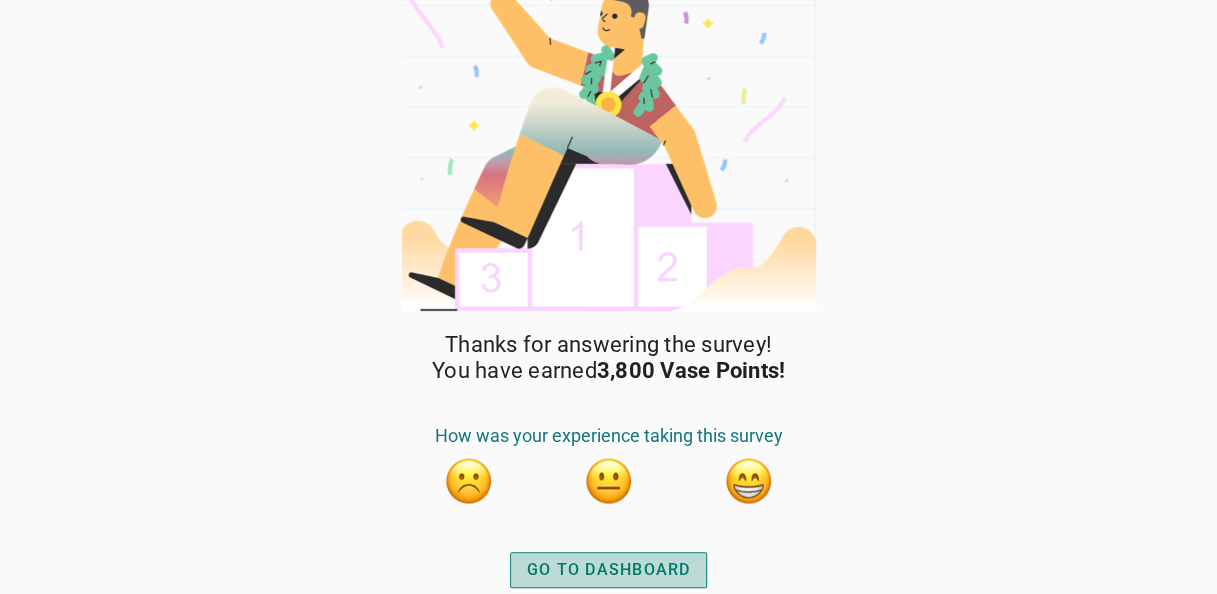 scroll, scrollTop: 0, scrollLeft: 0, axis: both 